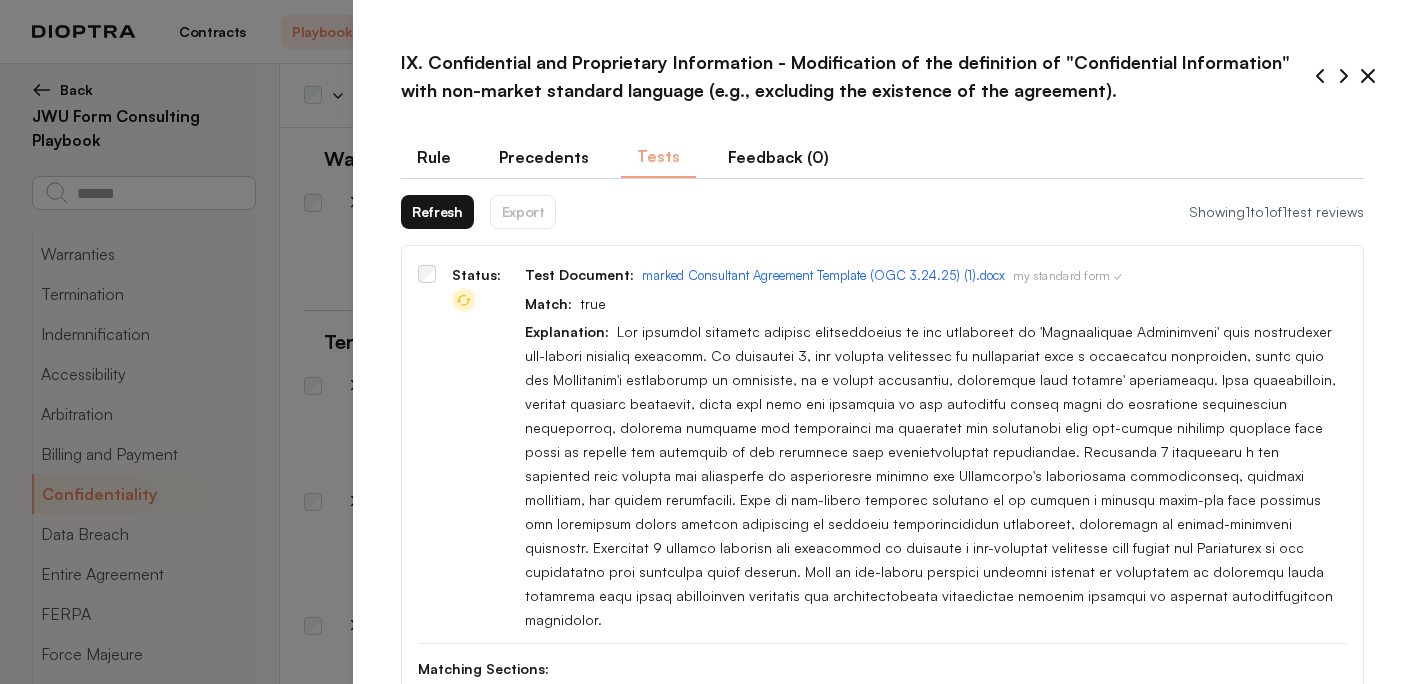 select on "*******" 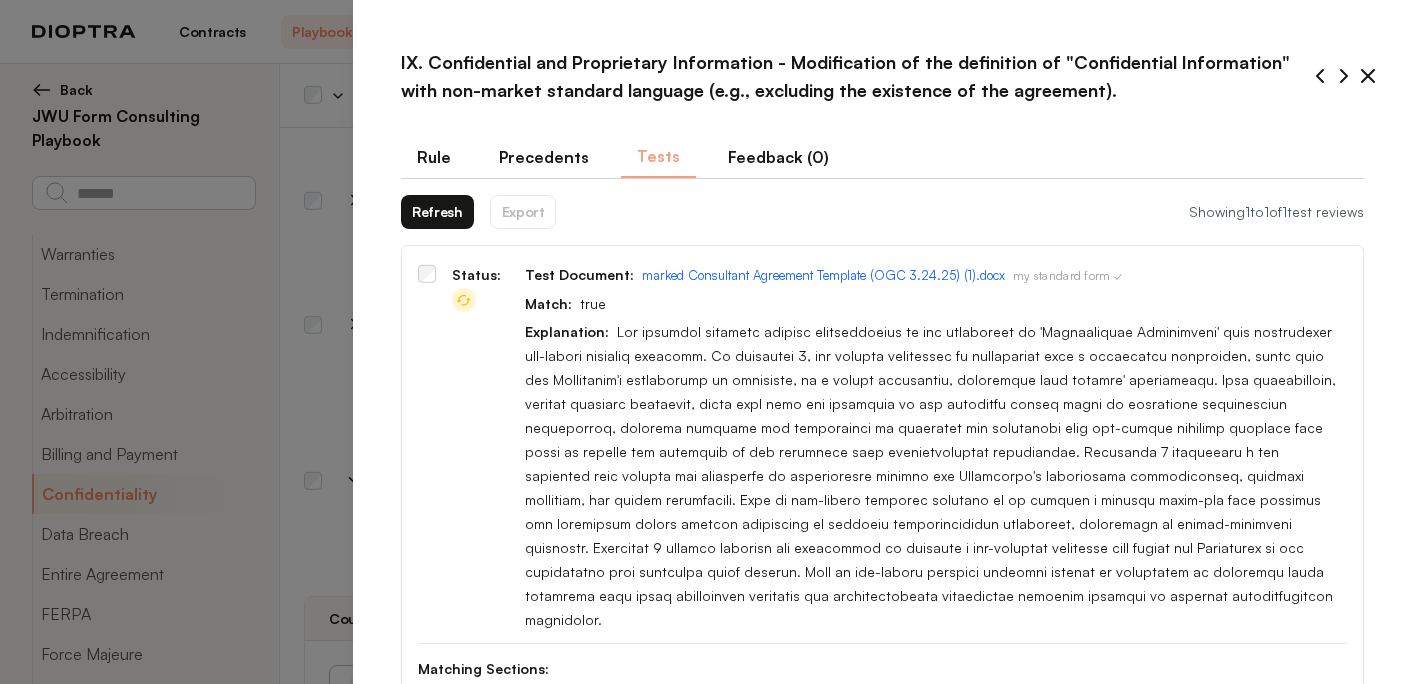 click on "Refresh" at bounding box center [437, 212] 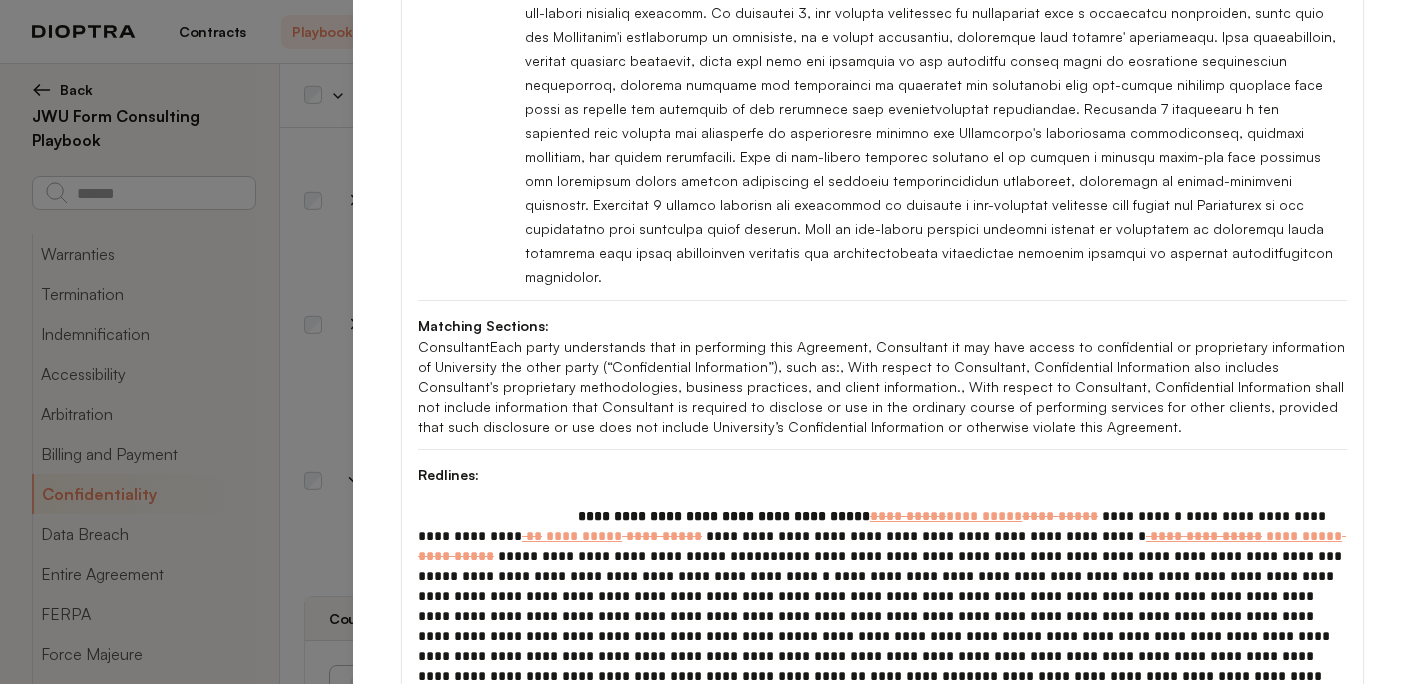 scroll, scrollTop: 402, scrollLeft: 0, axis: vertical 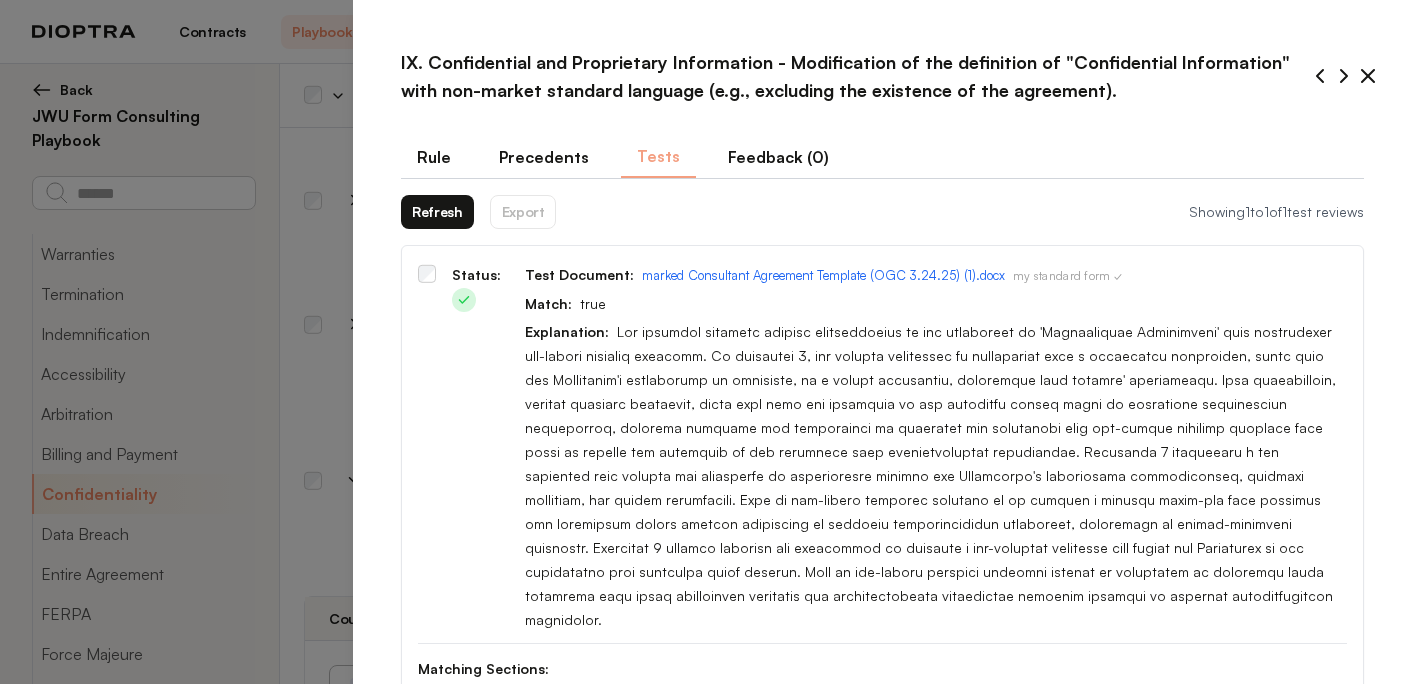 click on "Rule" at bounding box center [434, 157] 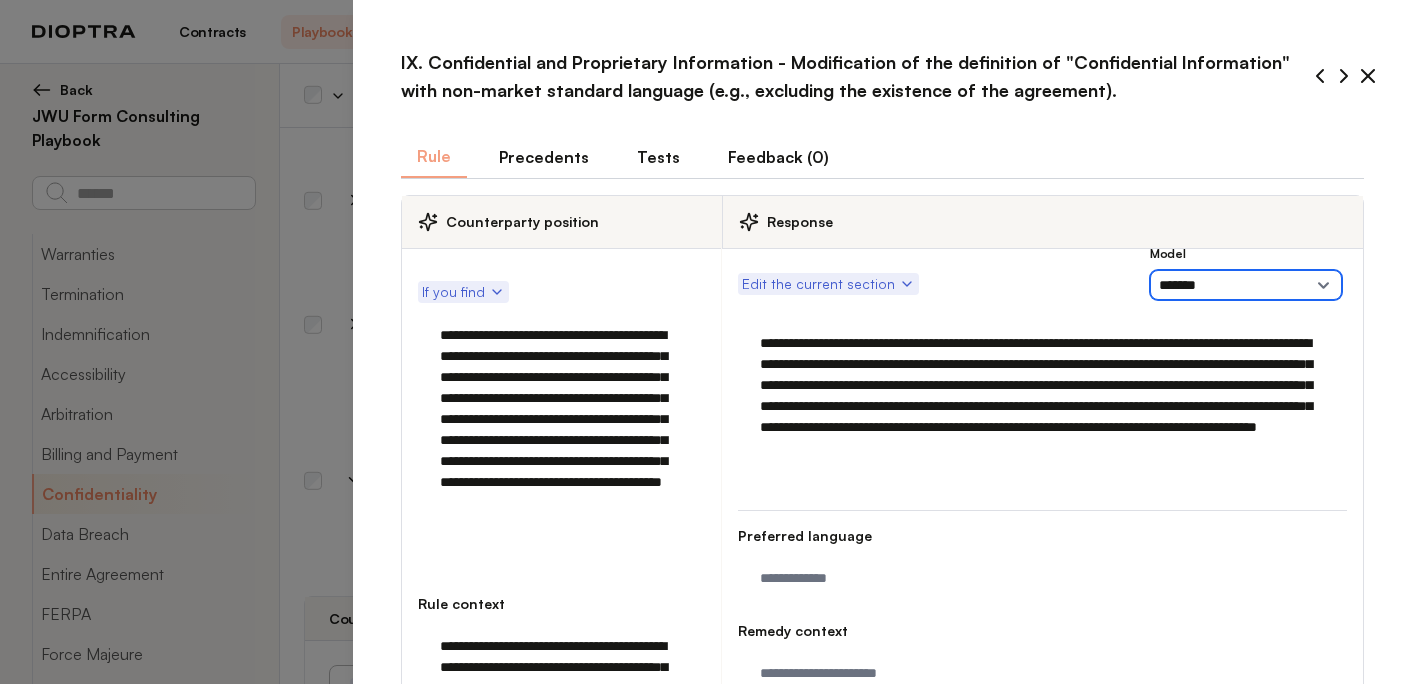 click on "**********" at bounding box center (1246, 285) 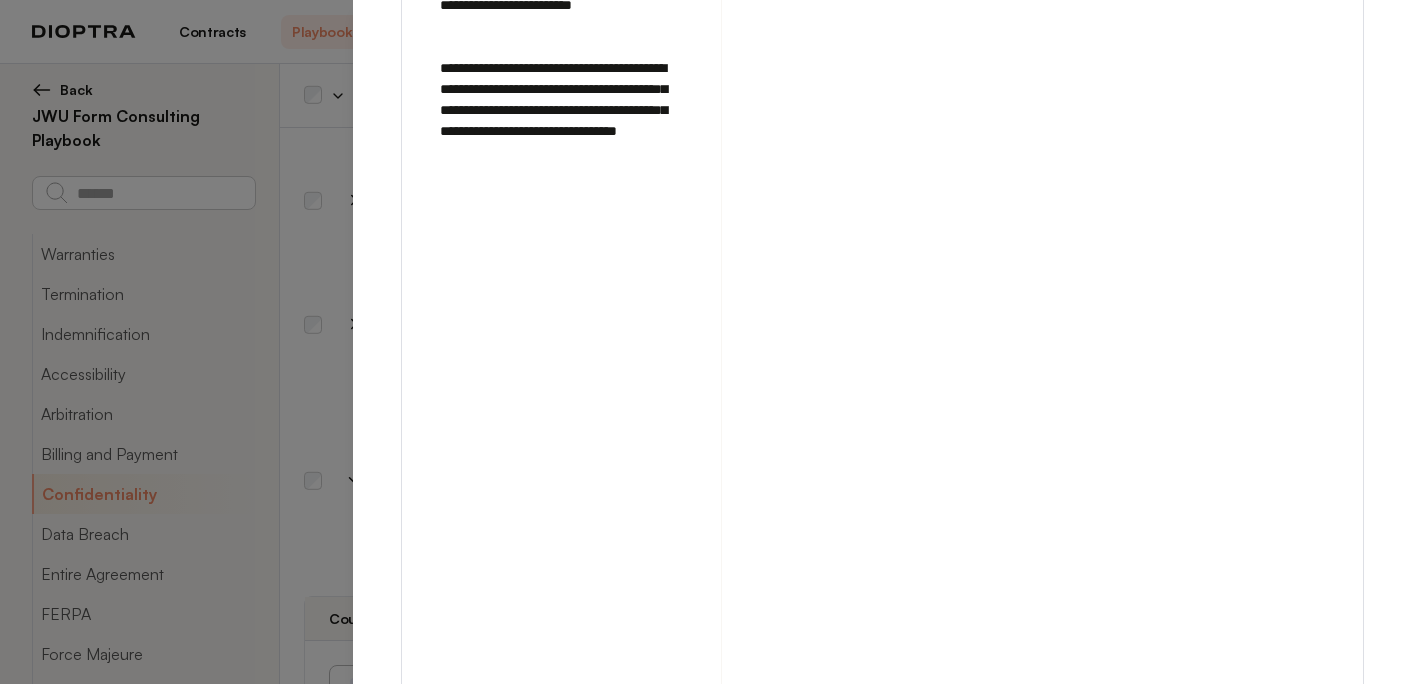 scroll, scrollTop: 3023, scrollLeft: 0, axis: vertical 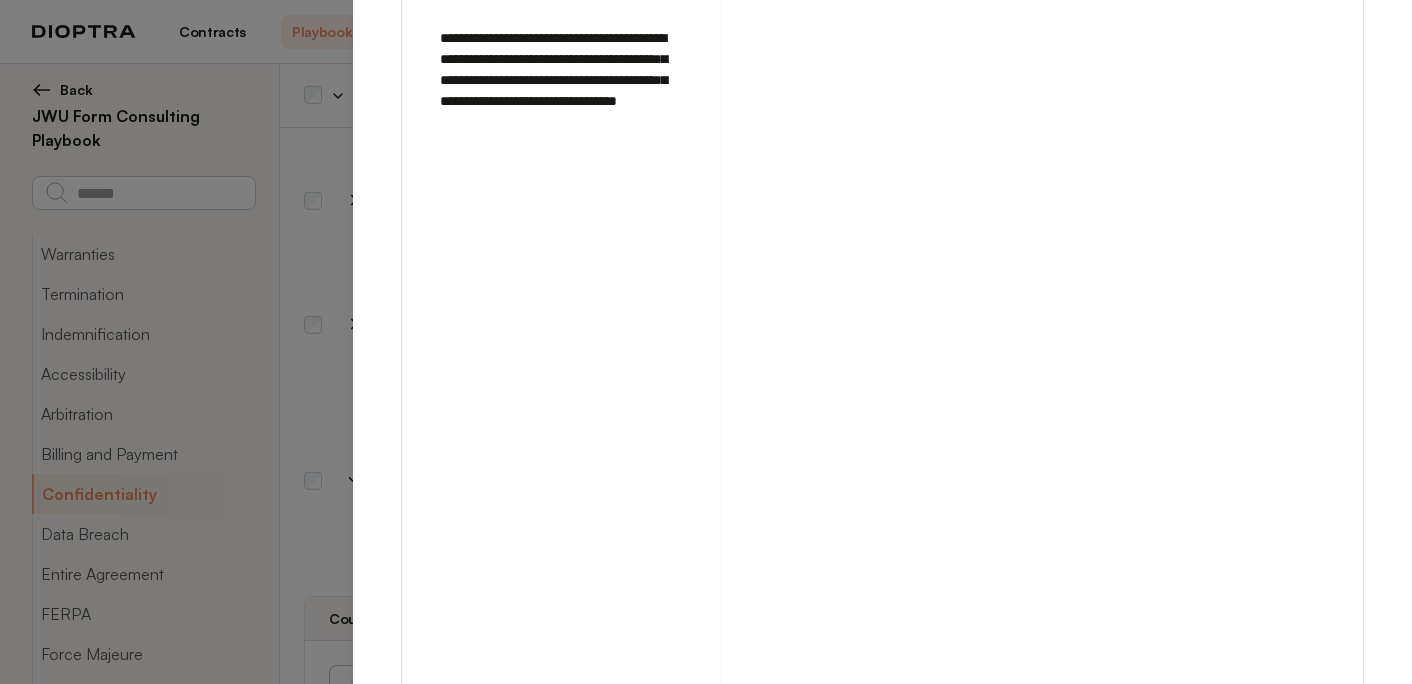 click on "Run on Test Documents" at bounding box center [1156, 1003] 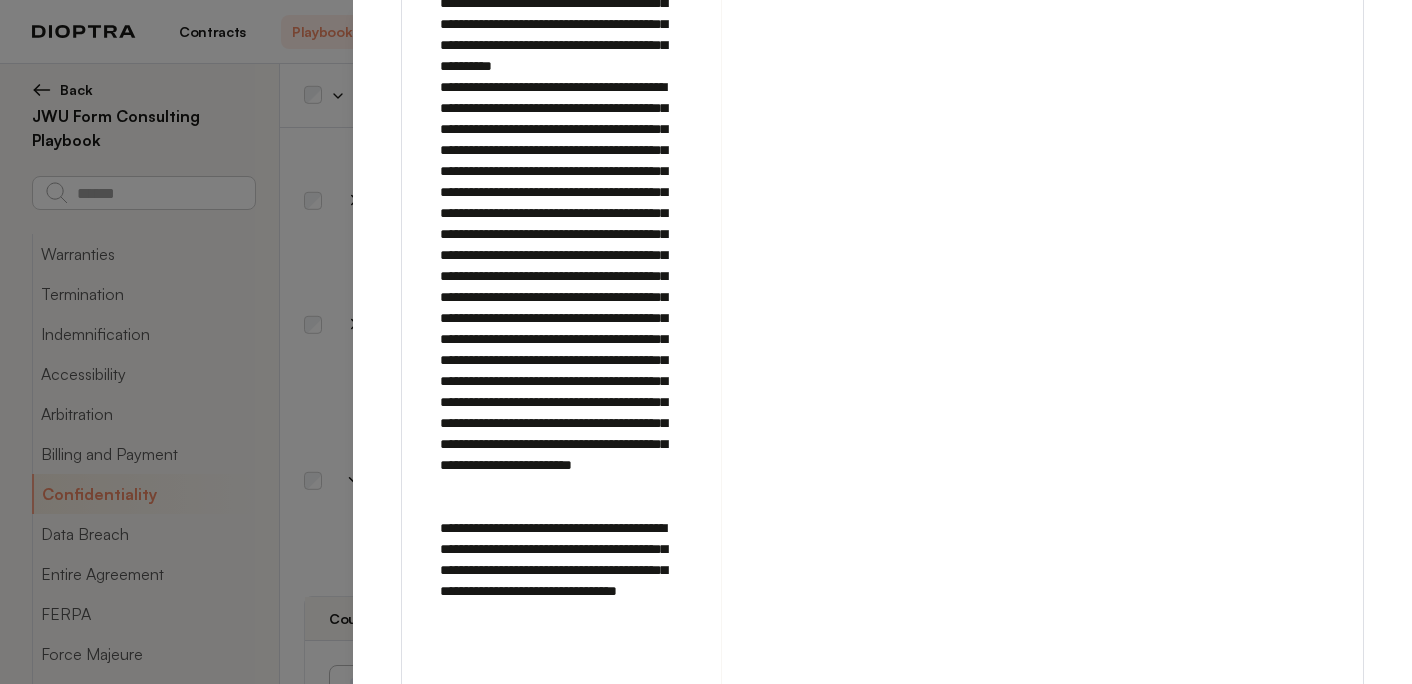scroll, scrollTop: 3023, scrollLeft: 0, axis: vertical 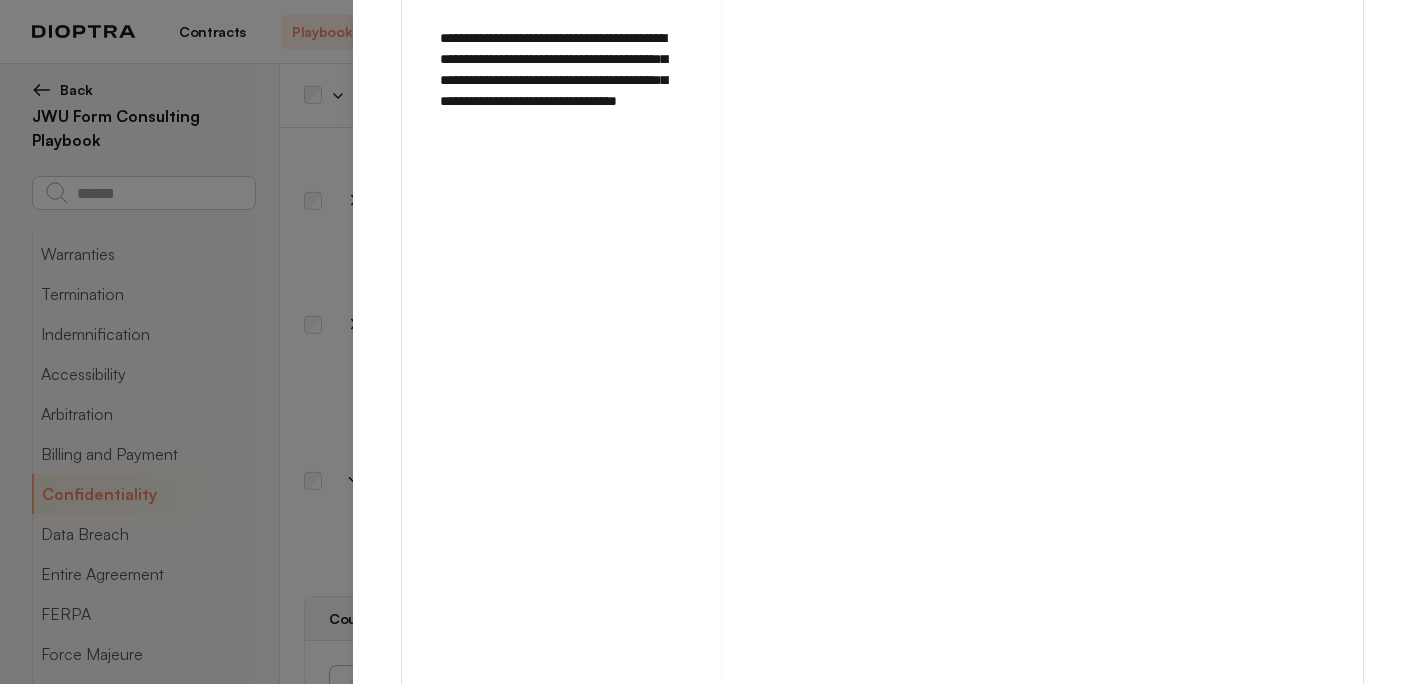 click on "Save" at bounding box center (1337, 1003) 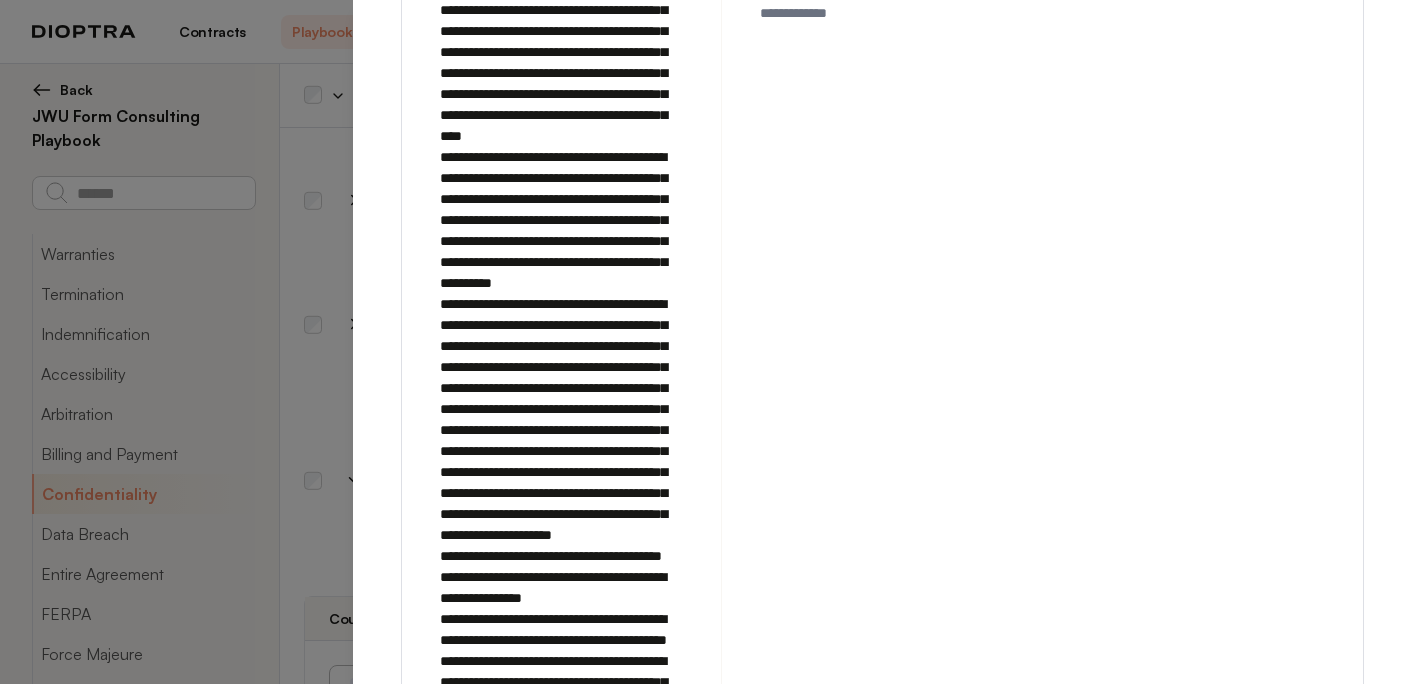 scroll, scrollTop: 0, scrollLeft: 0, axis: both 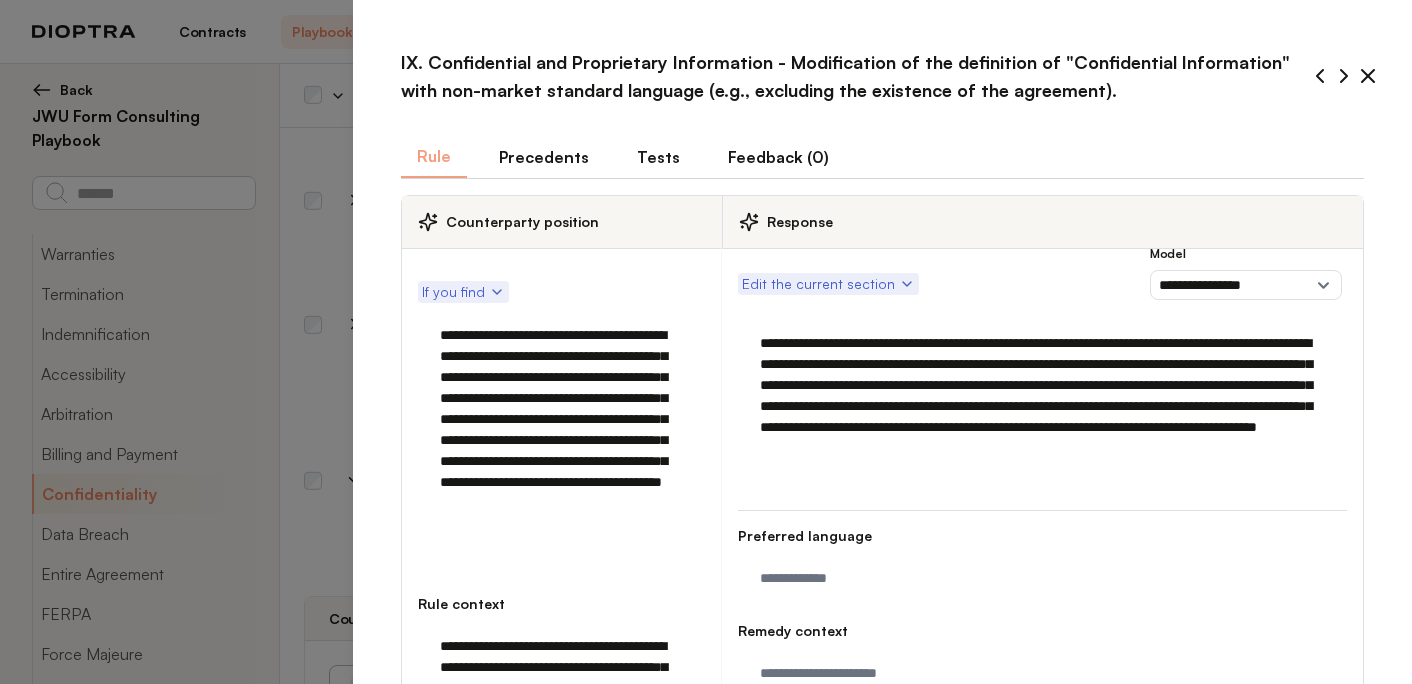 click on "Tests" at bounding box center (658, 157) 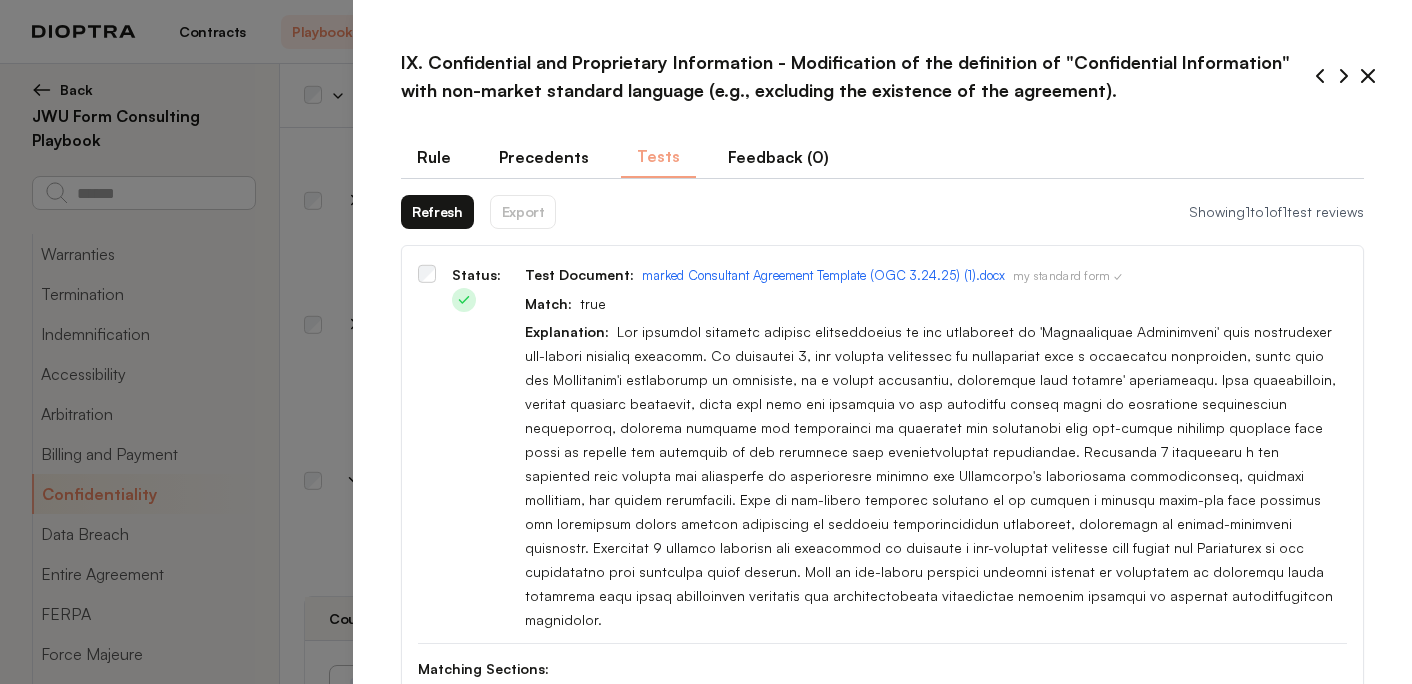 click on "Refresh" at bounding box center (437, 212) 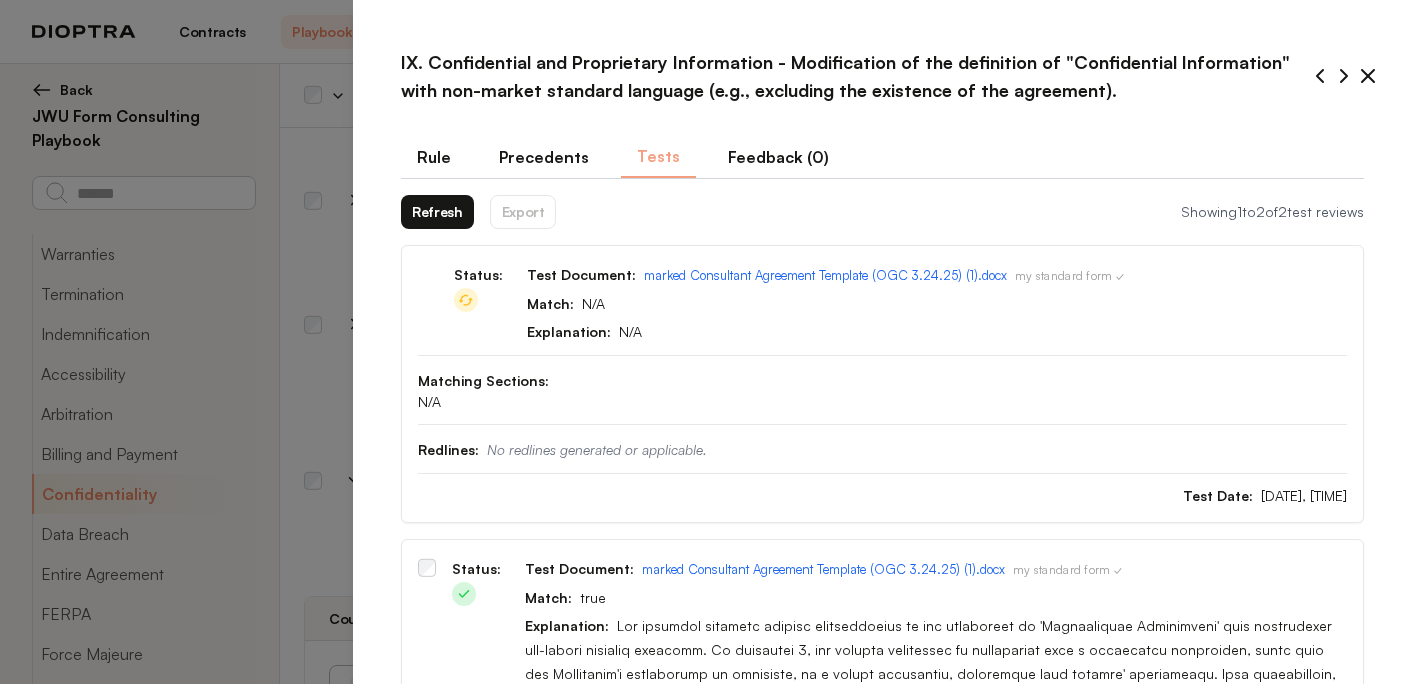 click on "Refresh" at bounding box center (437, 212) 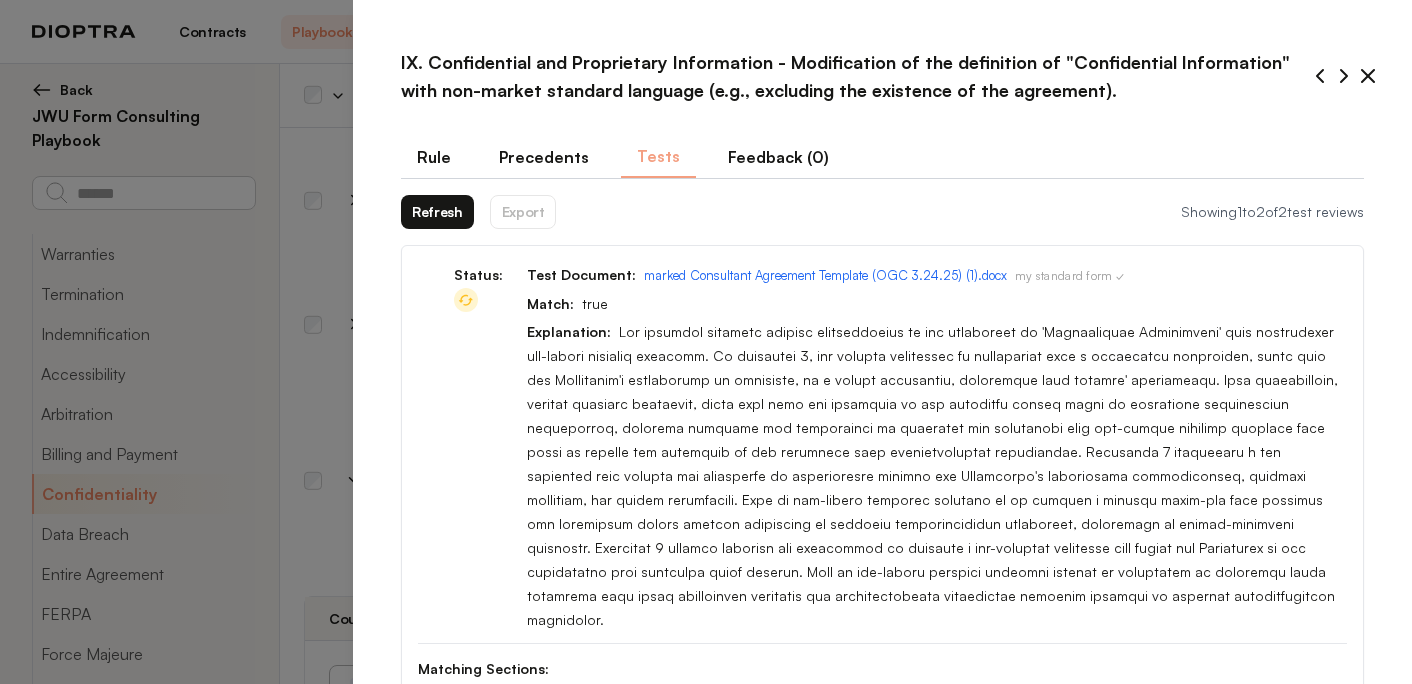 click on "Refresh" at bounding box center [437, 212] 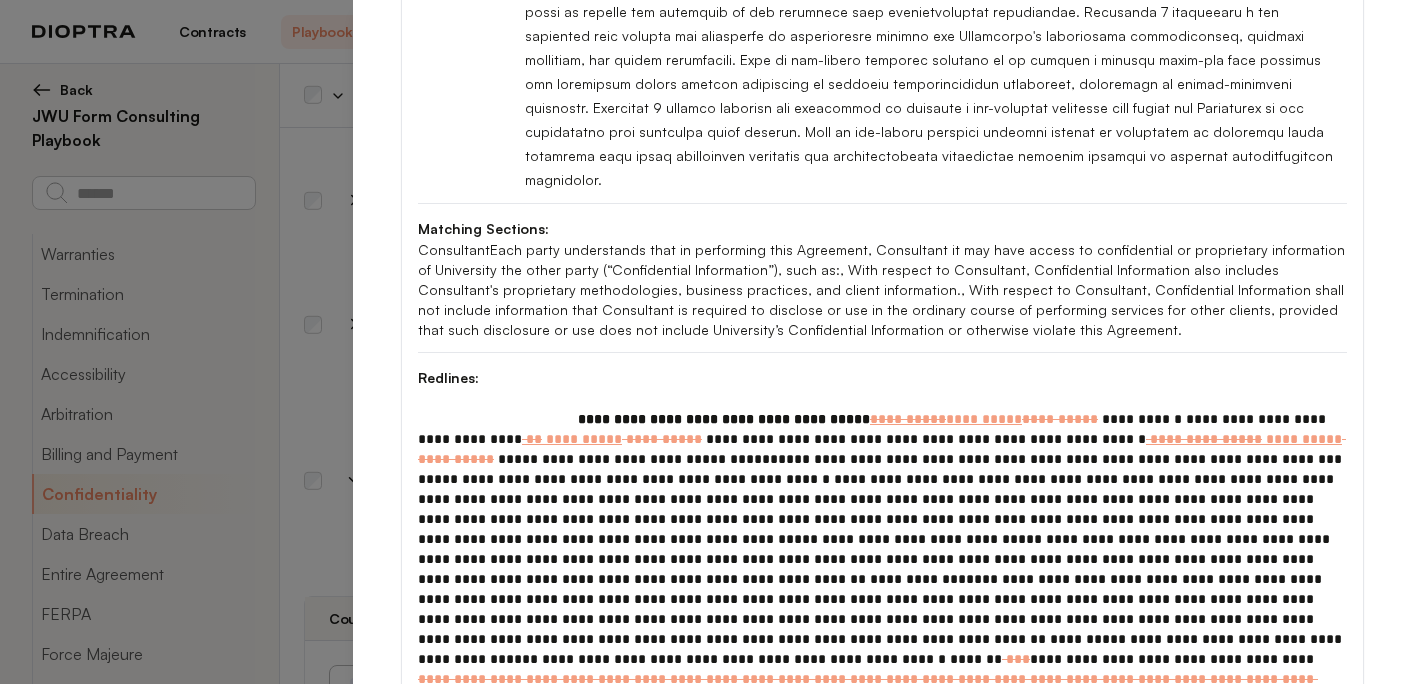 scroll, scrollTop: 1114, scrollLeft: 0, axis: vertical 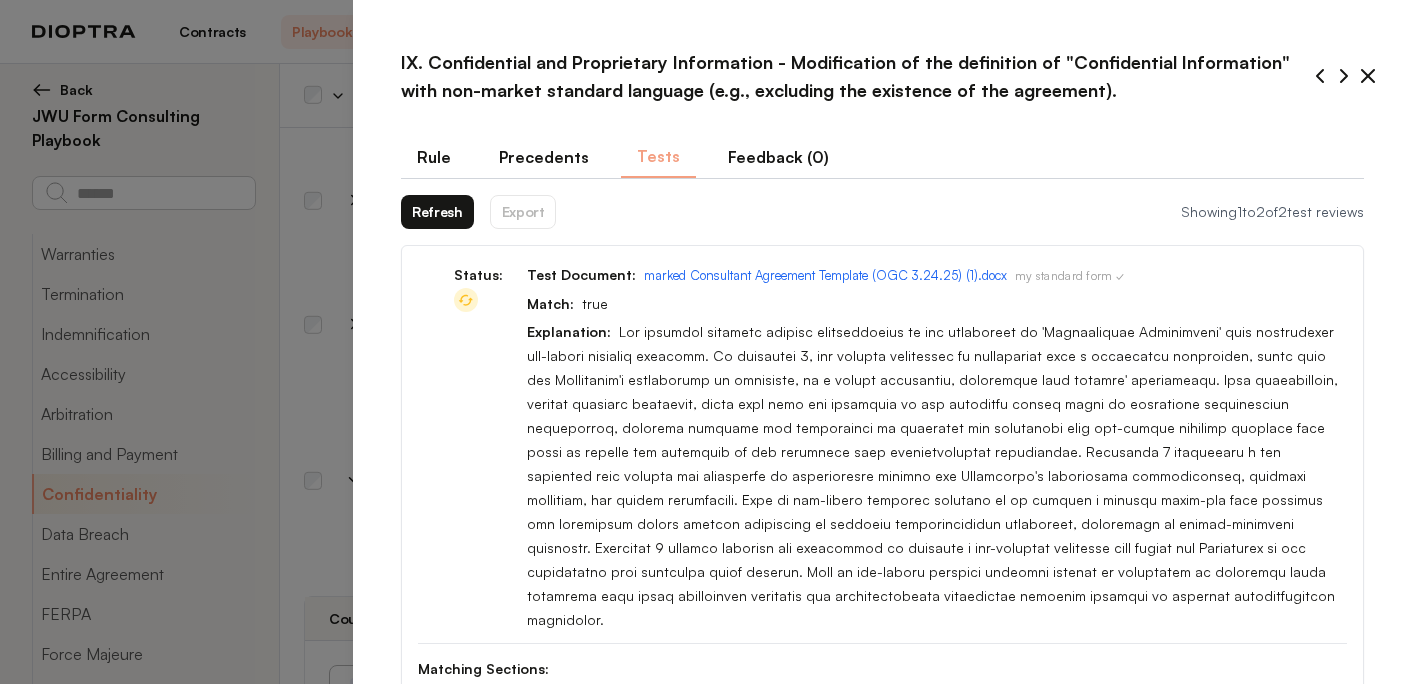 click 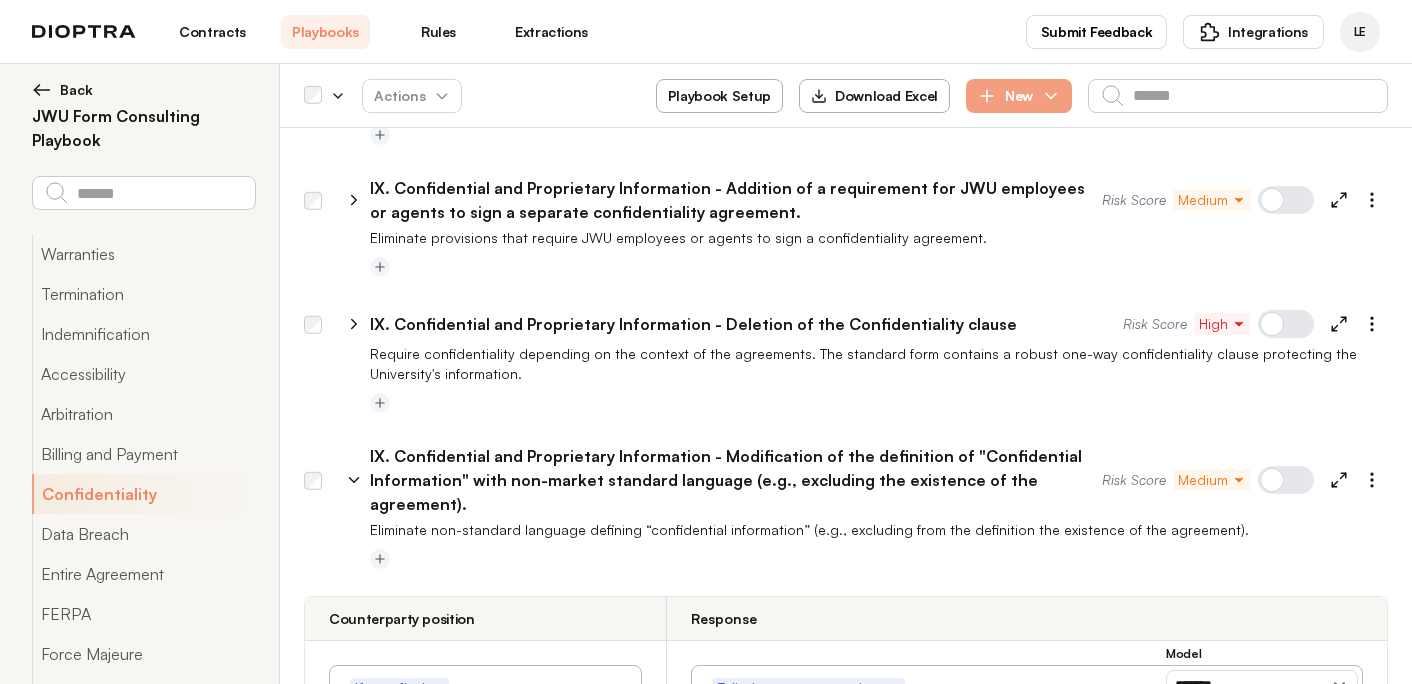 click at bounding box center [1286, 480] 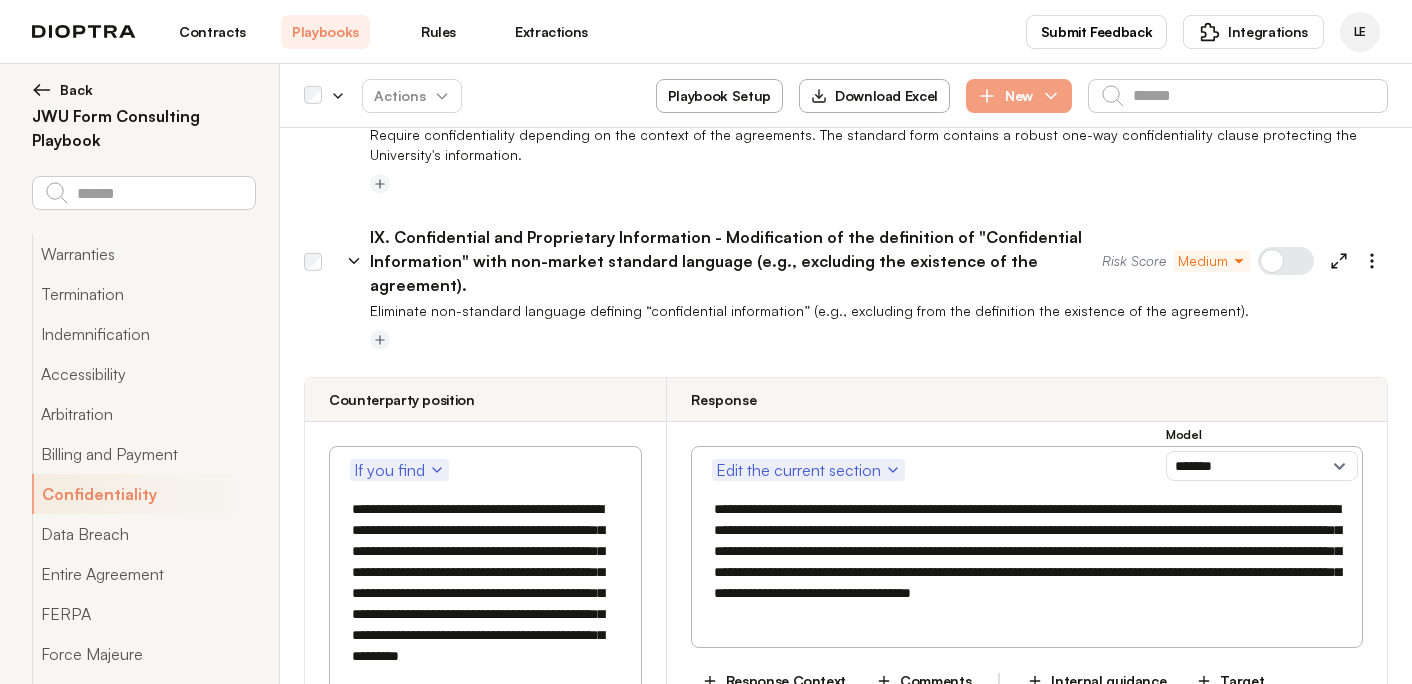 scroll, scrollTop: 4454, scrollLeft: 0, axis: vertical 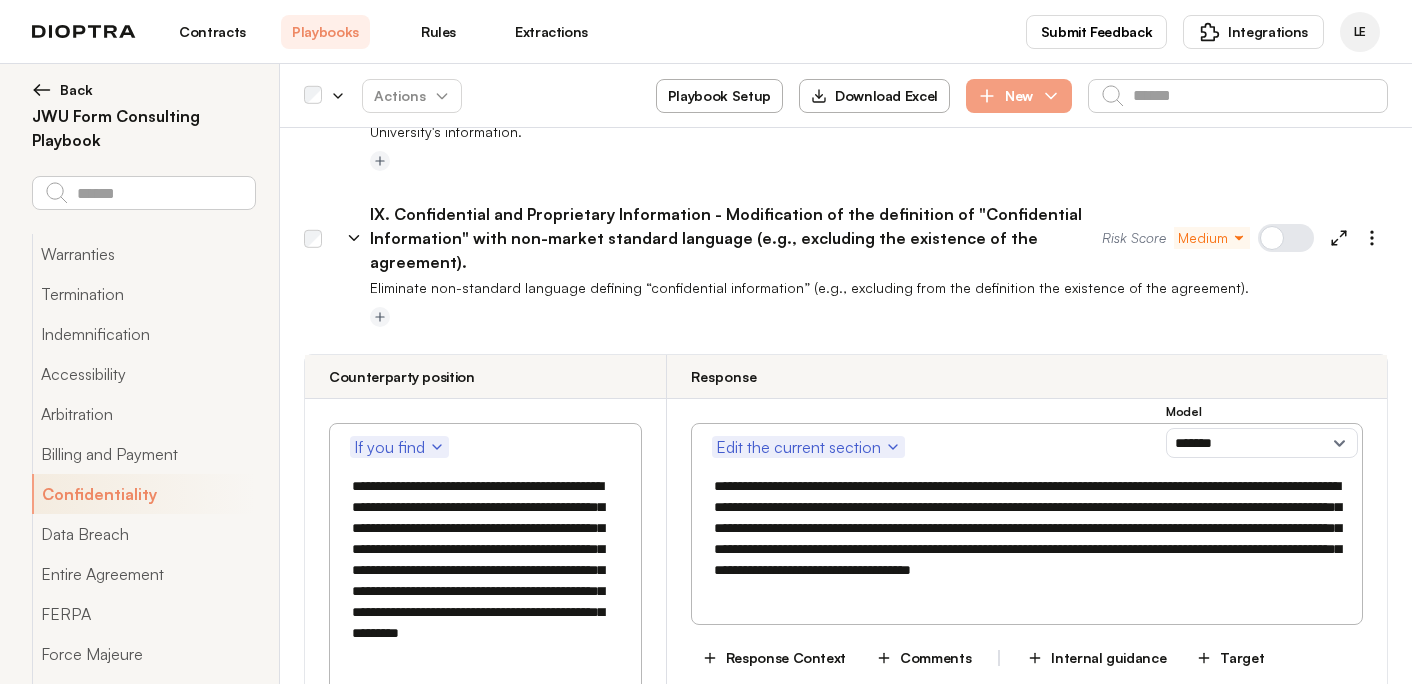 click on "**********" at bounding box center (485, 570) 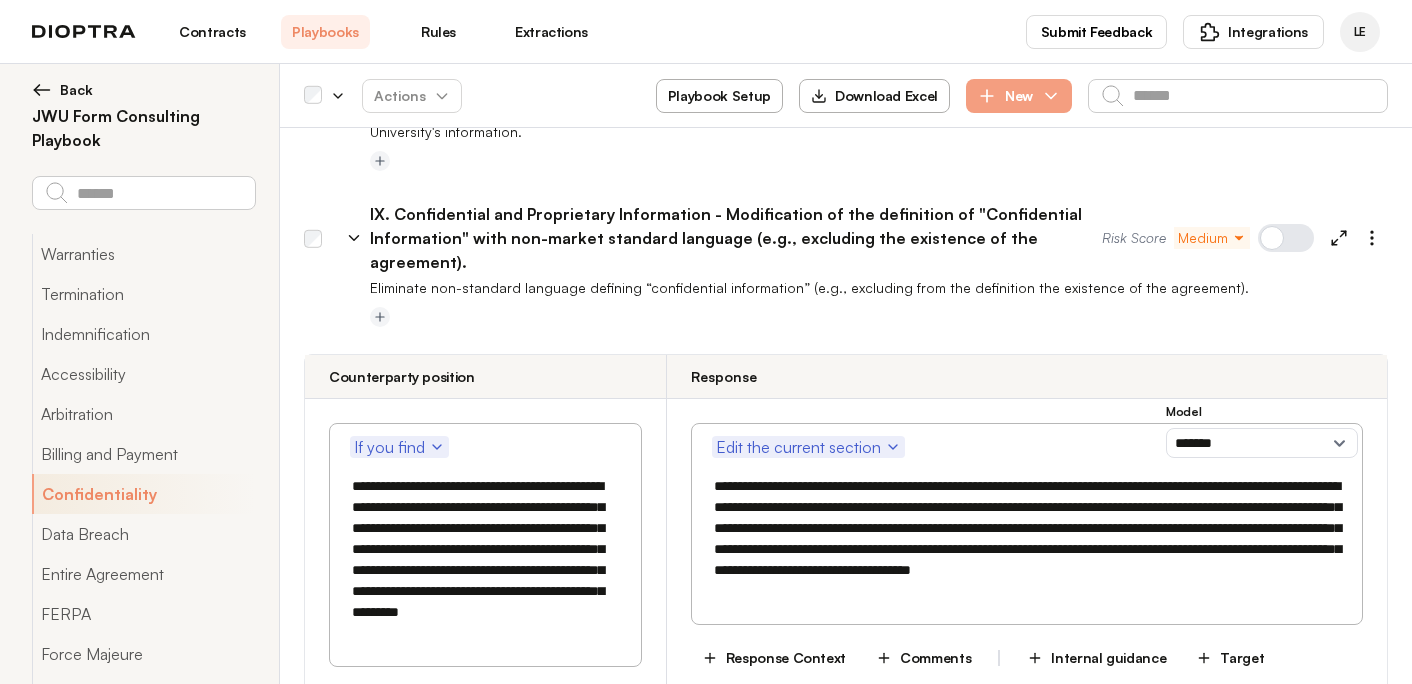 type on "**********" 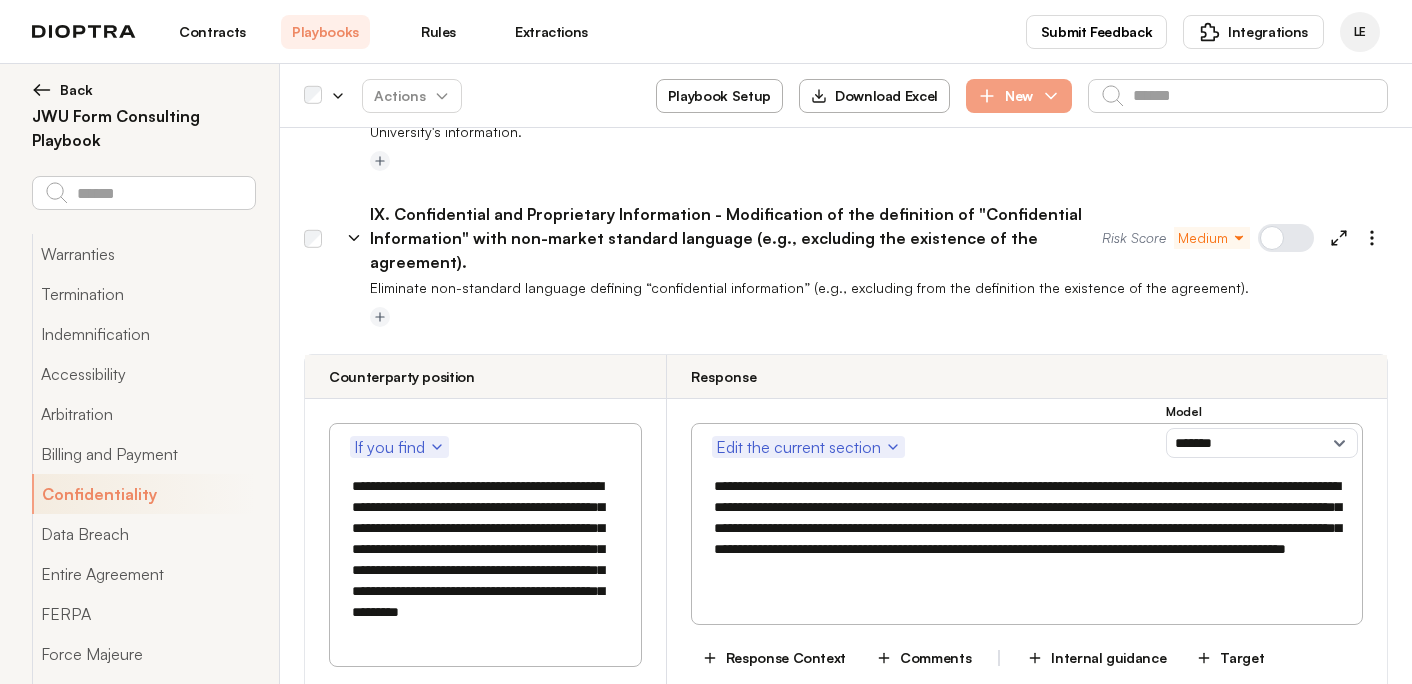 drag, startPoint x: 1015, startPoint y: 360, endPoint x: 1311, endPoint y: 343, distance: 296.48776 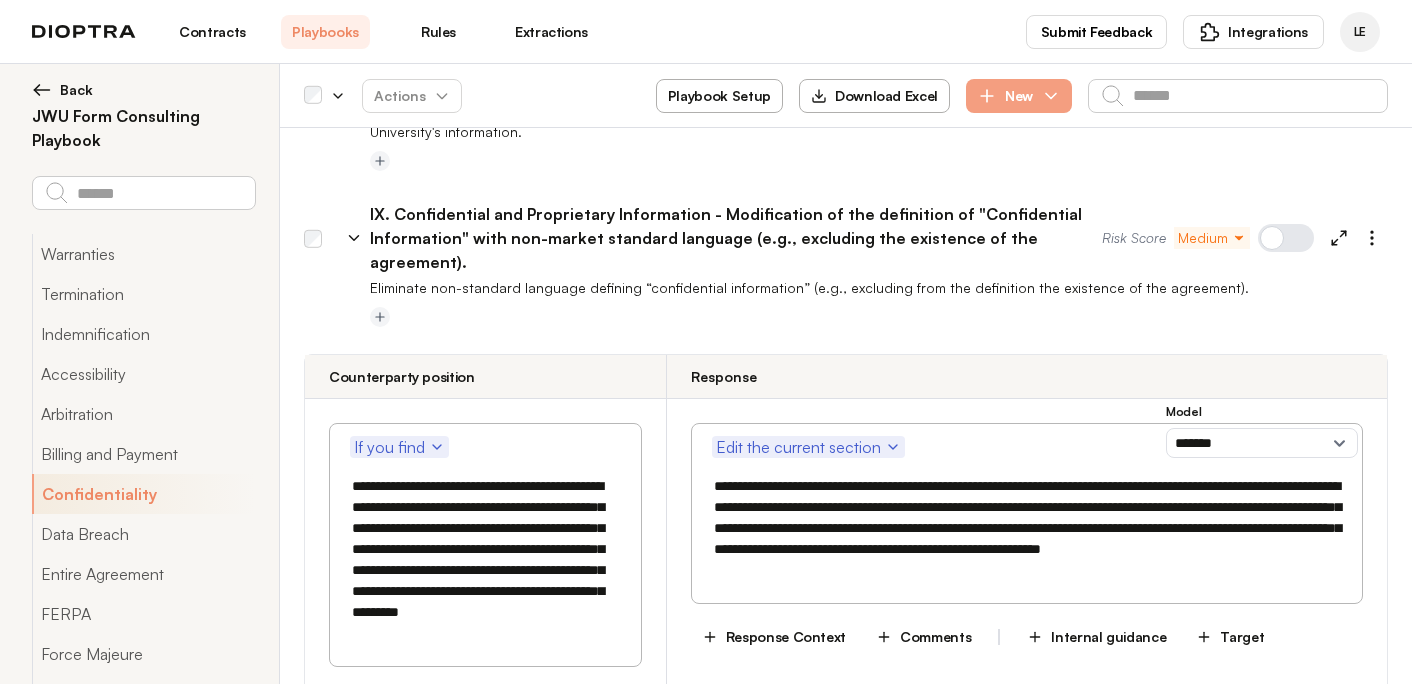 type on "**********" 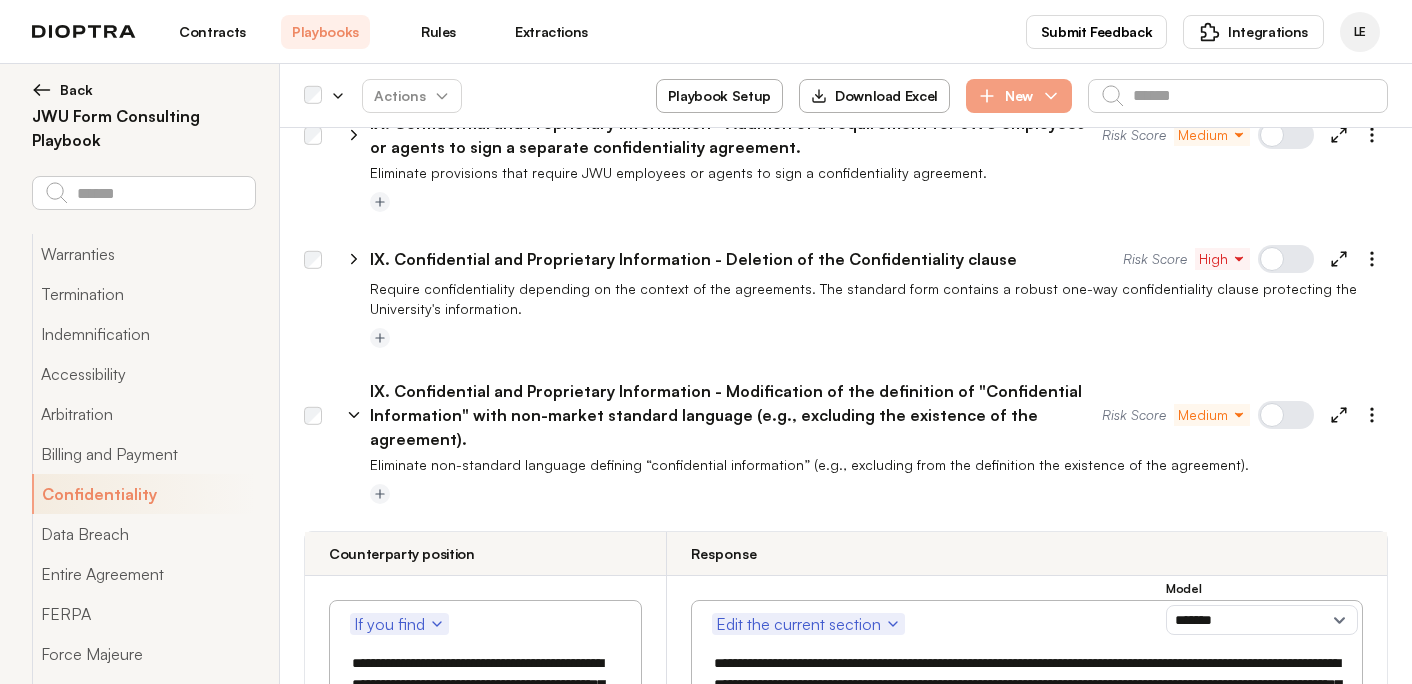 scroll, scrollTop: 4260, scrollLeft: 0, axis: vertical 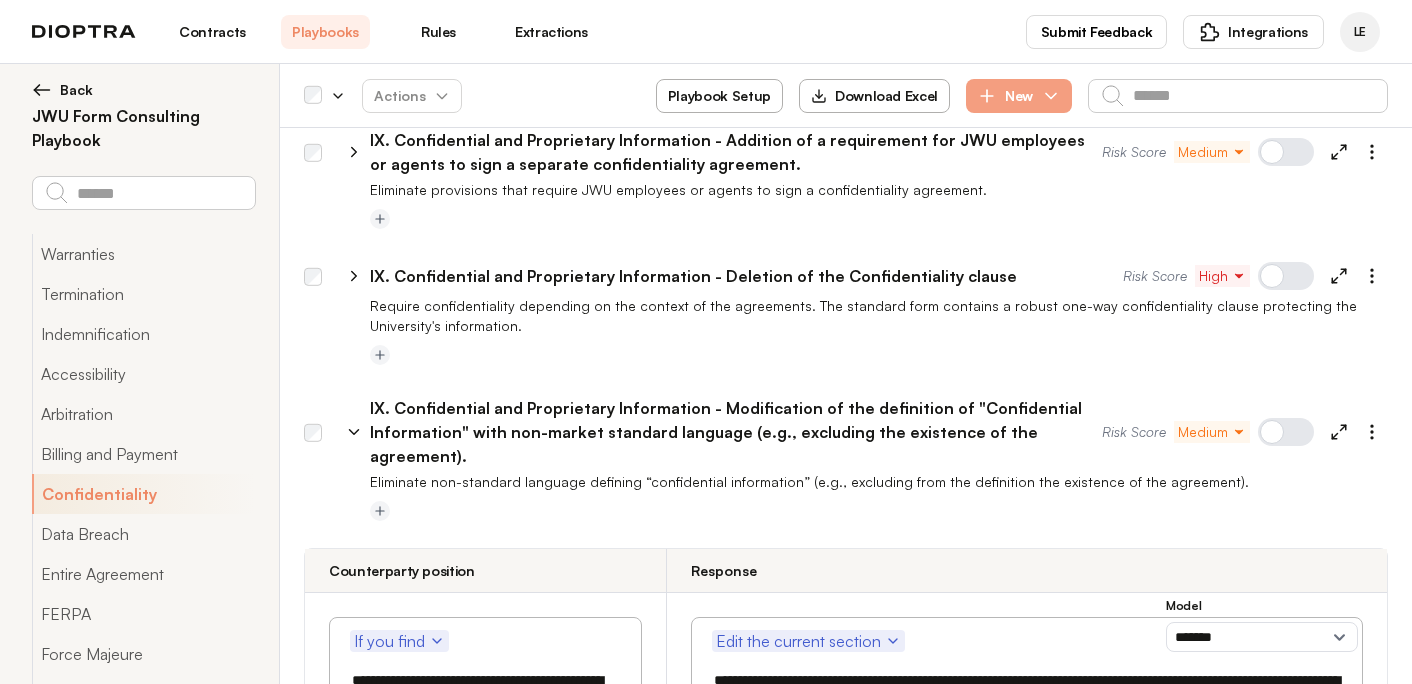 click 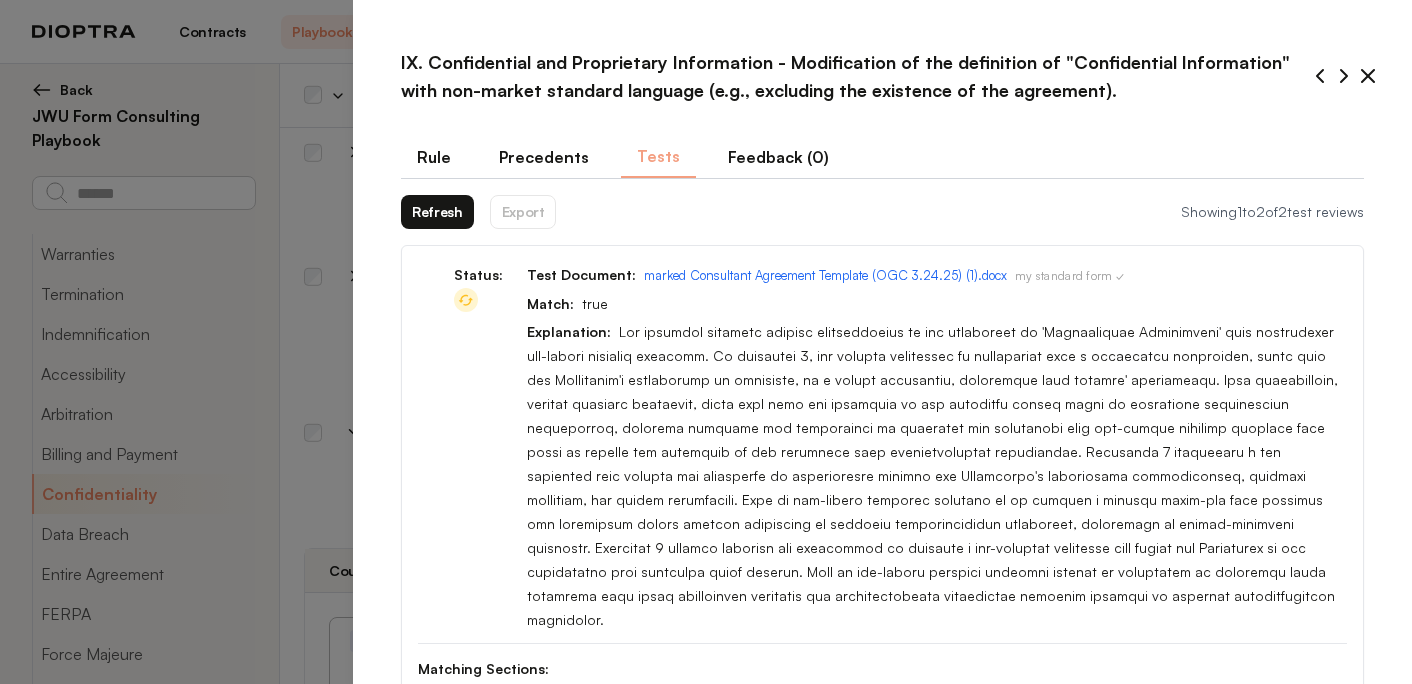 click on "Rule" at bounding box center [434, 157] 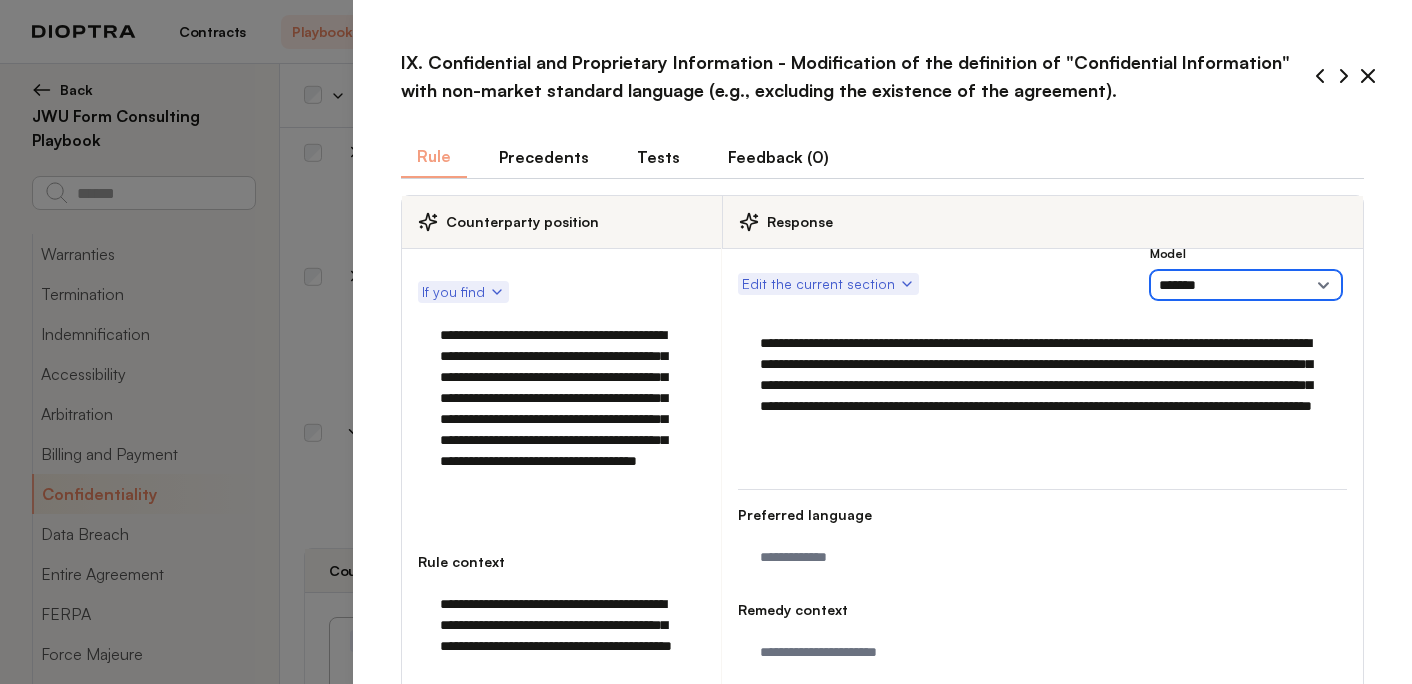 click on "**********" at bounding box center [1246, 285] 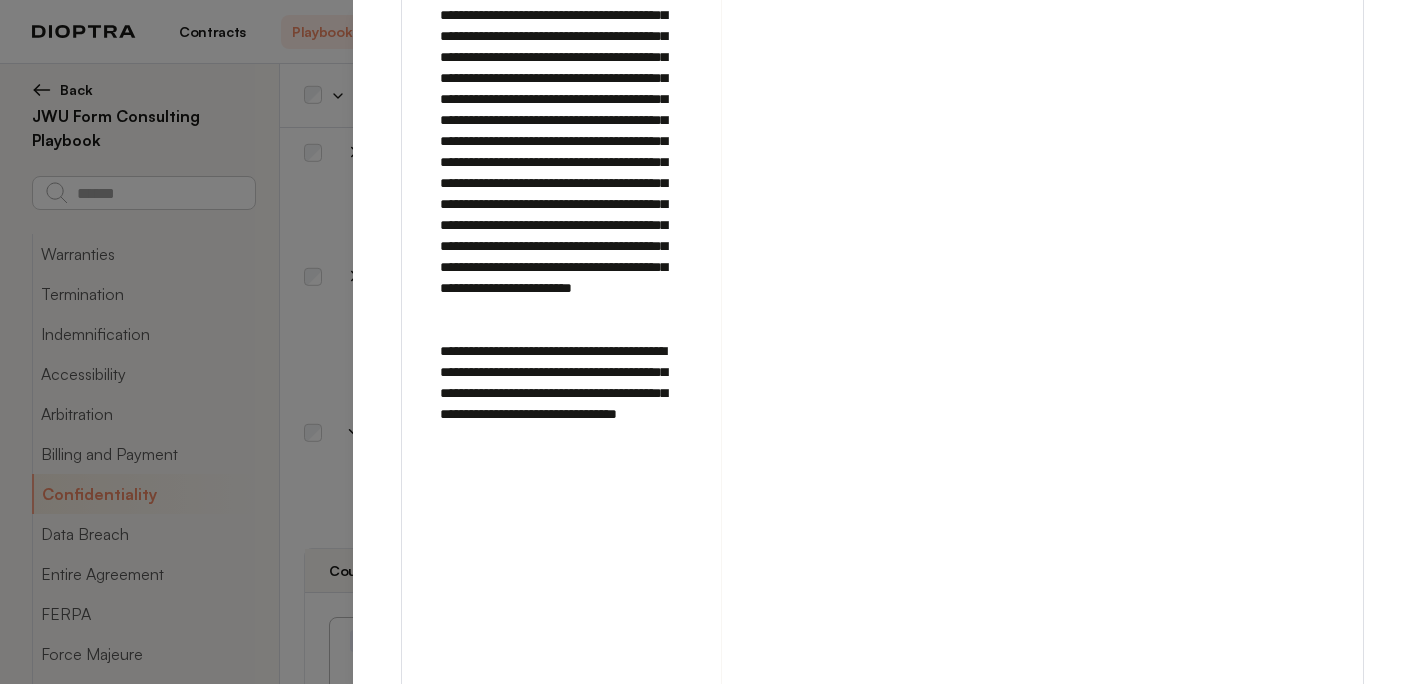 scroll, scrollTop: 3002, scrollLeft: 0, axis: vertical 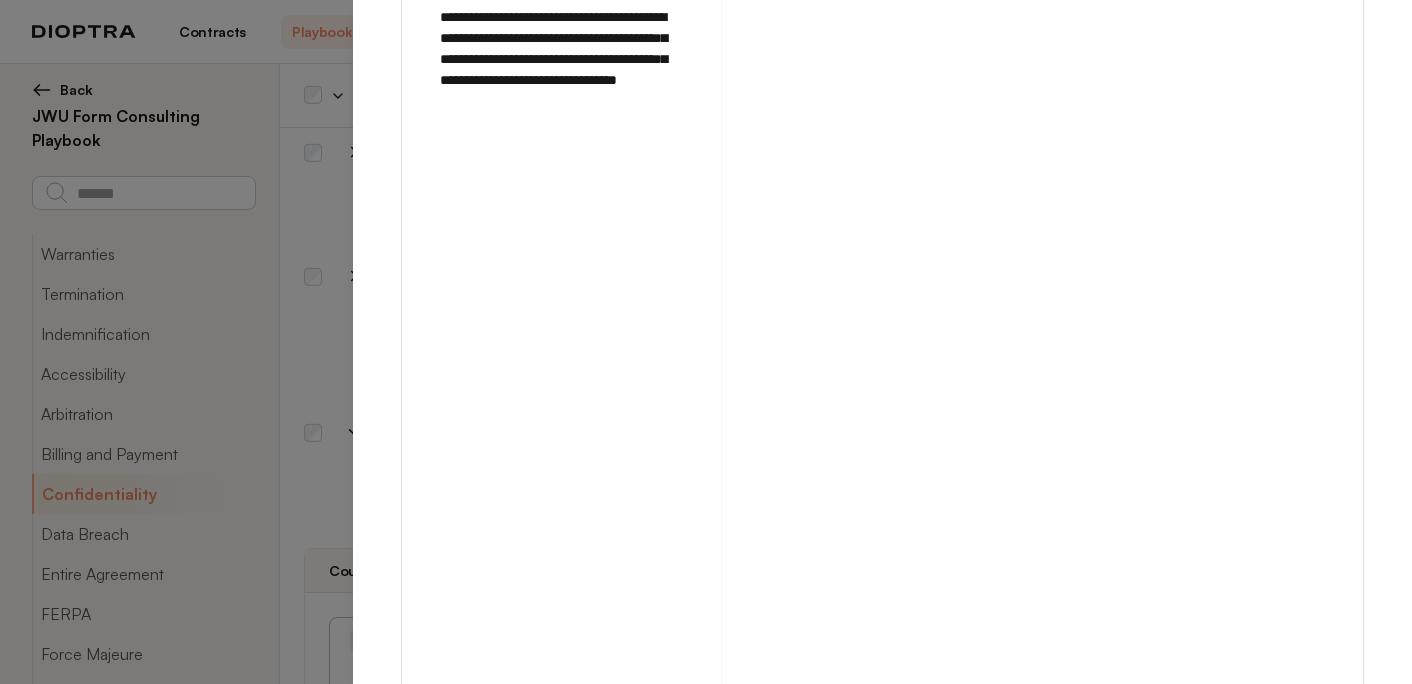 click on "Save" at bounding box center [1337, 982] 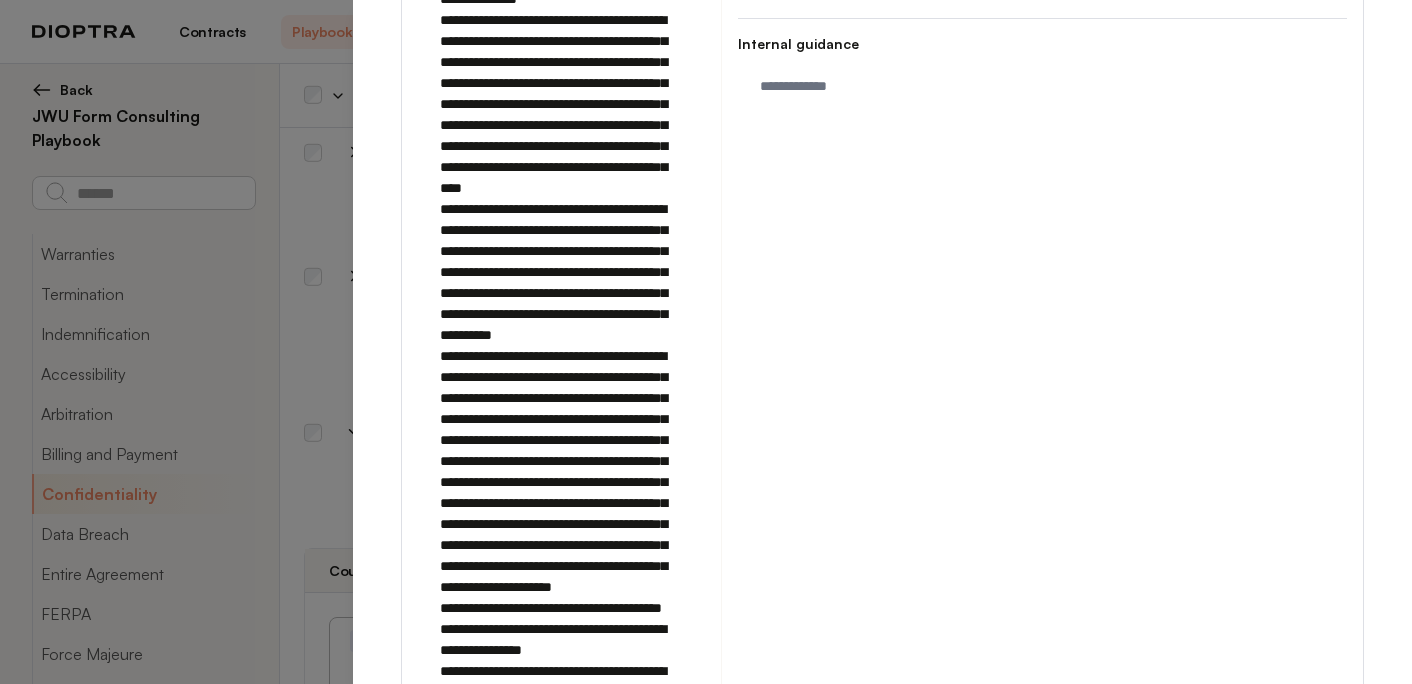 scroll, scrollTop: 0, scrollLeft: 0, axis: both 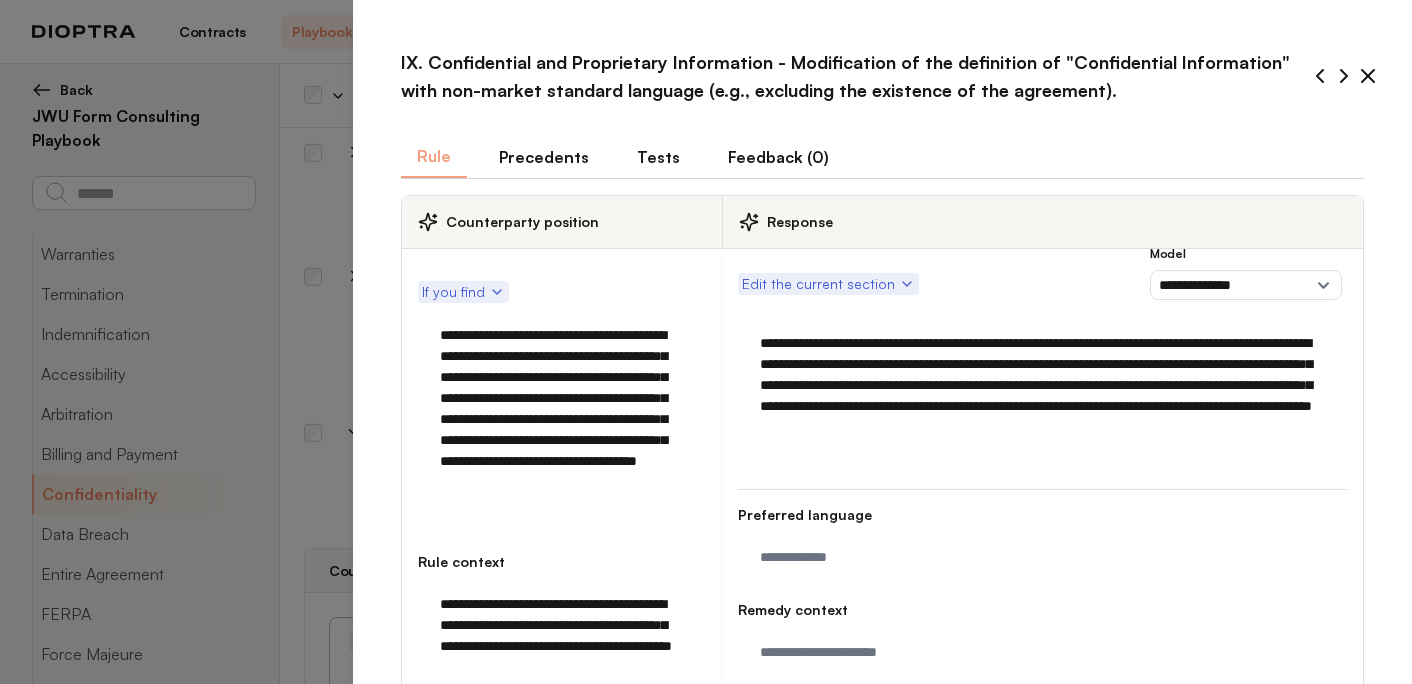 click on "Tests" at bounding box center (658, 157) 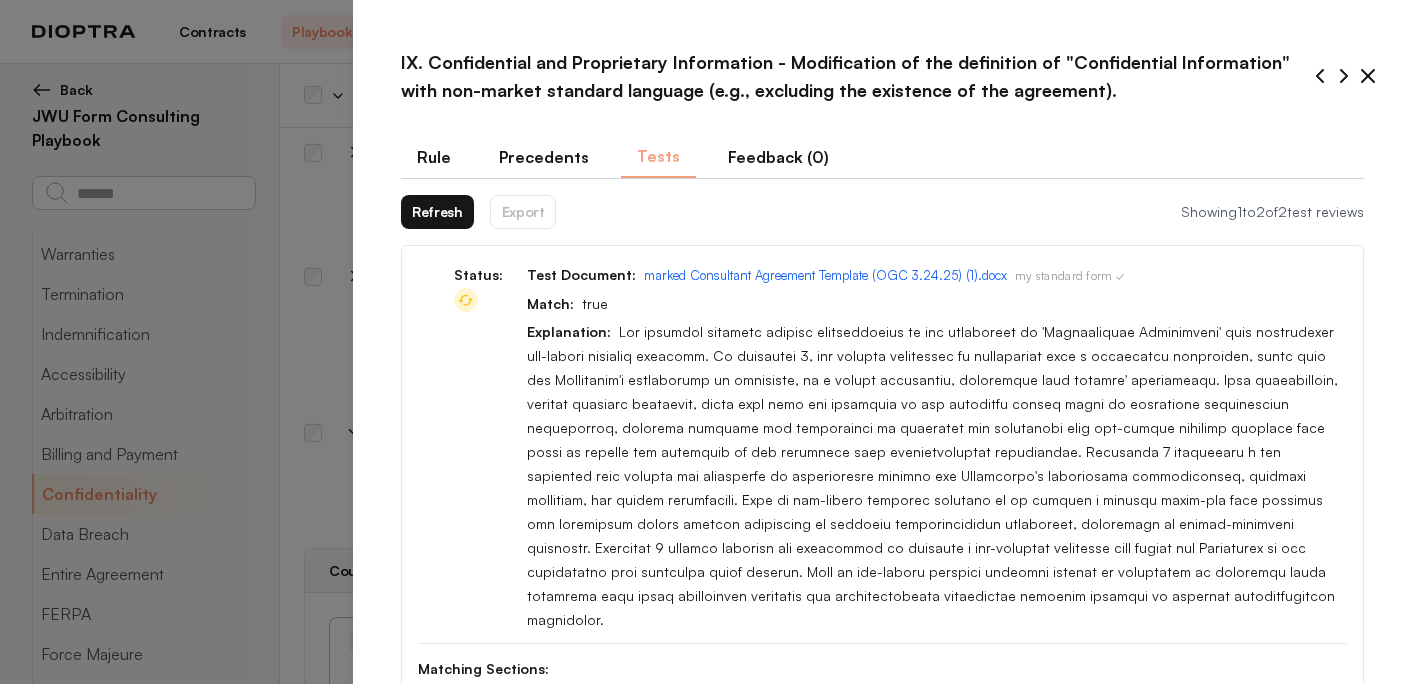 click on "Refresh" at bounding box center [437, 212] 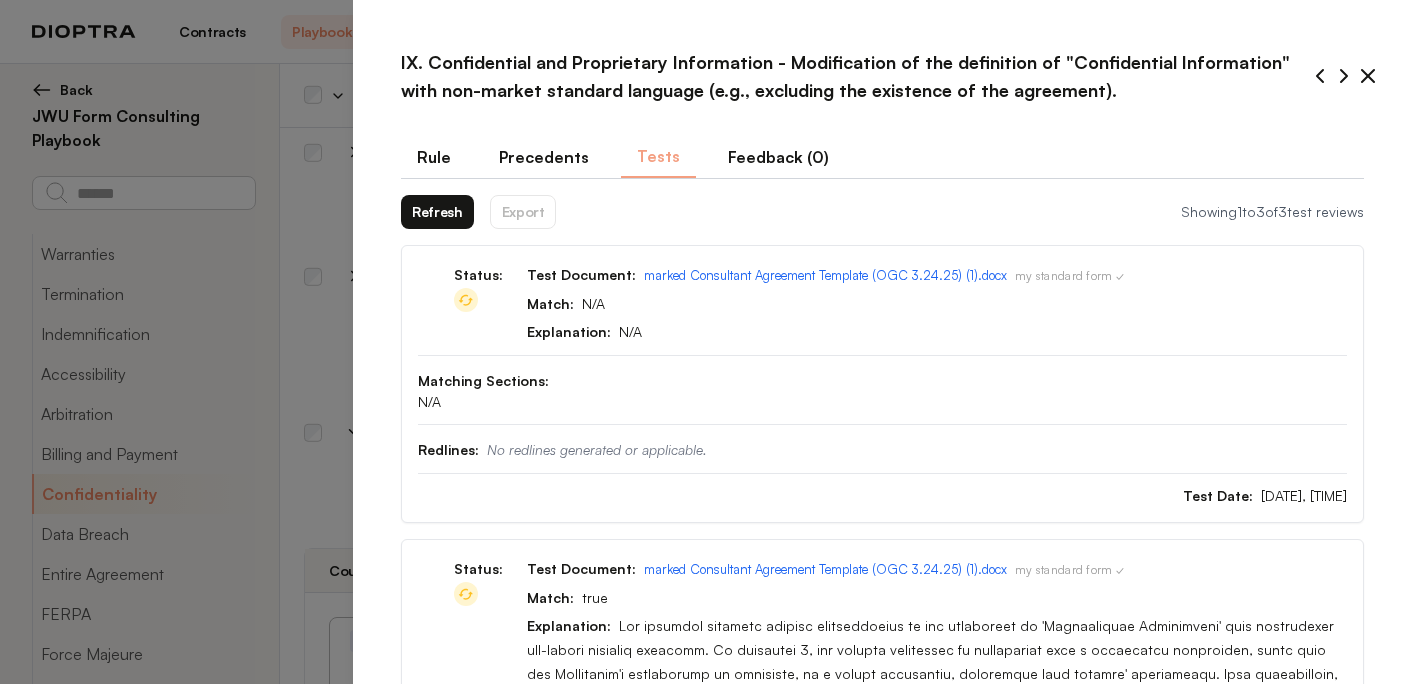 click on "Refresh" at bounding box center [437, 212] 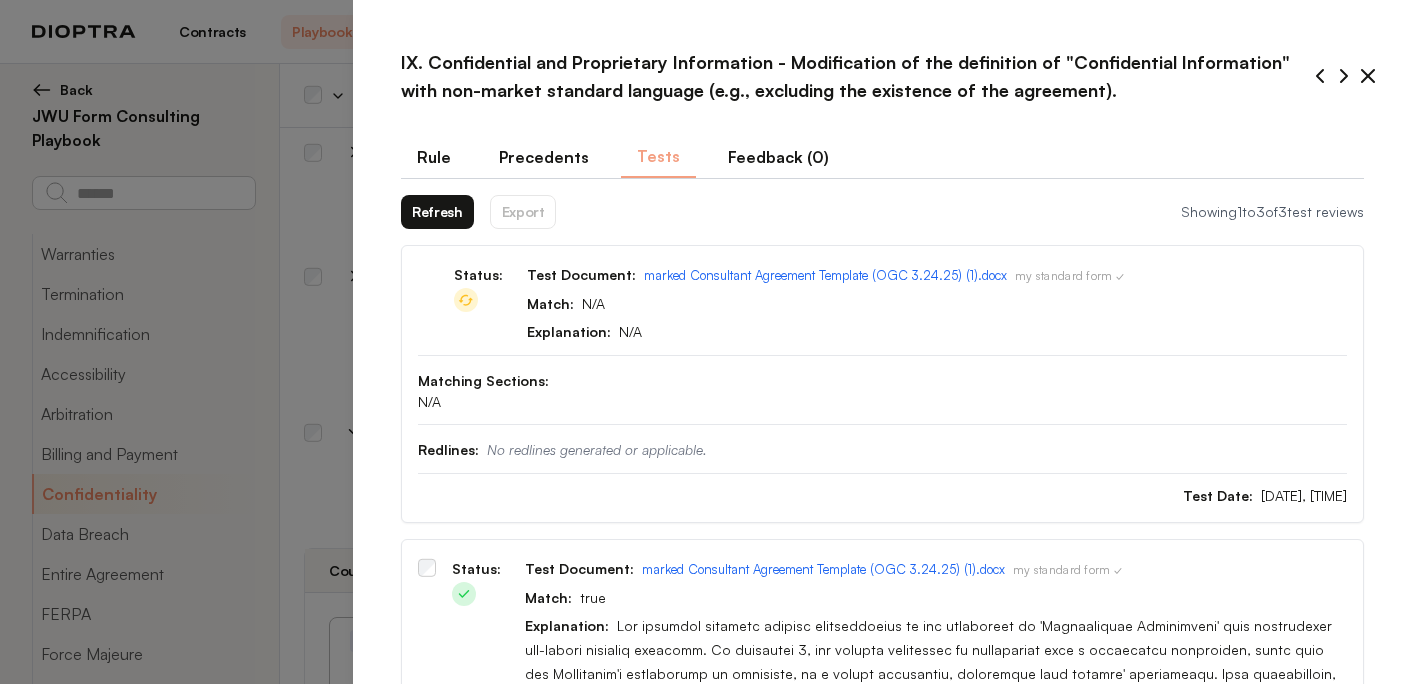 click on "Refresh" at bounding box center [437, 212] 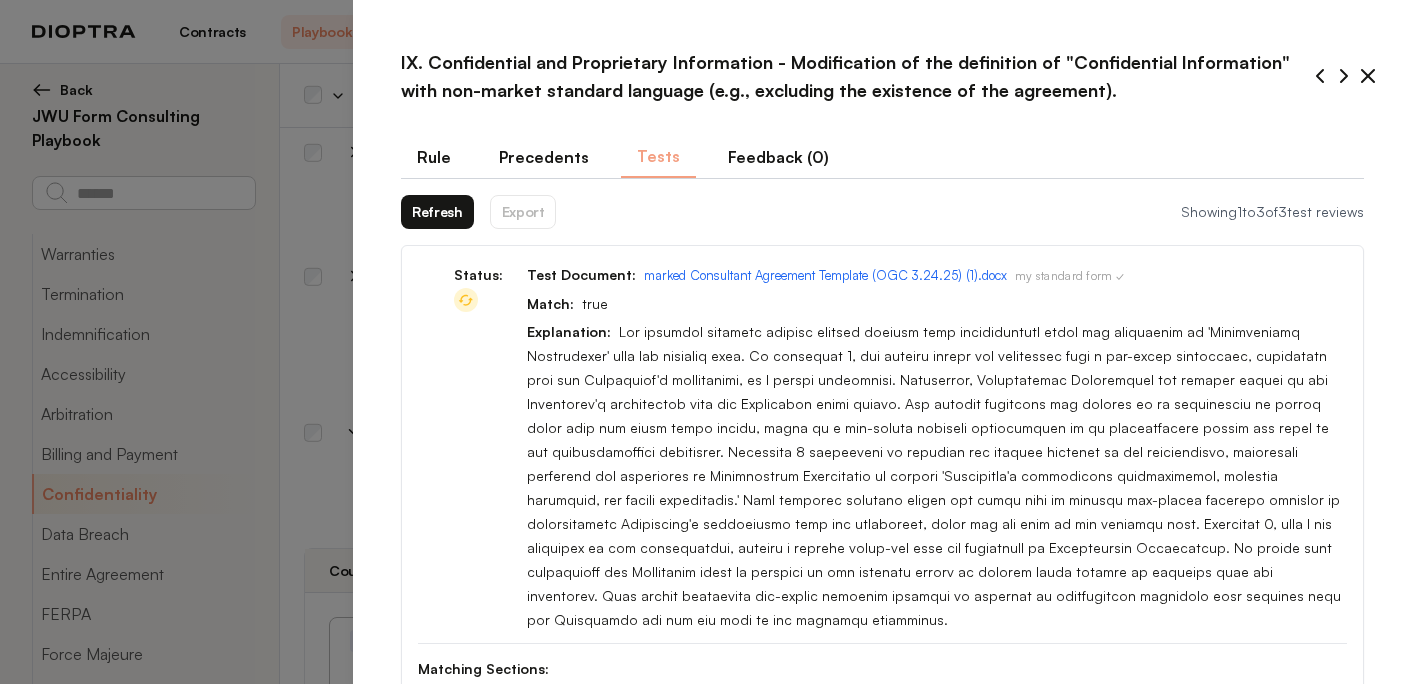 click on "Refresh" at bounding box center [437, 212] 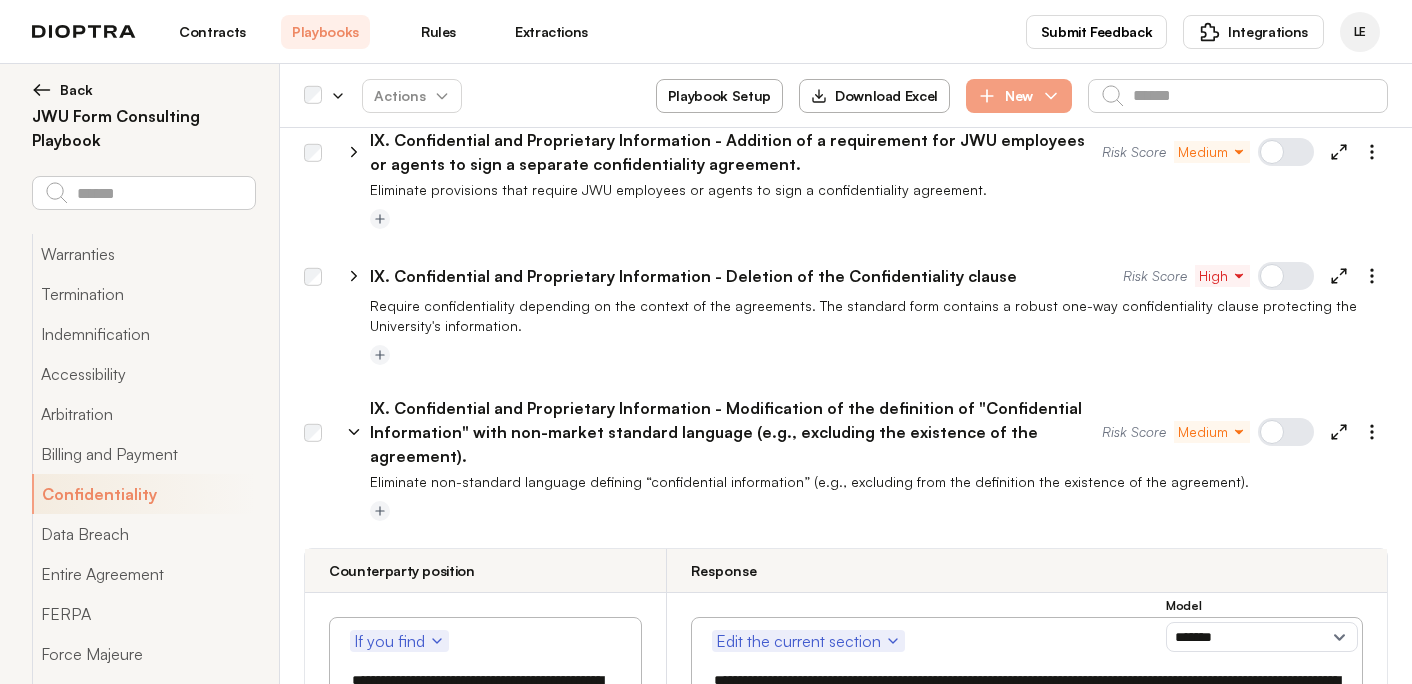 click 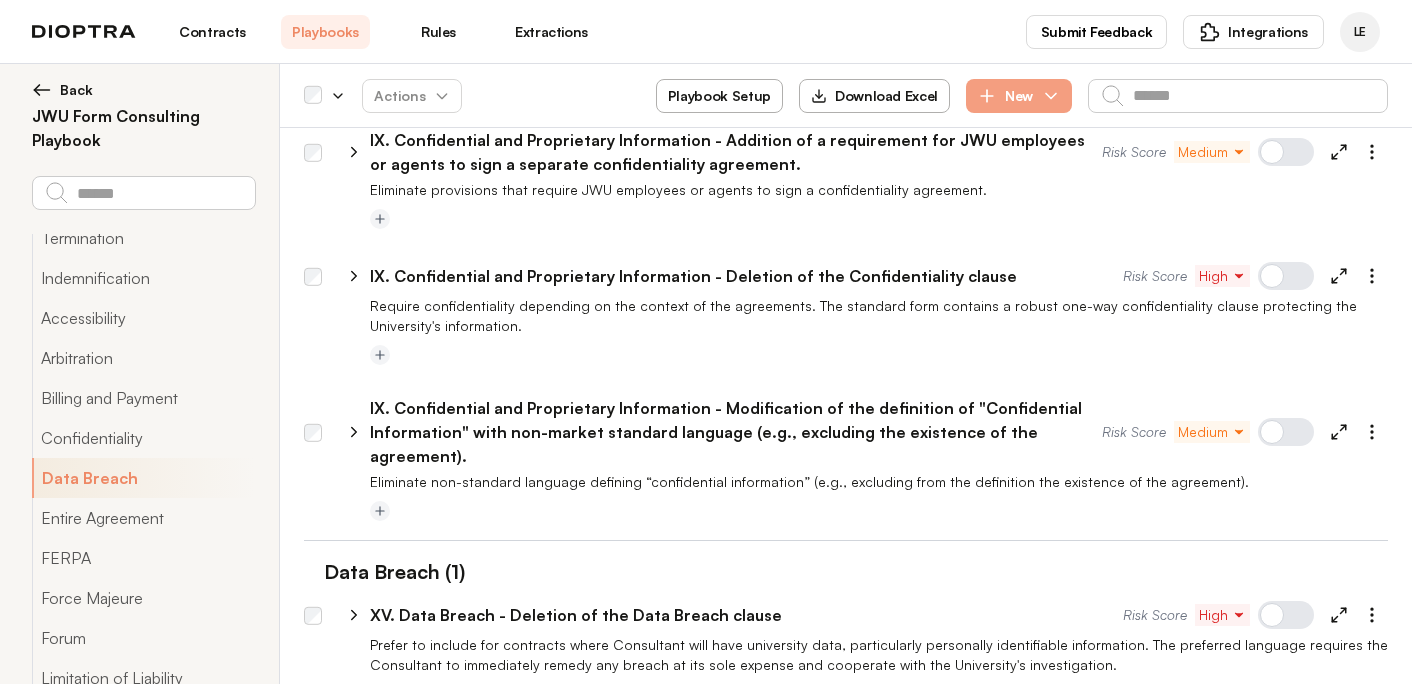 scroll, scrollTop: 0, scrollLeft: 0, axis: both 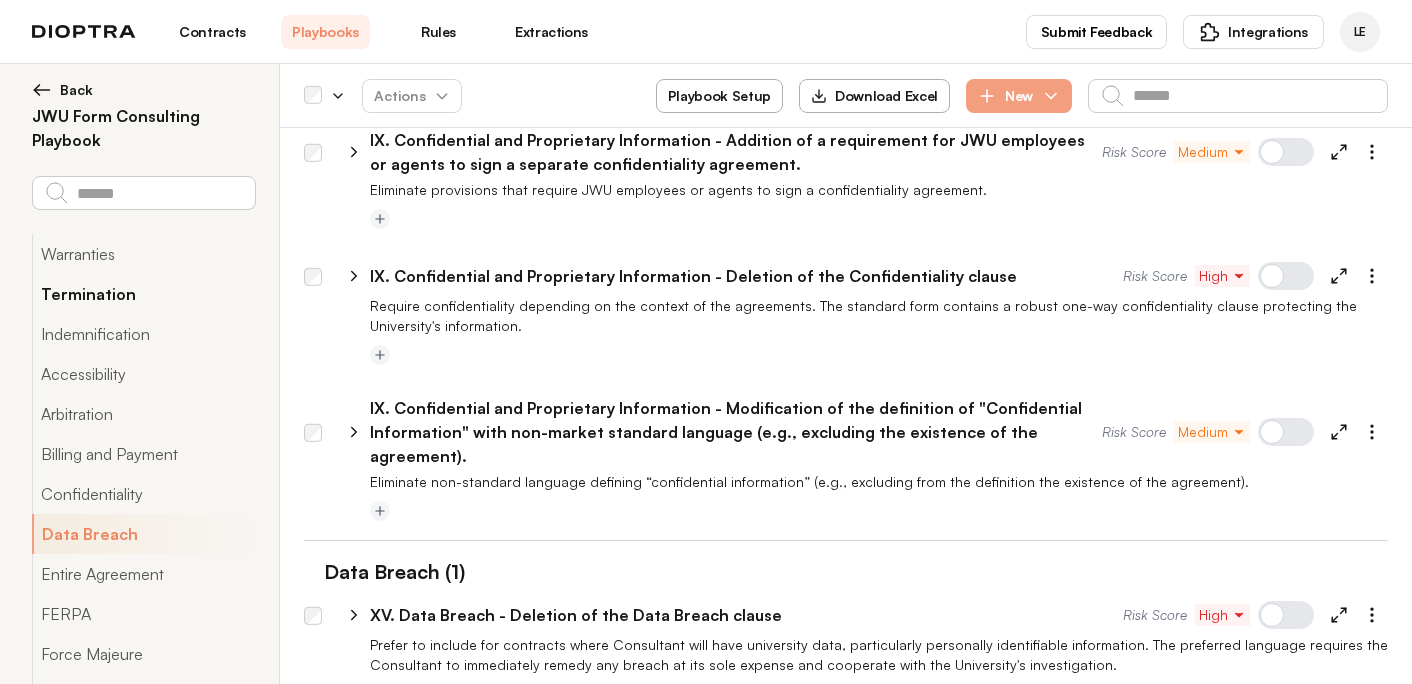click on "Termination" at bounding box center (143, 294) 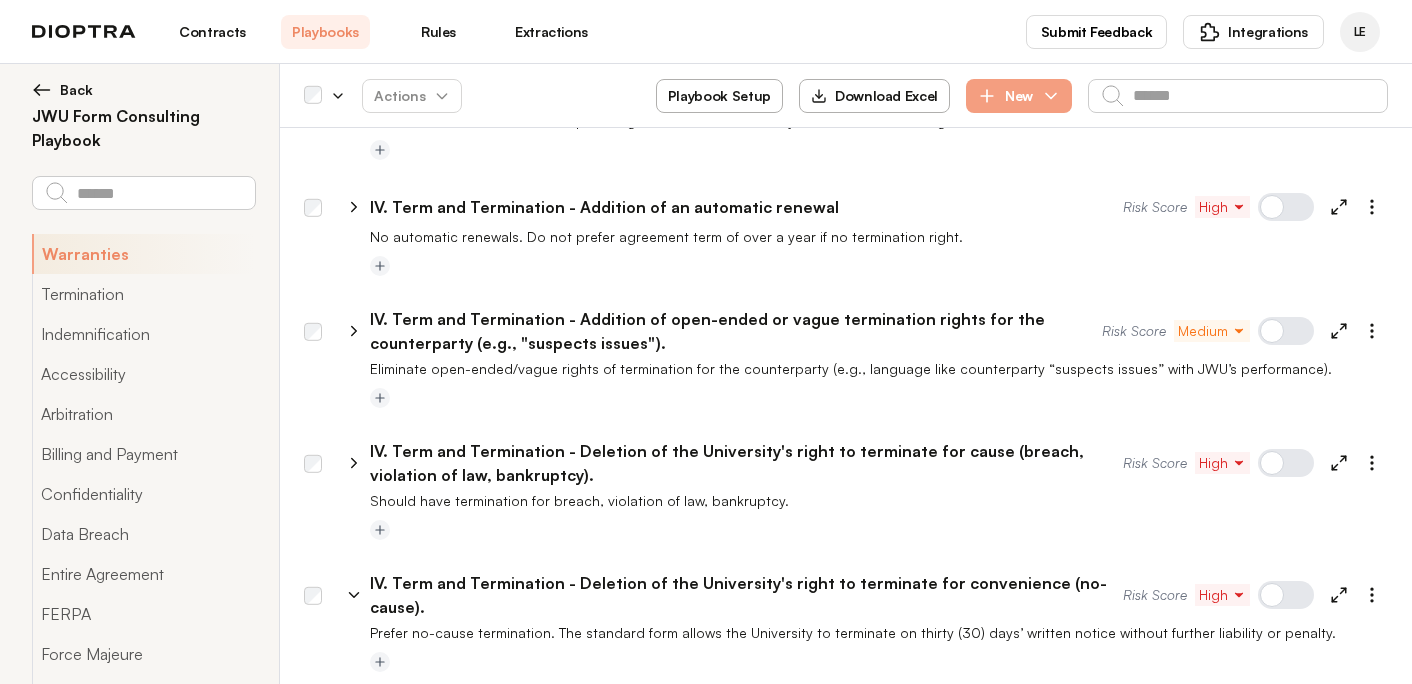 scroll, scrollTop: 297, scrollLeft: 0, axis: vertical 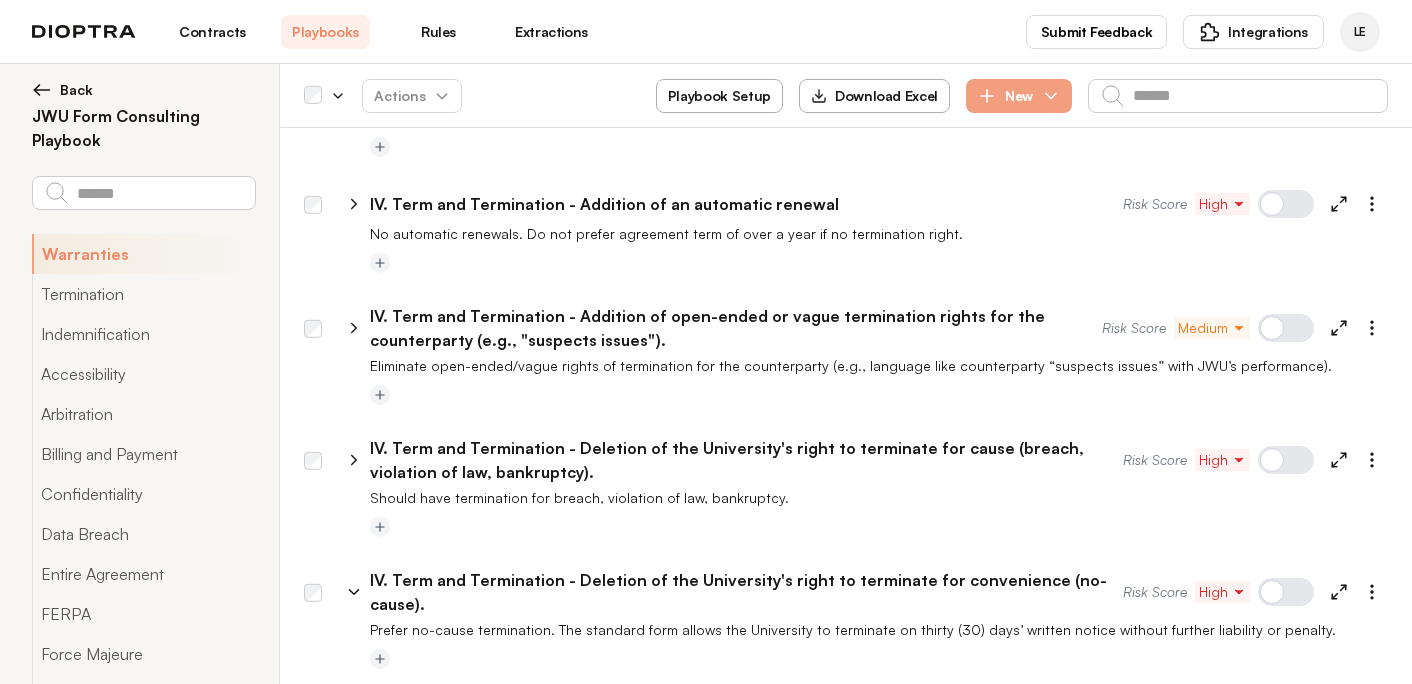 click at bounding box center (1286, 328) 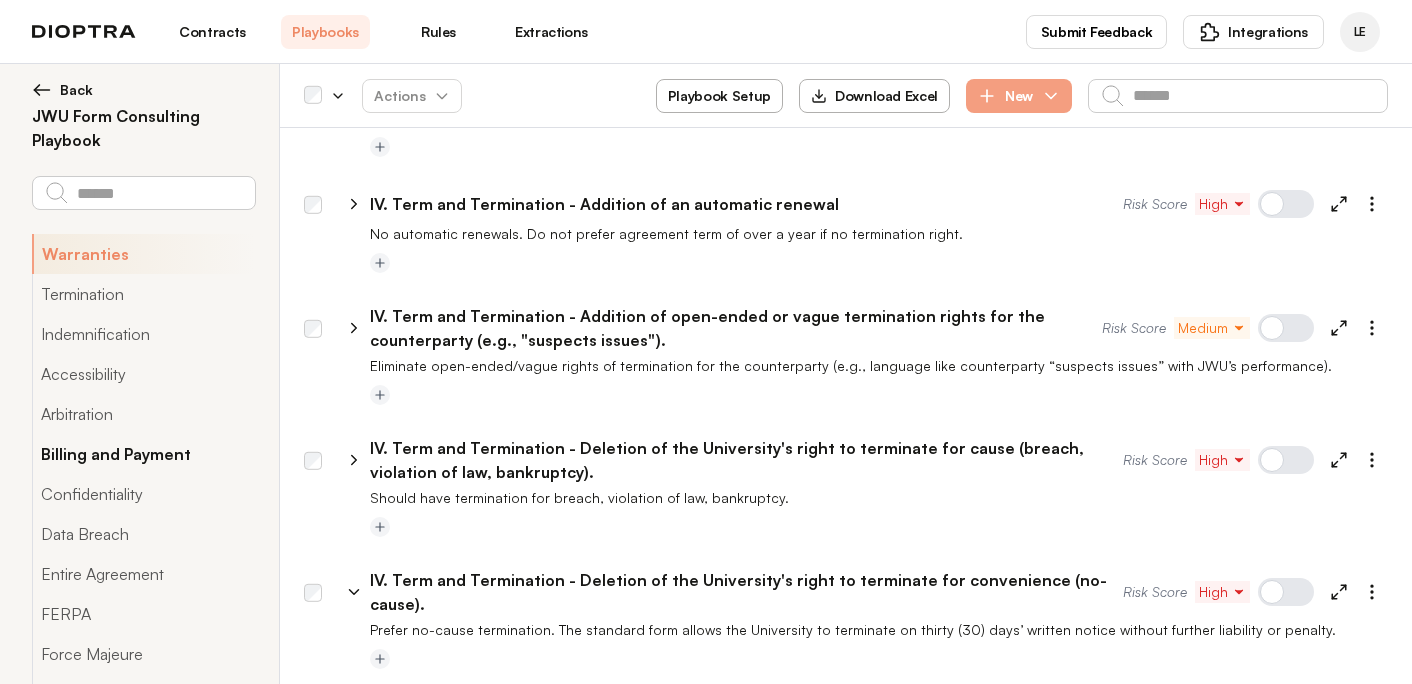 scroll, scrollTop: 230, scrollLeft: 0, axis: vertical 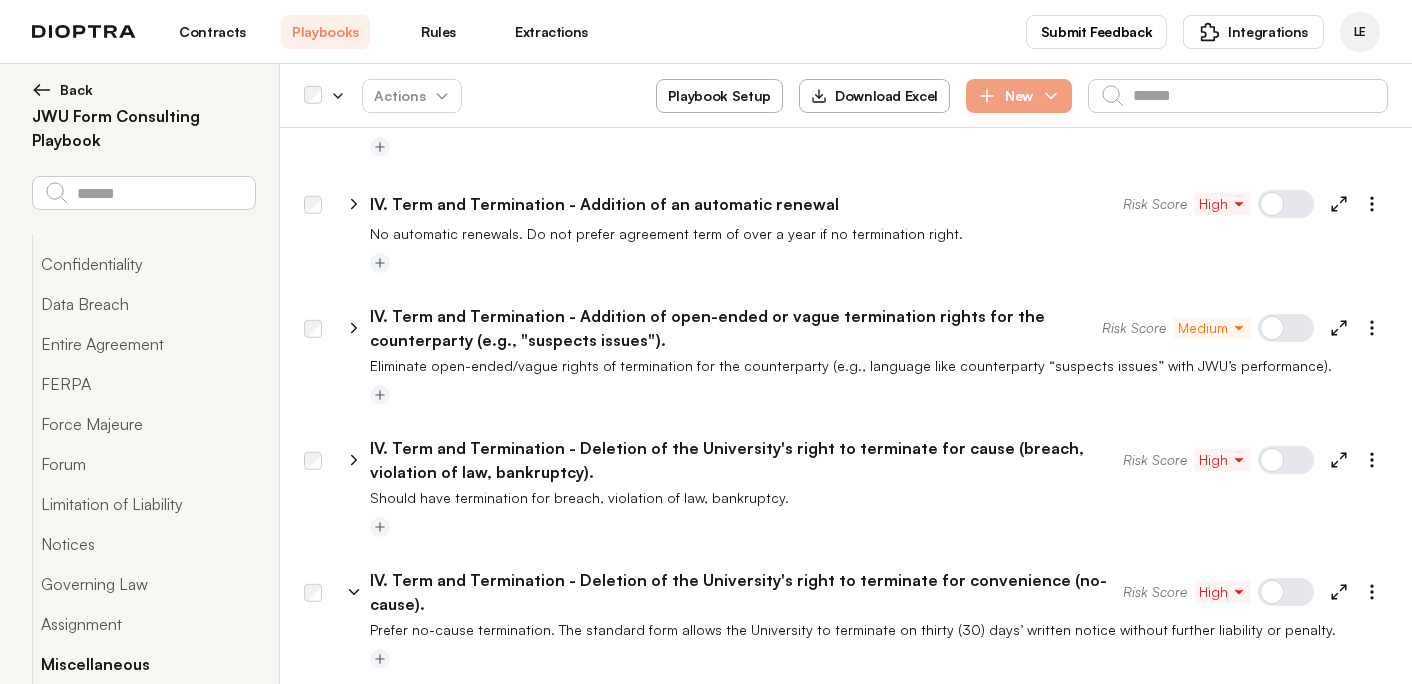 click on "Miscellaneous" at bounding box center (143, 664) 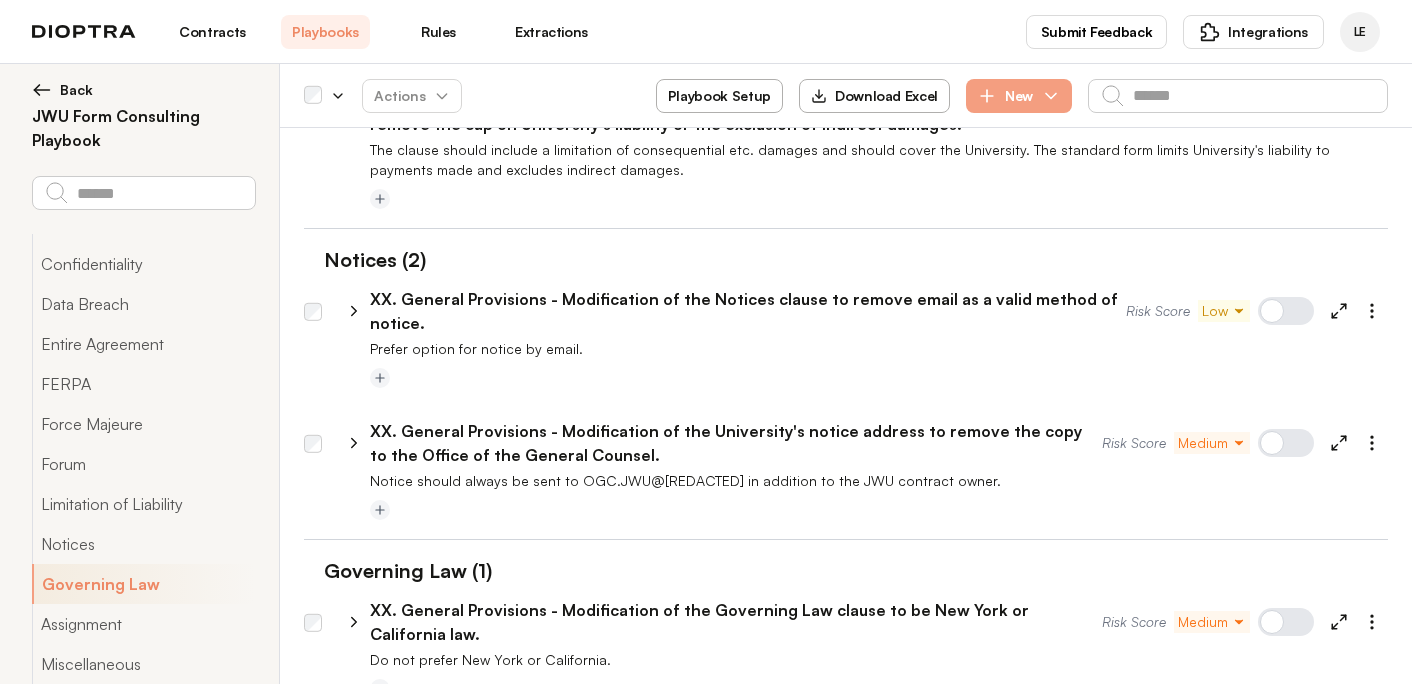 scroll, scrollTop: 6295, scrollLeft: 0, axis: vertical 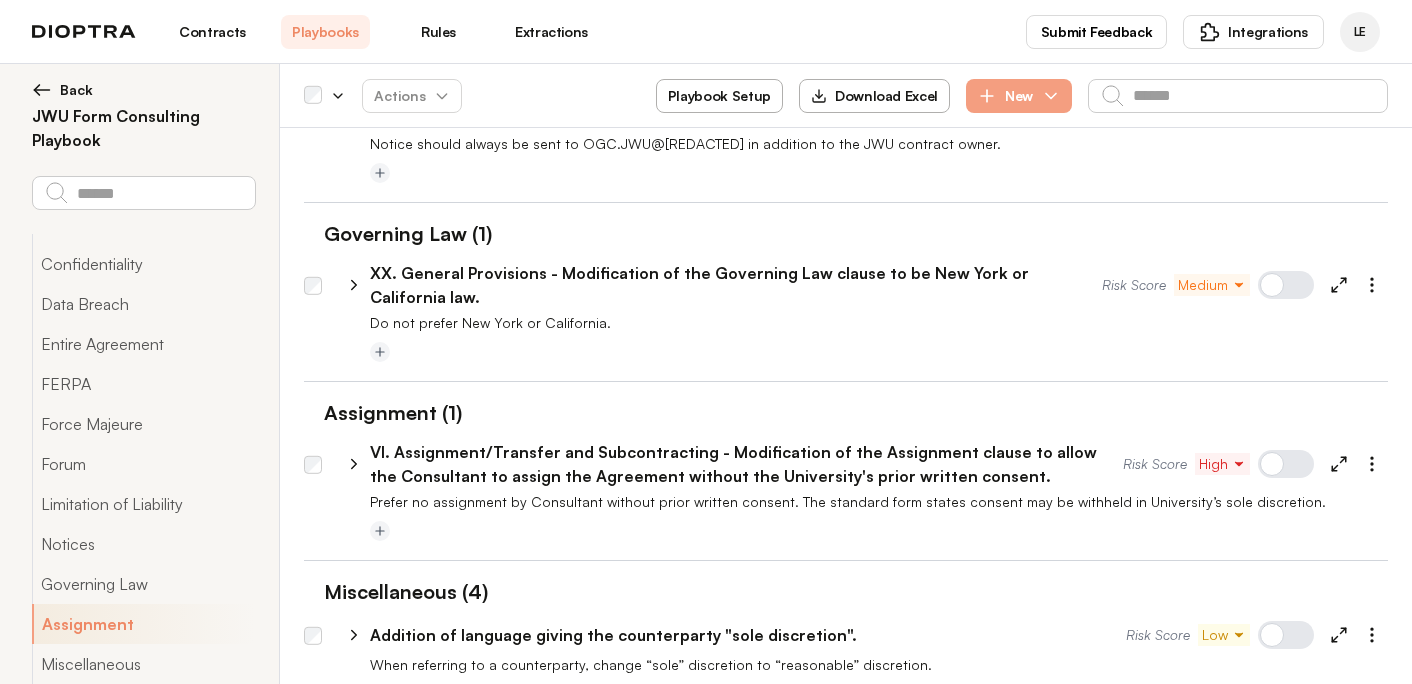 click at bounding box center [1286, 759] 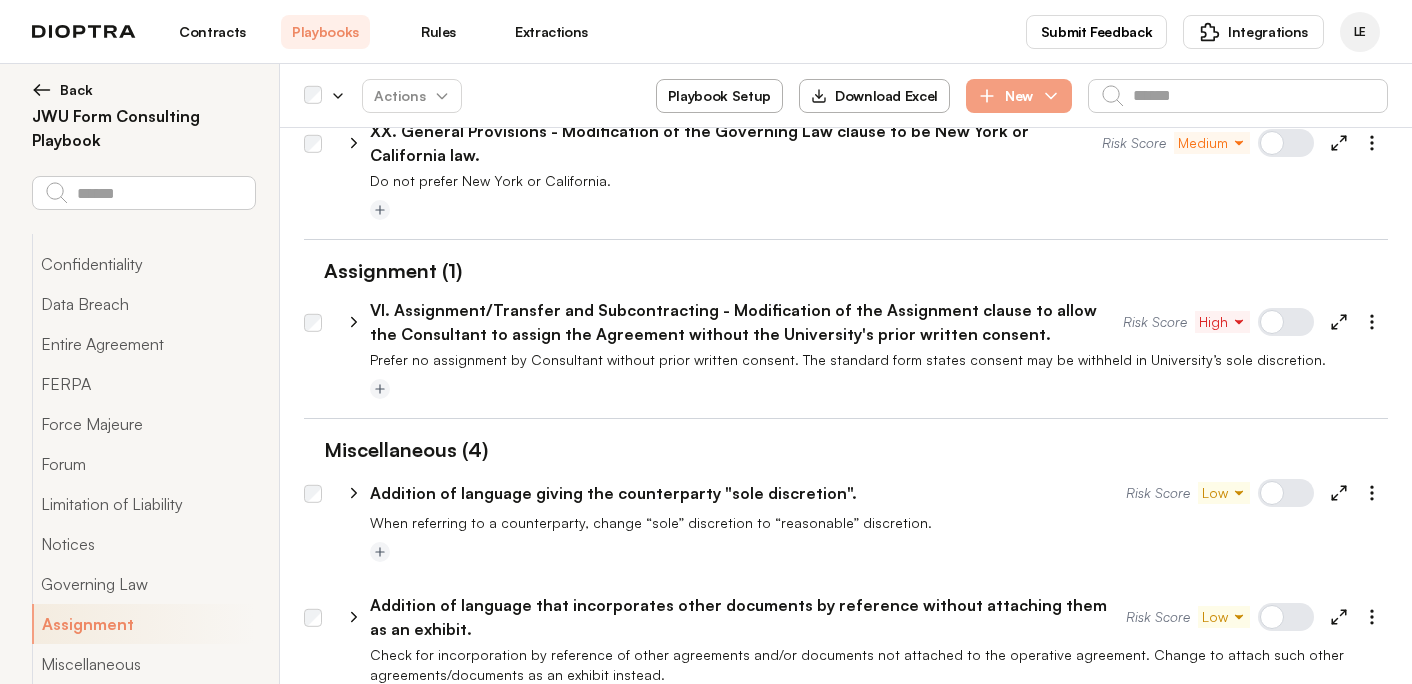 scroll, scrollTop: 6533, scrollLeft: 0, axis: vertical 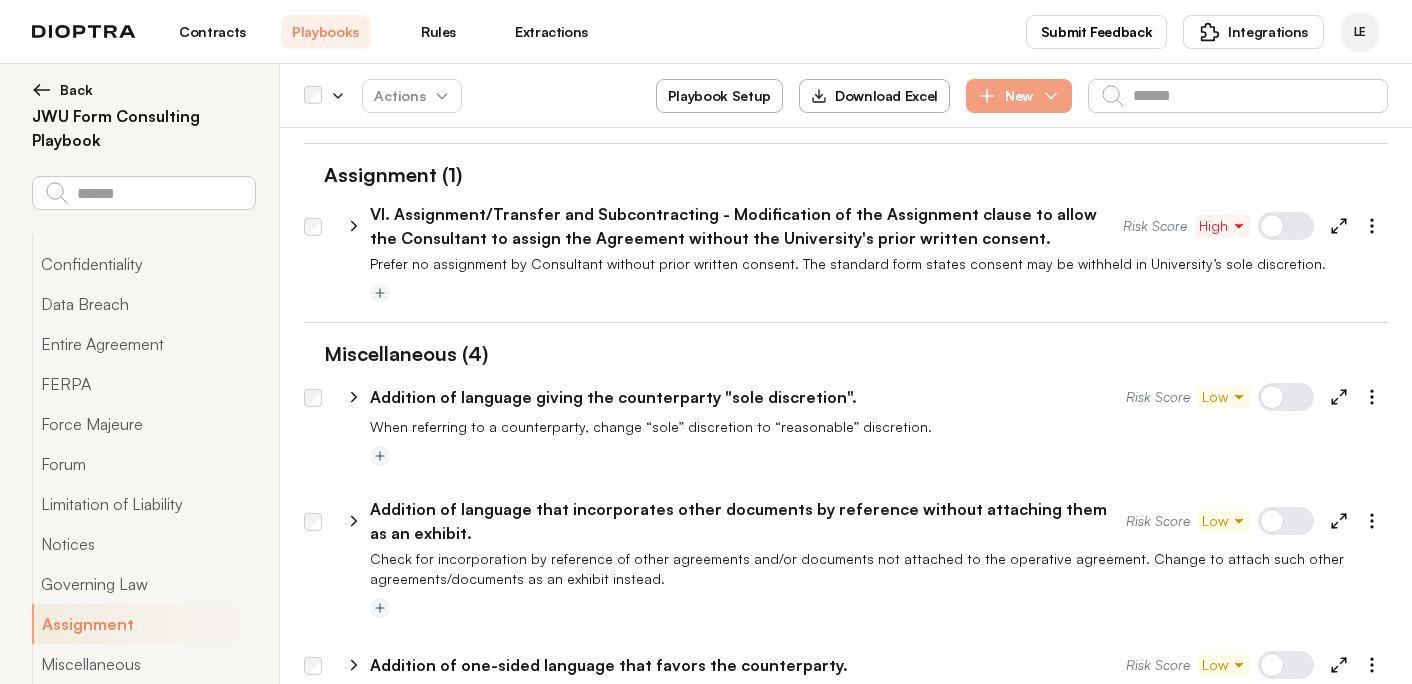 click at bounding box center [1286, 665] 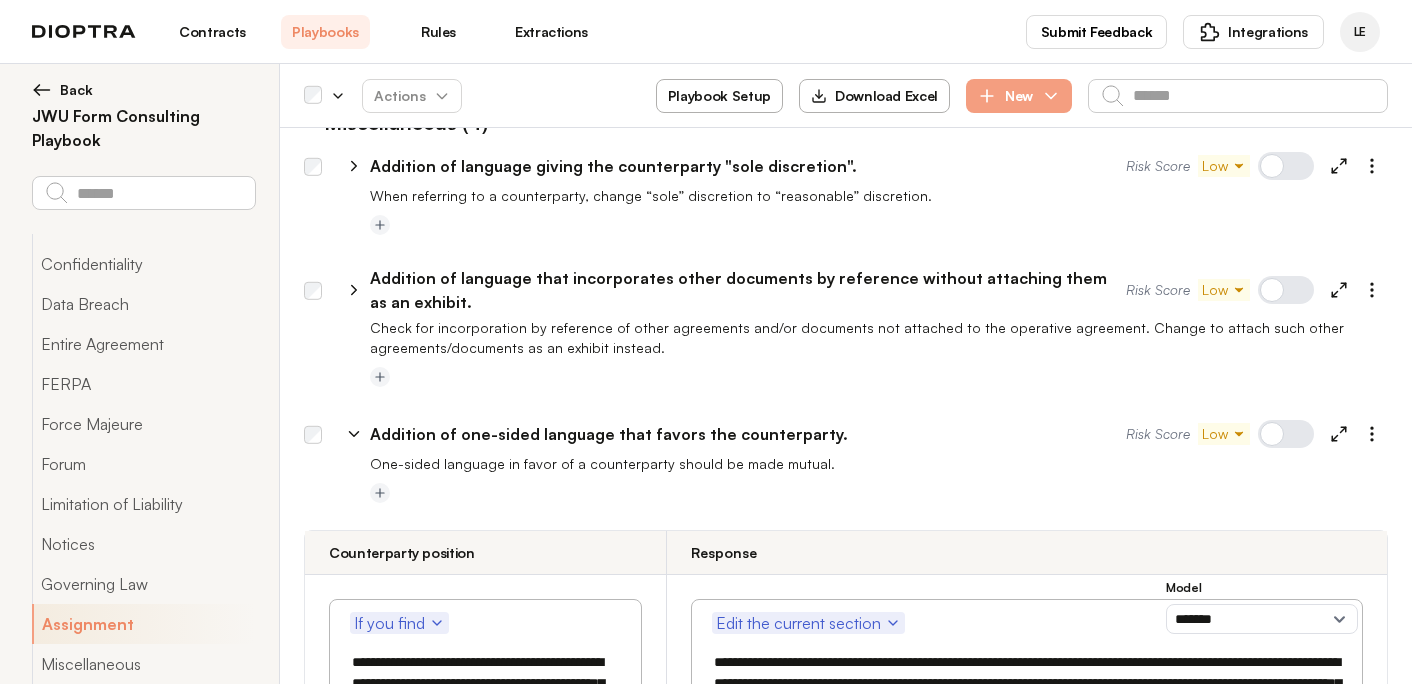 scroll, scrollTop: 6814, scrollLeft: 0, axis: vertical 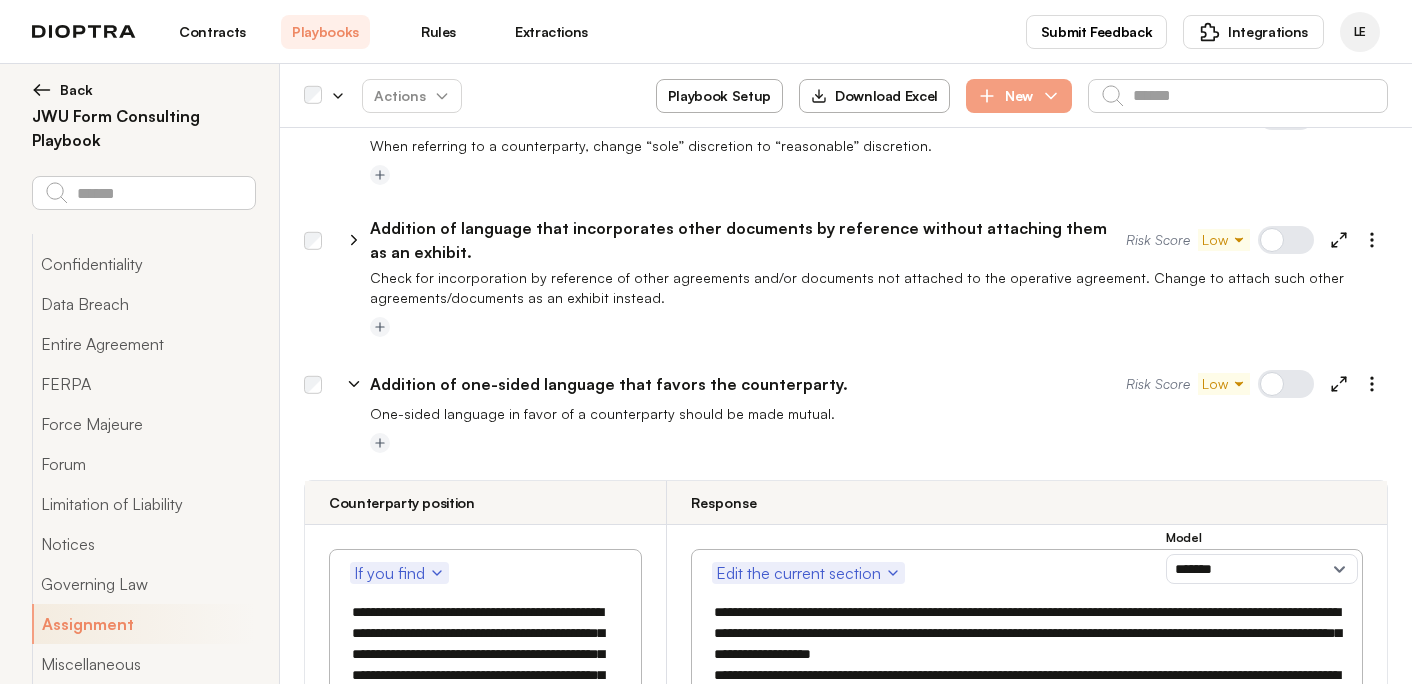 click on "**********" at bounding box center (485, 665) 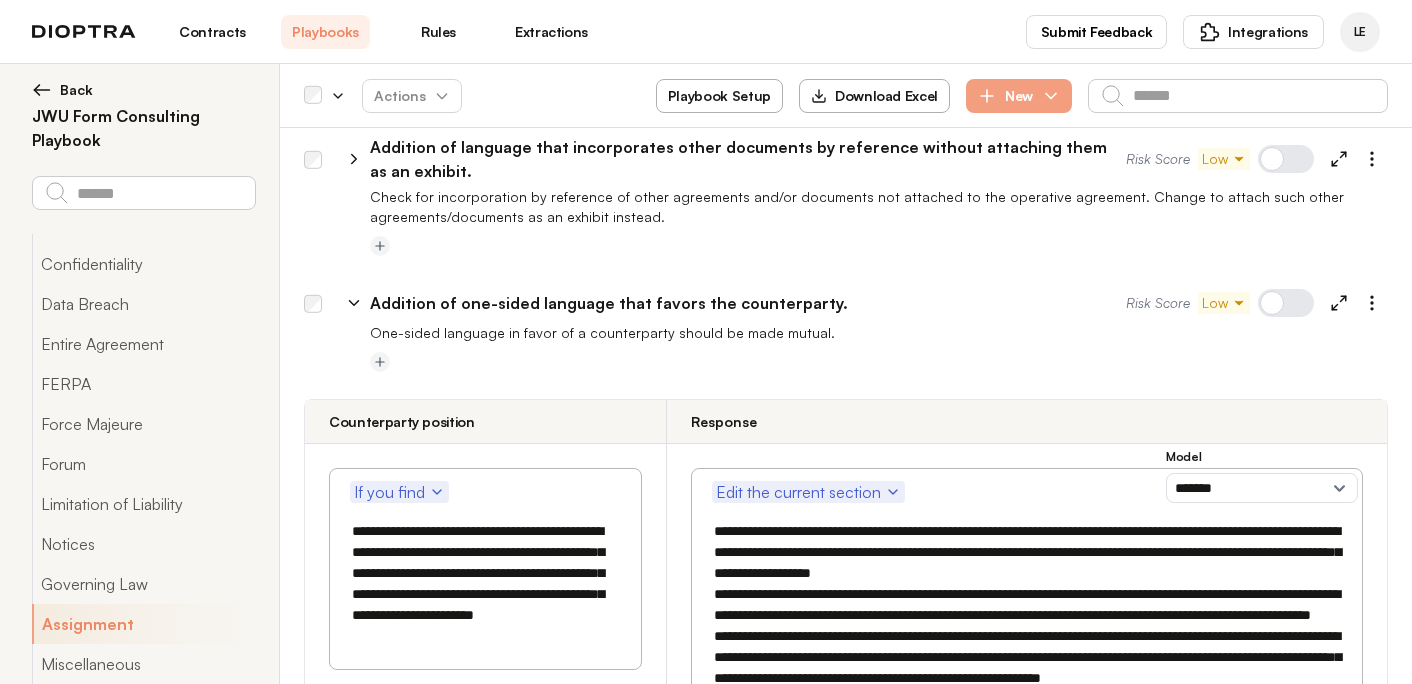 scroll, scrollTop: 6965, scrollLeft: 0, axis: vertical 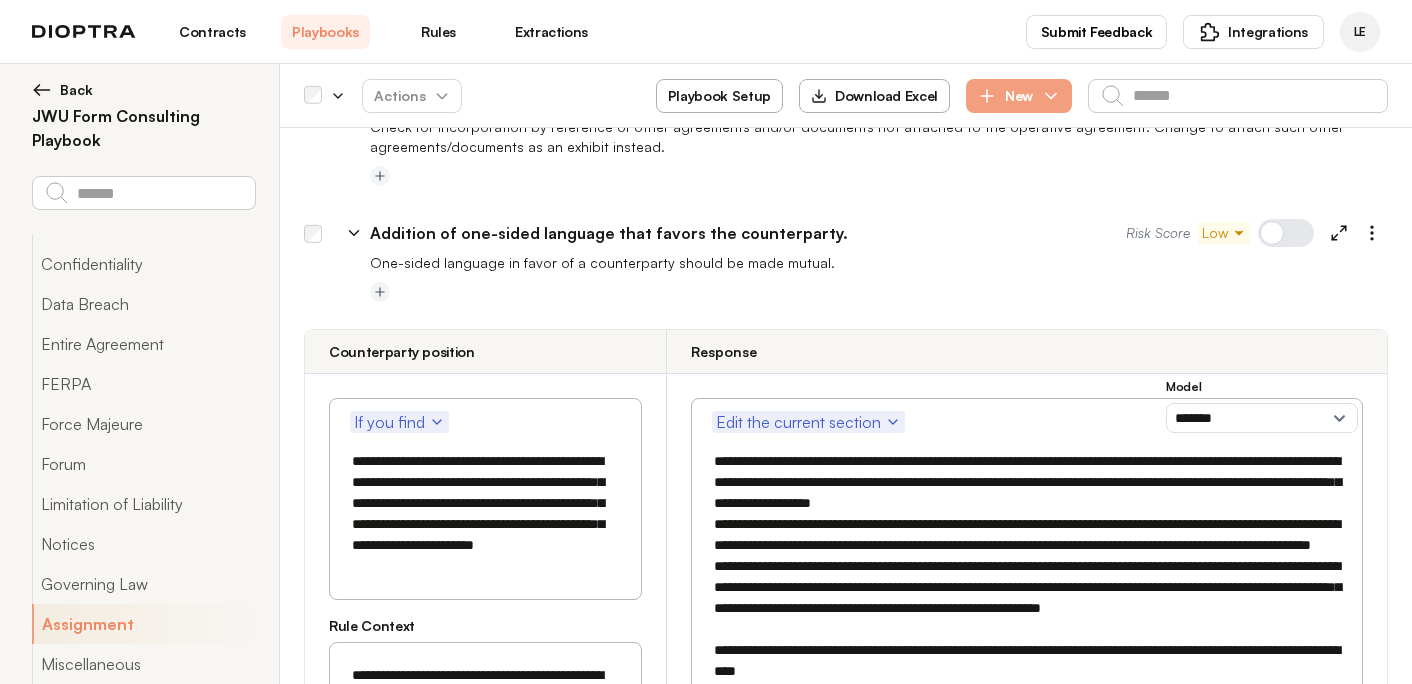 click at bounding box center [1027, 661] 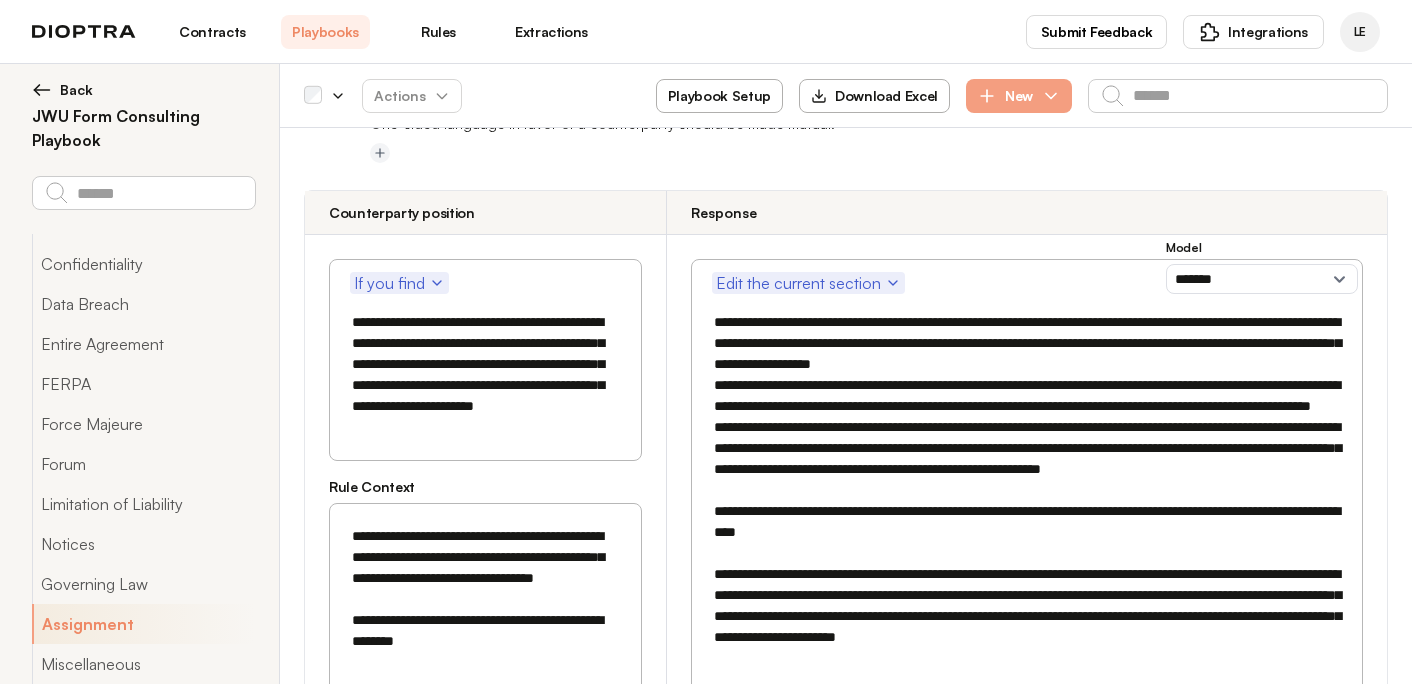 scroll, scrollTop: 7120, scrollLeft: 0, axis: vertical 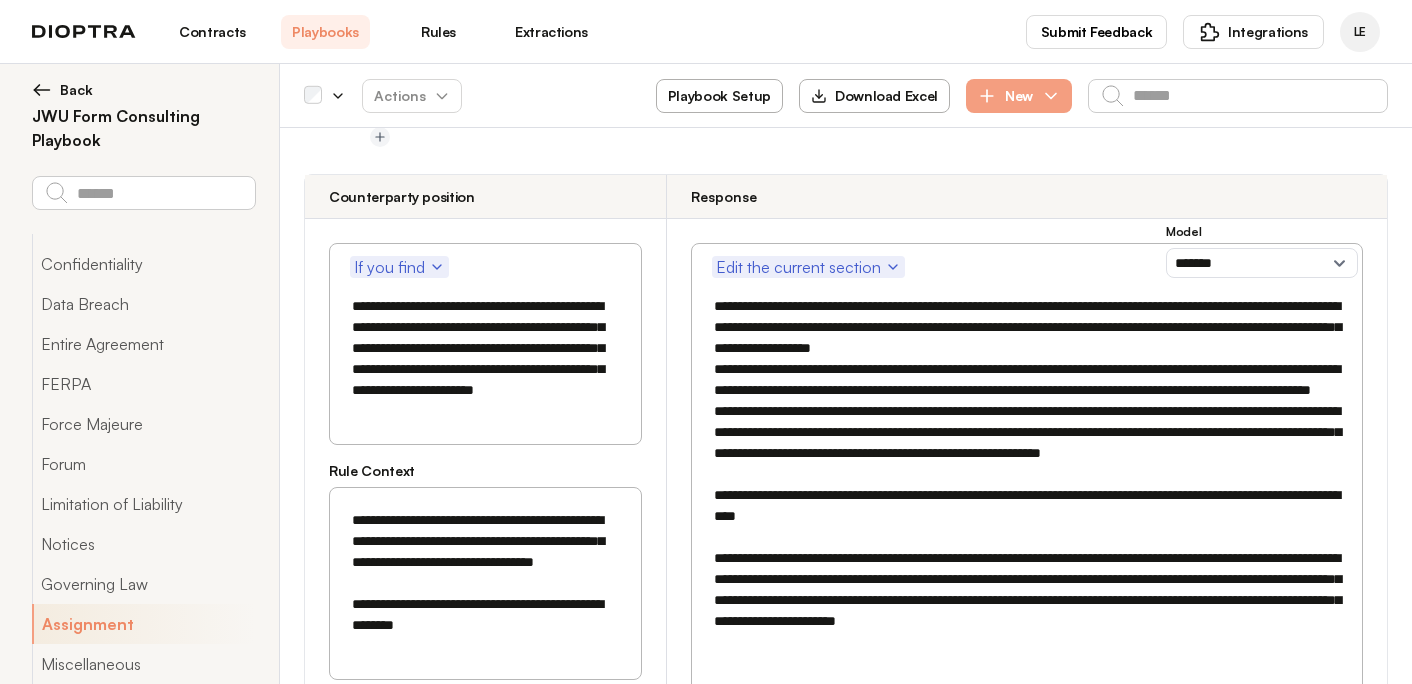 type on "**********" 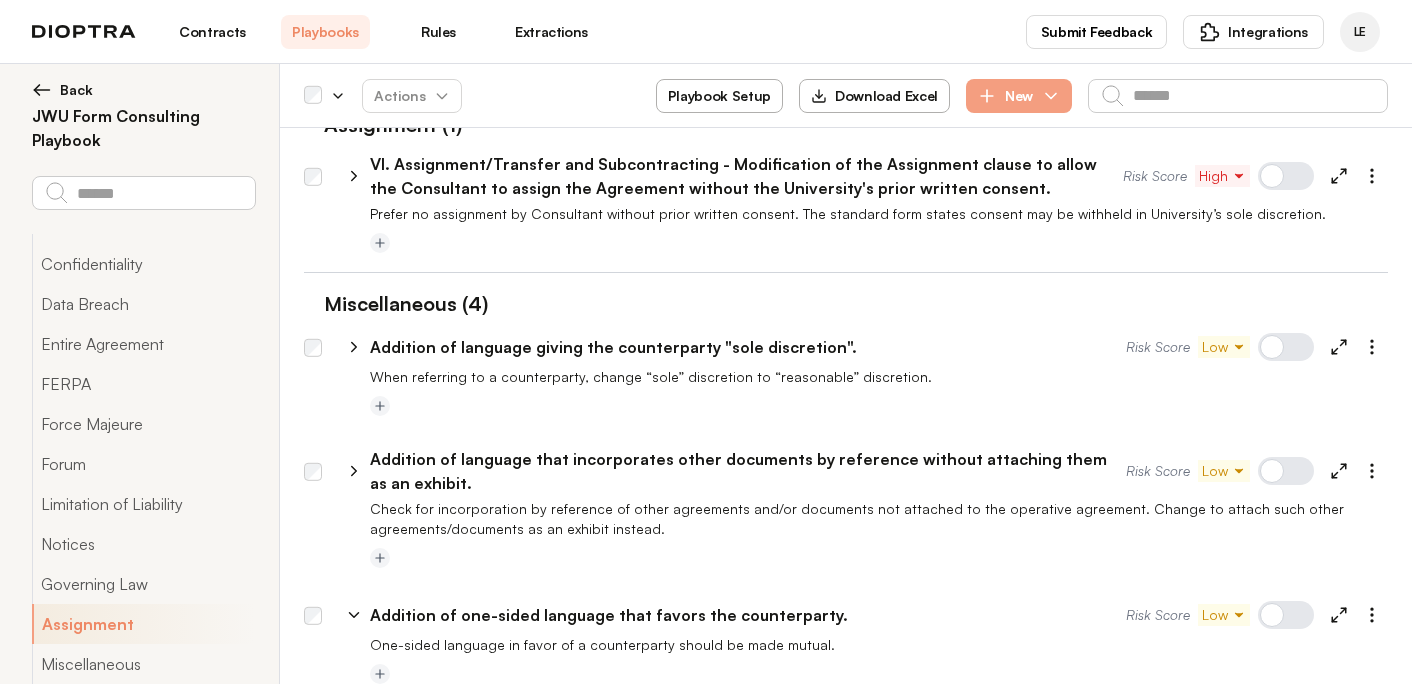 scroll, scrollTop: 6566, scrollLeft: 0, axis: vertical 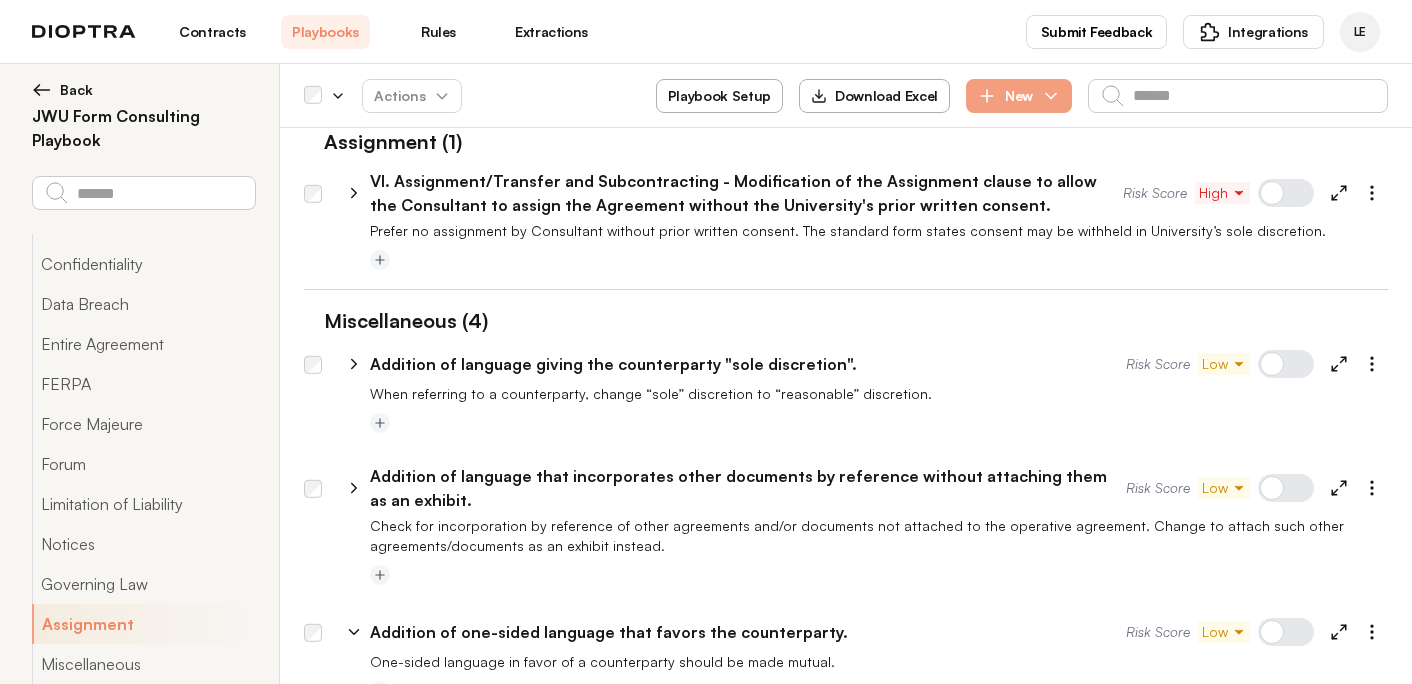 click 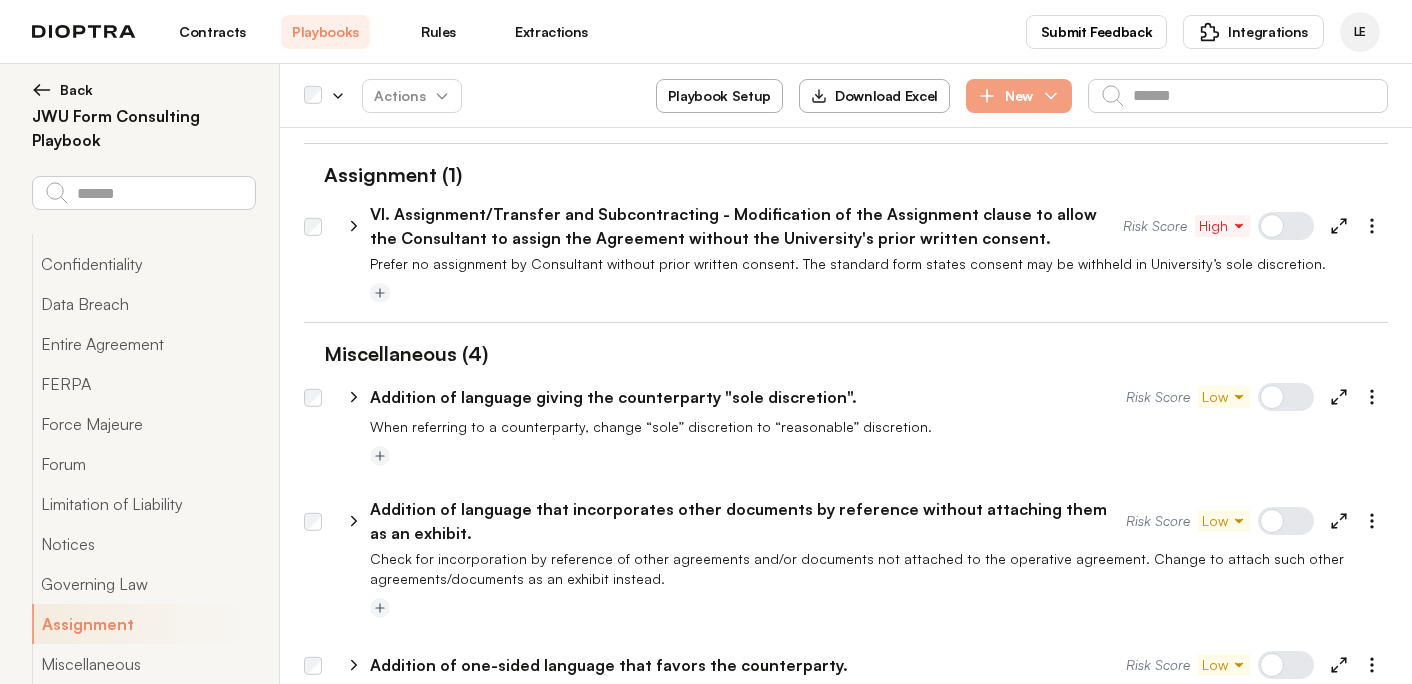click 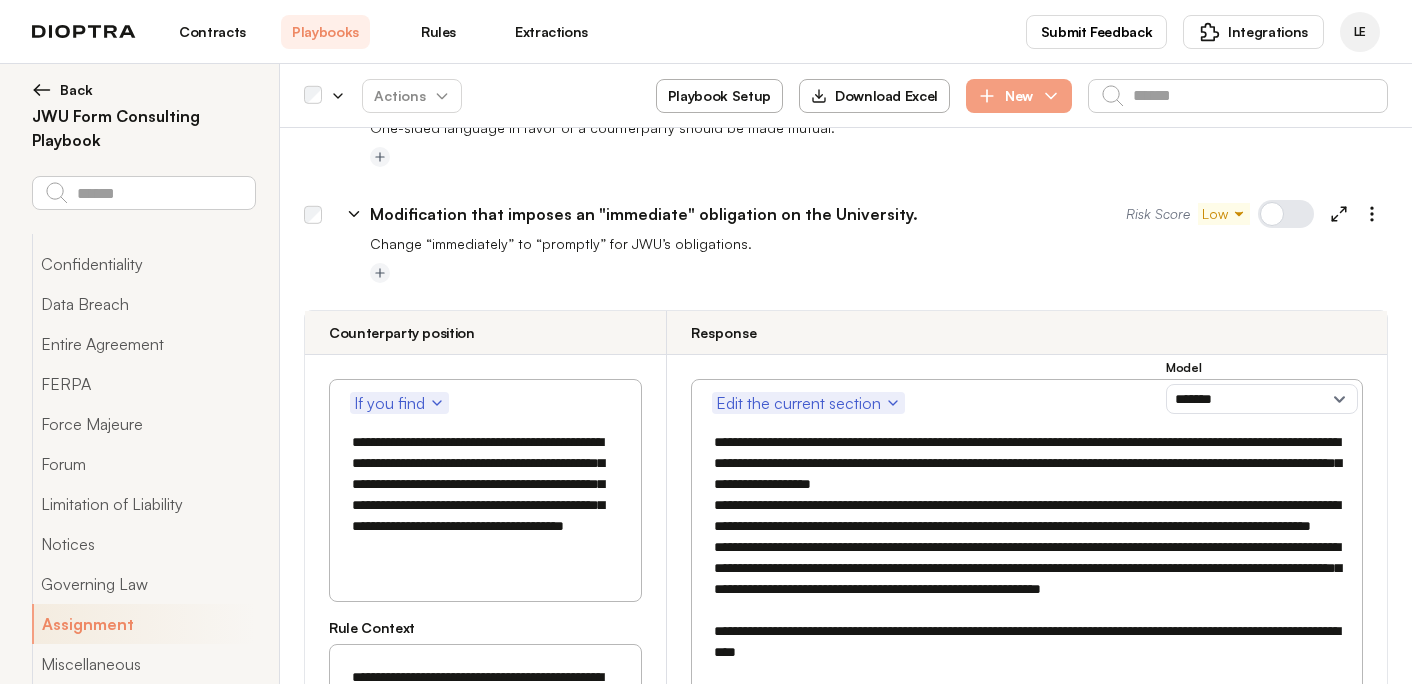 scroll, scrollTop: 7108, scrollLeft: 0, axis: vertical 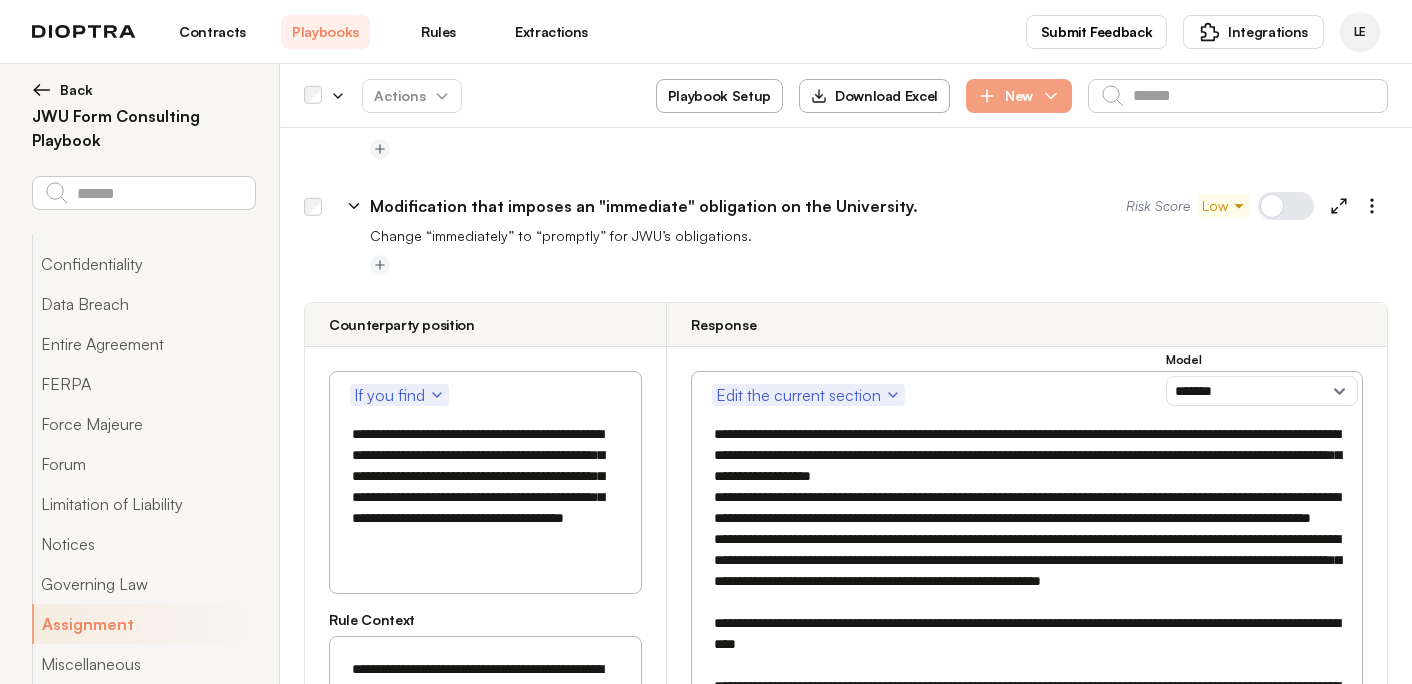 click at bounding box center (1027, 634) 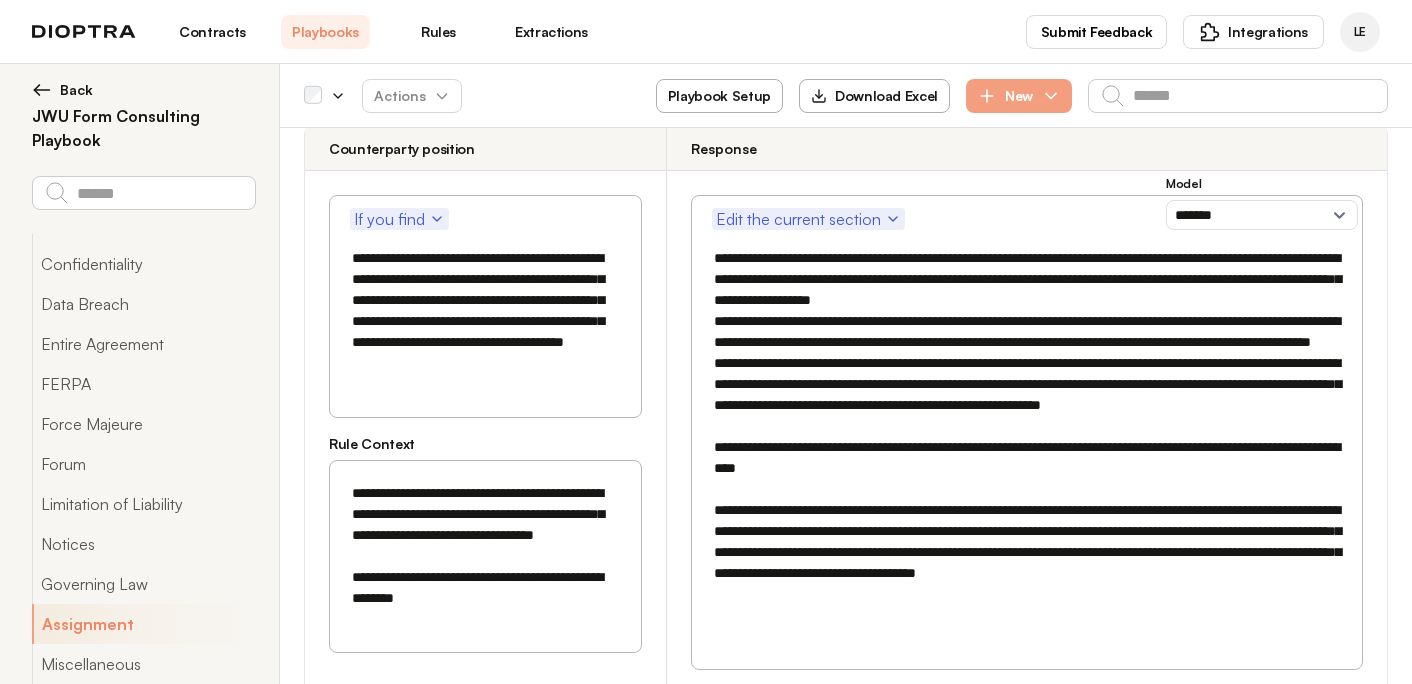 type on "**********" 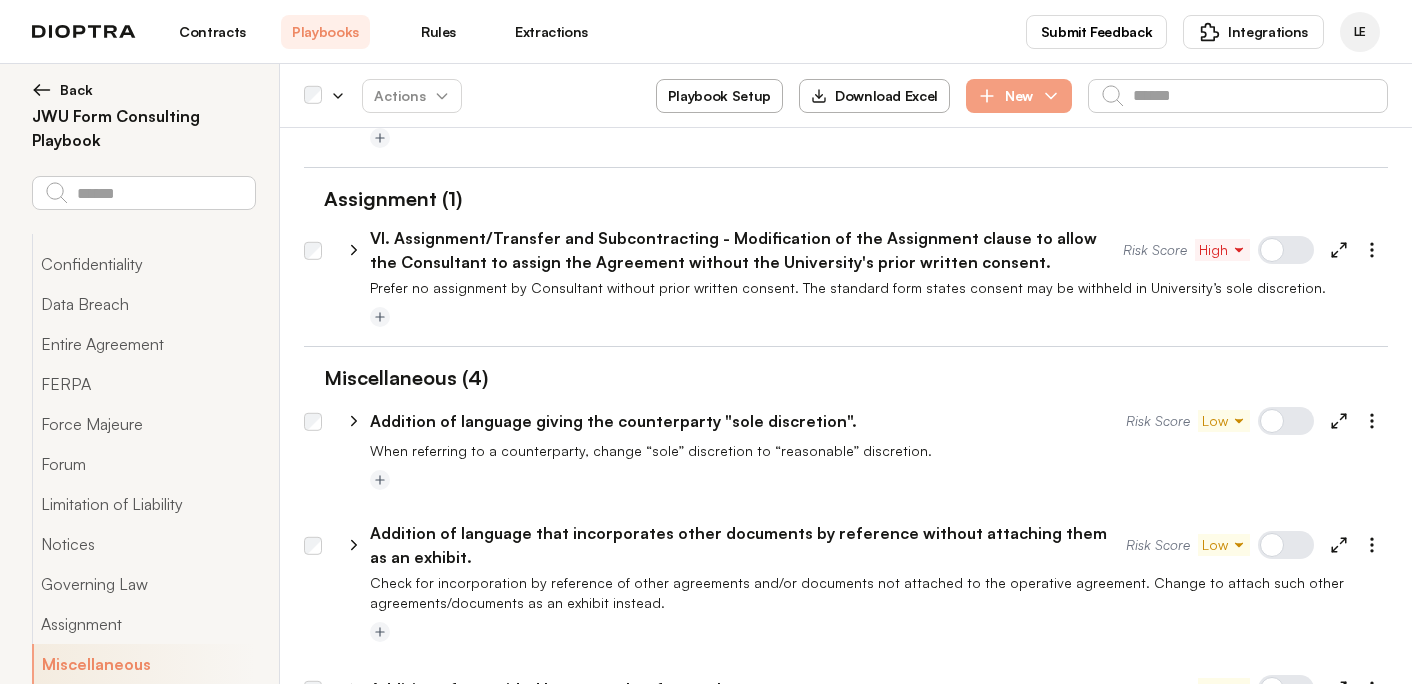 scroll, scrollTop: 6450, scrollLeft: 0, axis: vertical 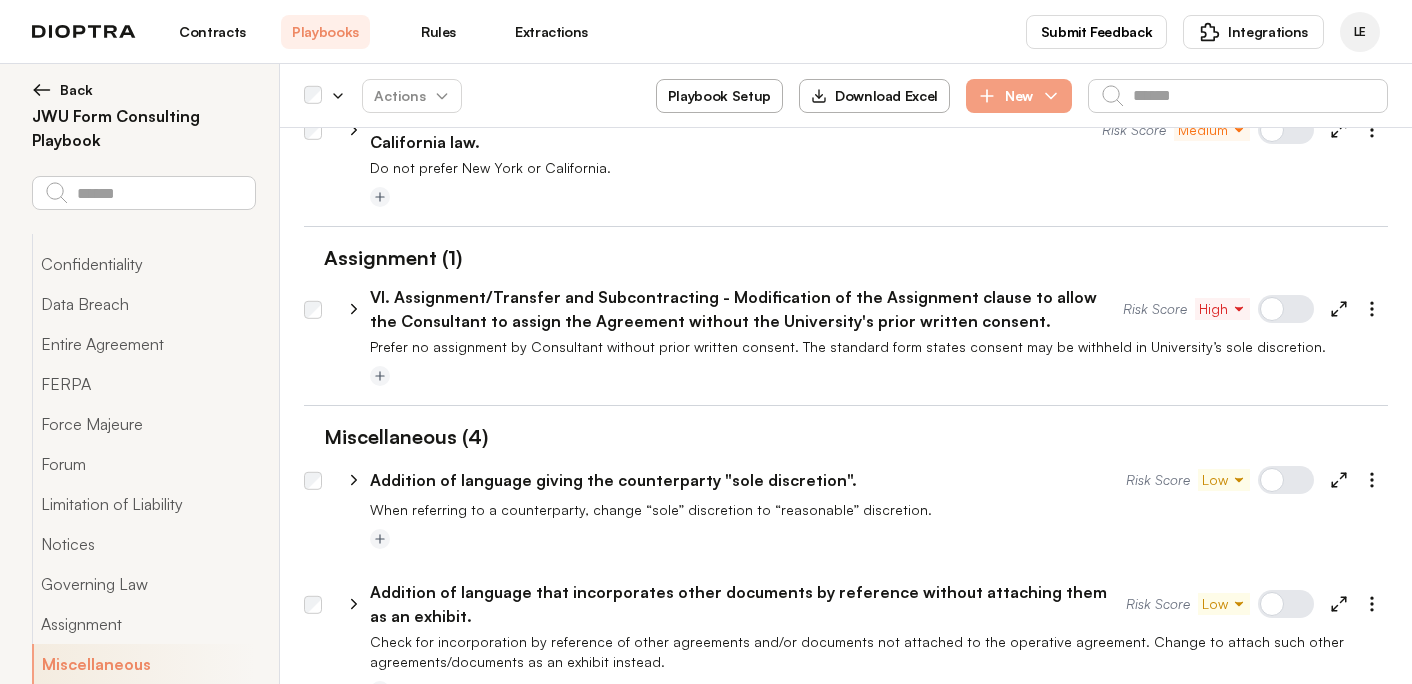 click 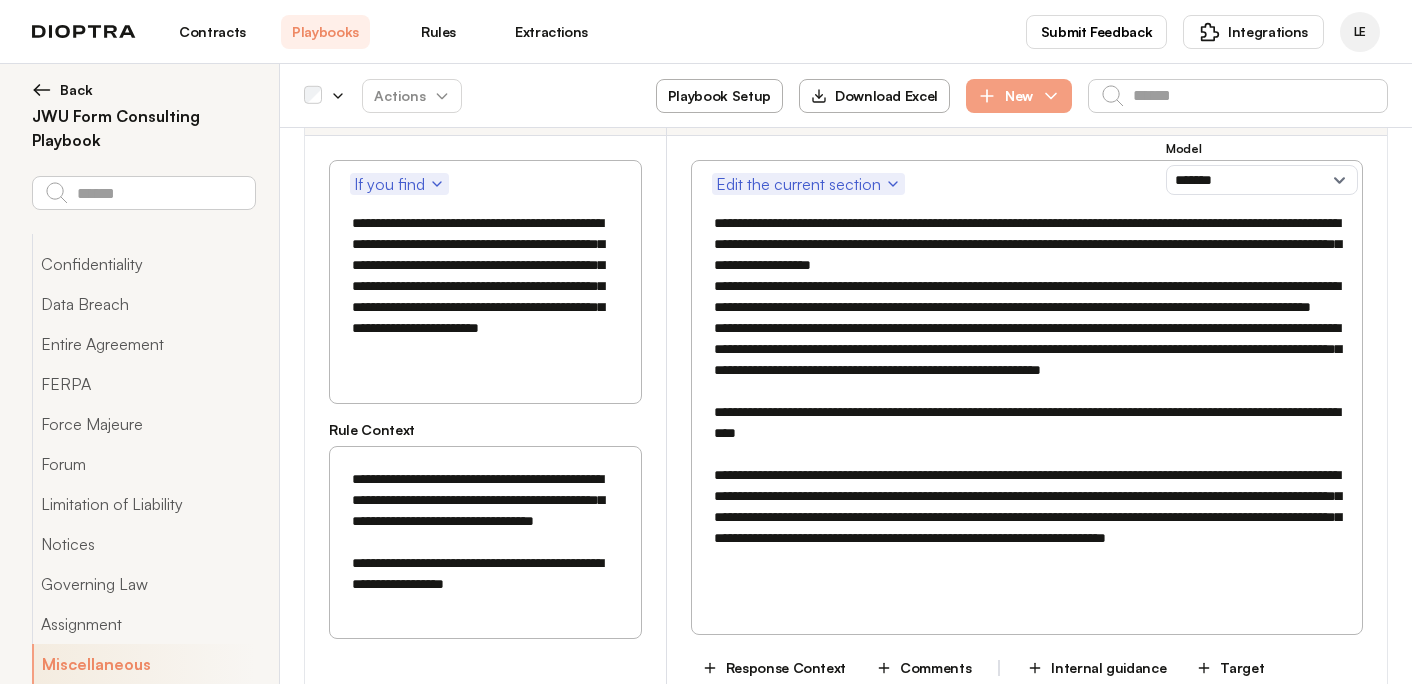 scroll, scrollTop: 7070, scrollLeft: 0, axis: vertical 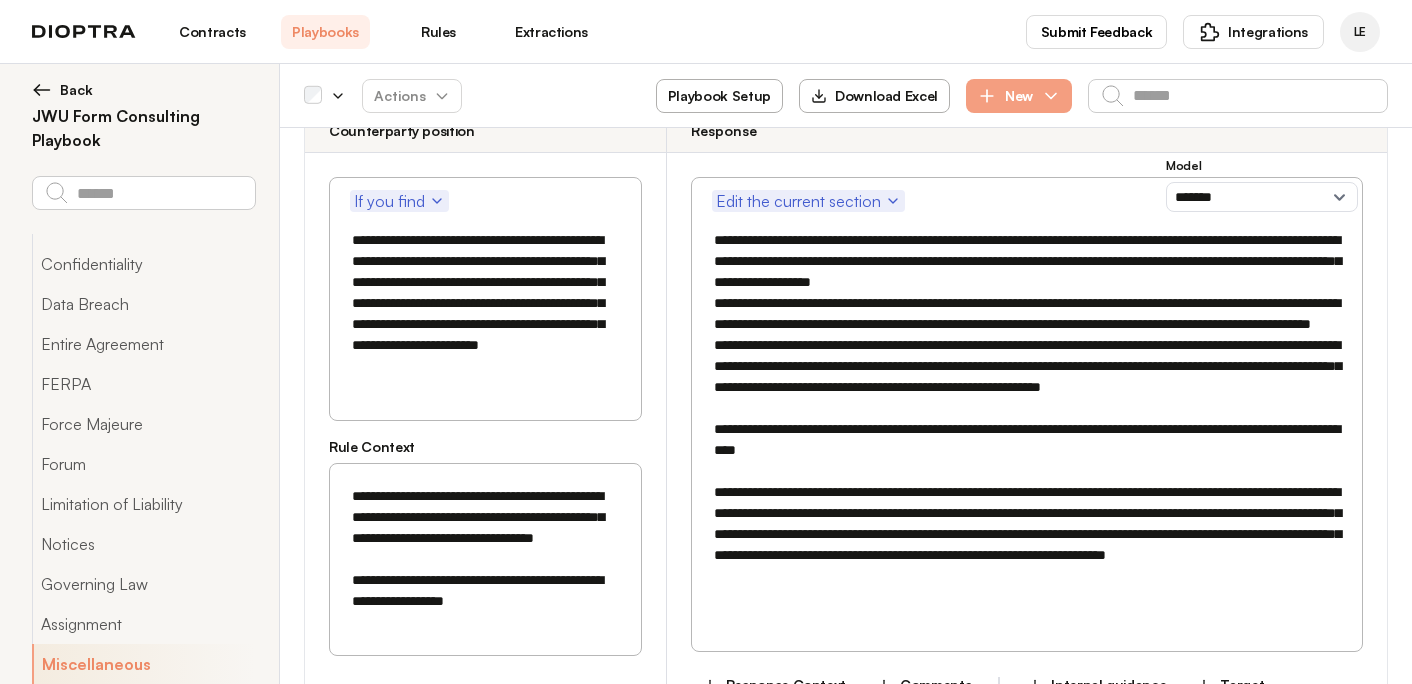 drag, startPoint x: 1118, startPoint y: 340, endPoint x: 1152, endPoint y: 337, distance: 34.132095 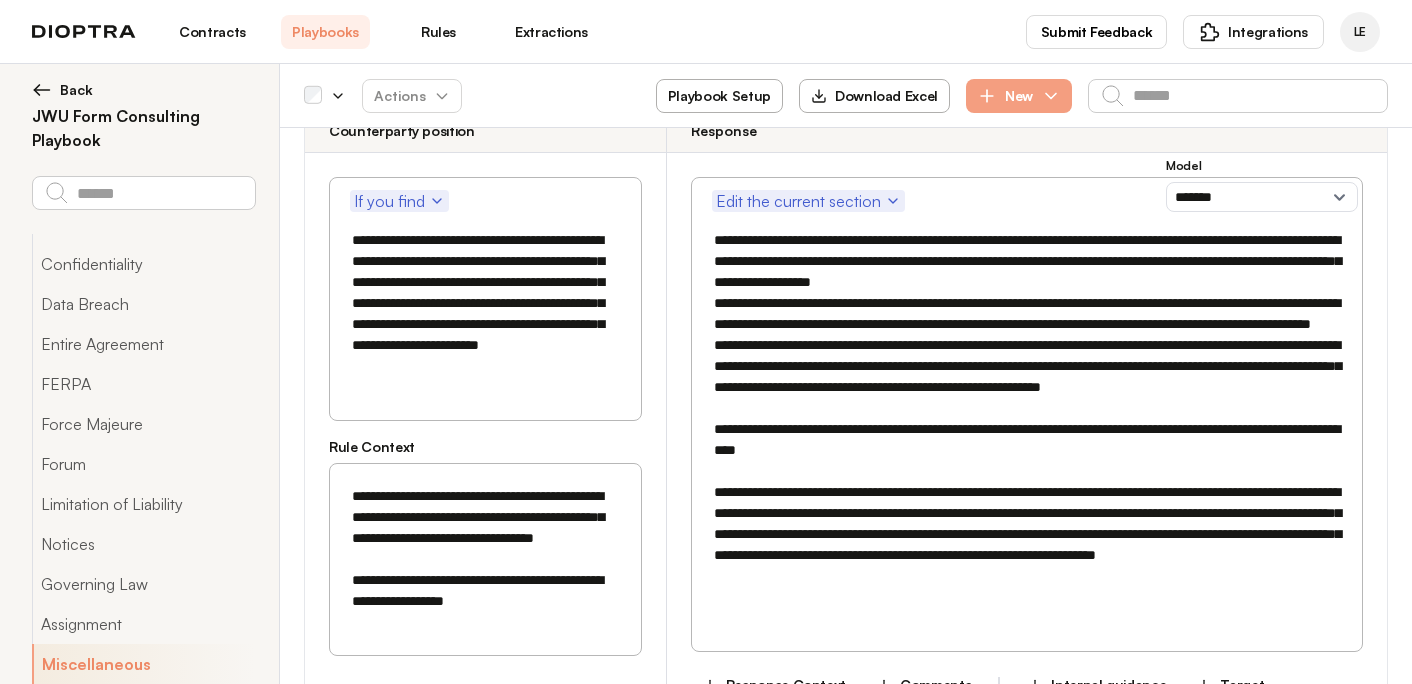 type on "**********" 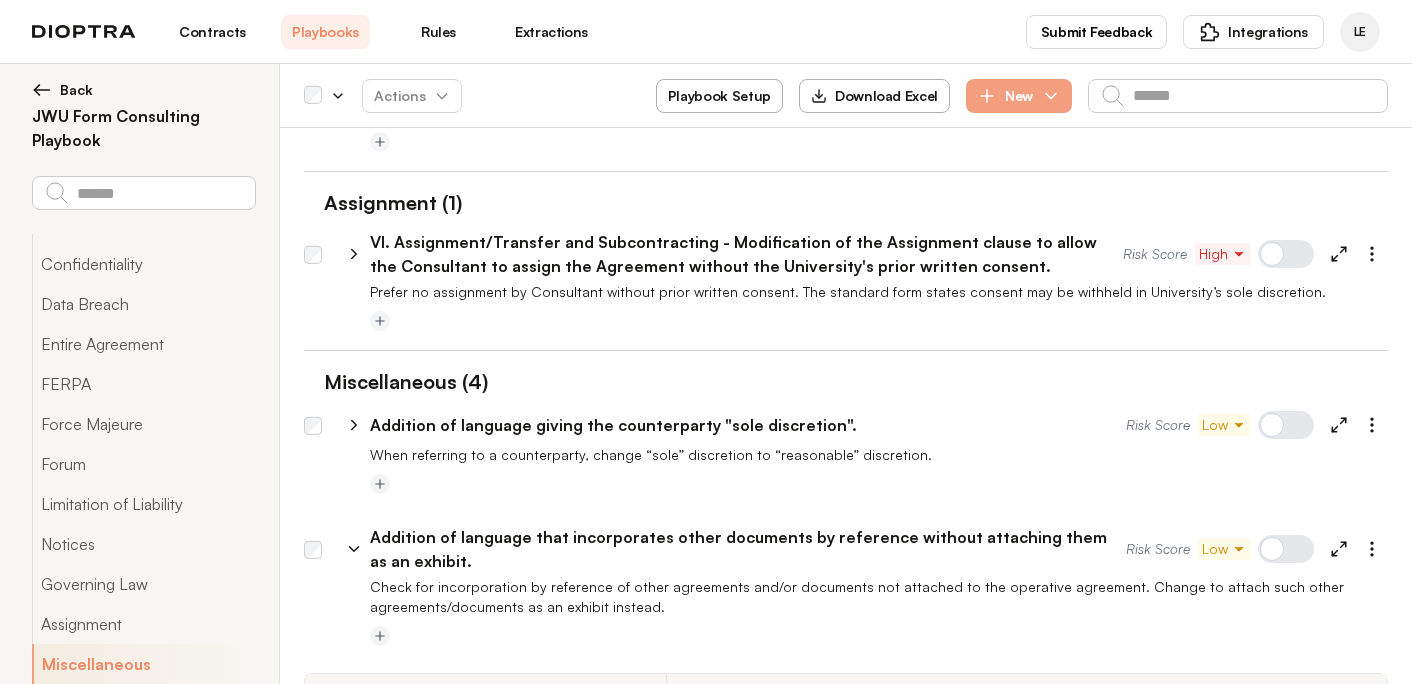 scroll, scrollTop: 6412, scrollLeft: 0, axis: vertical 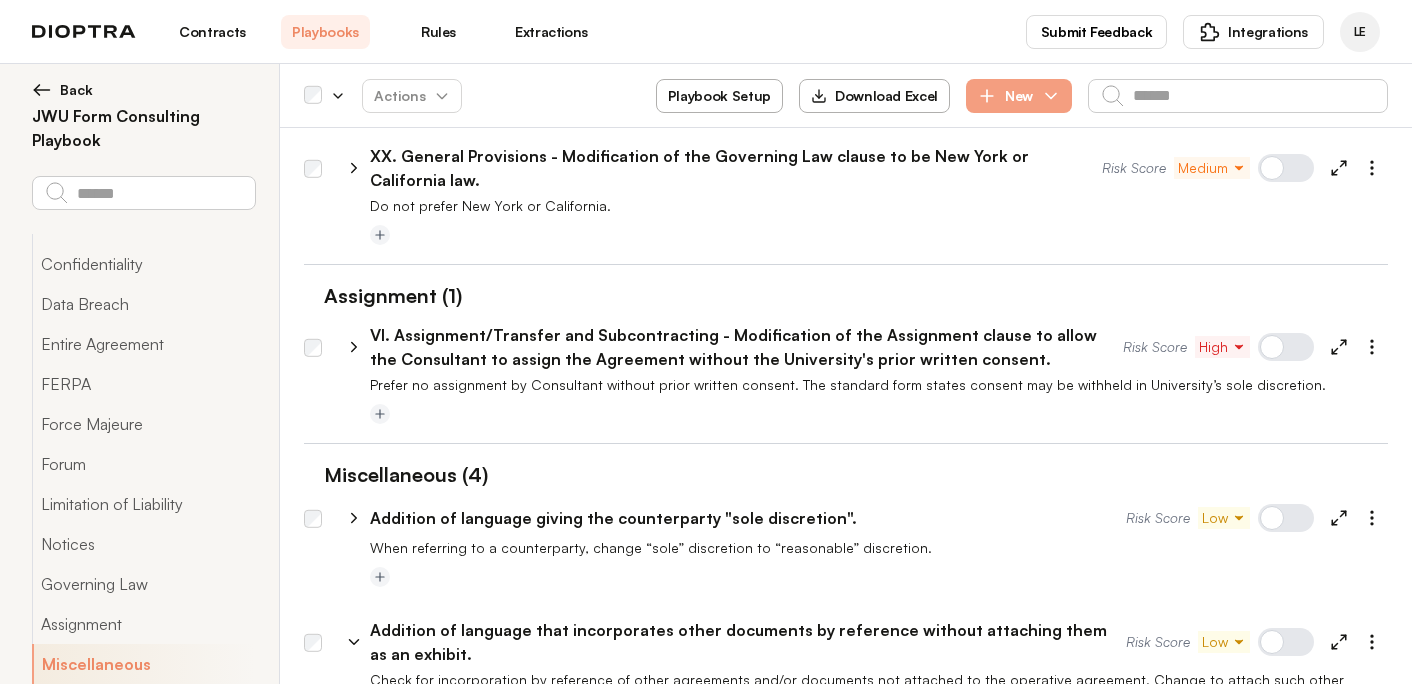 click 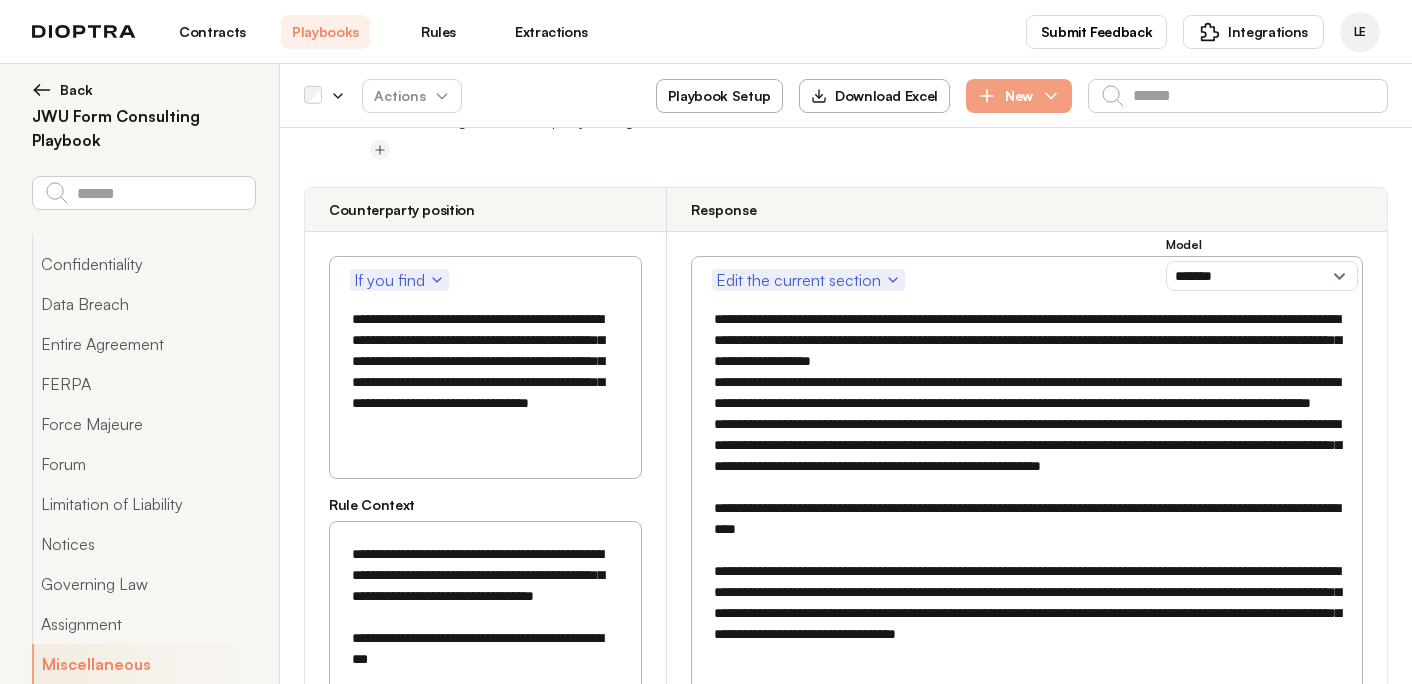 scroll, scrollTop: 6842, scrollLeft: 0, axis: vertical 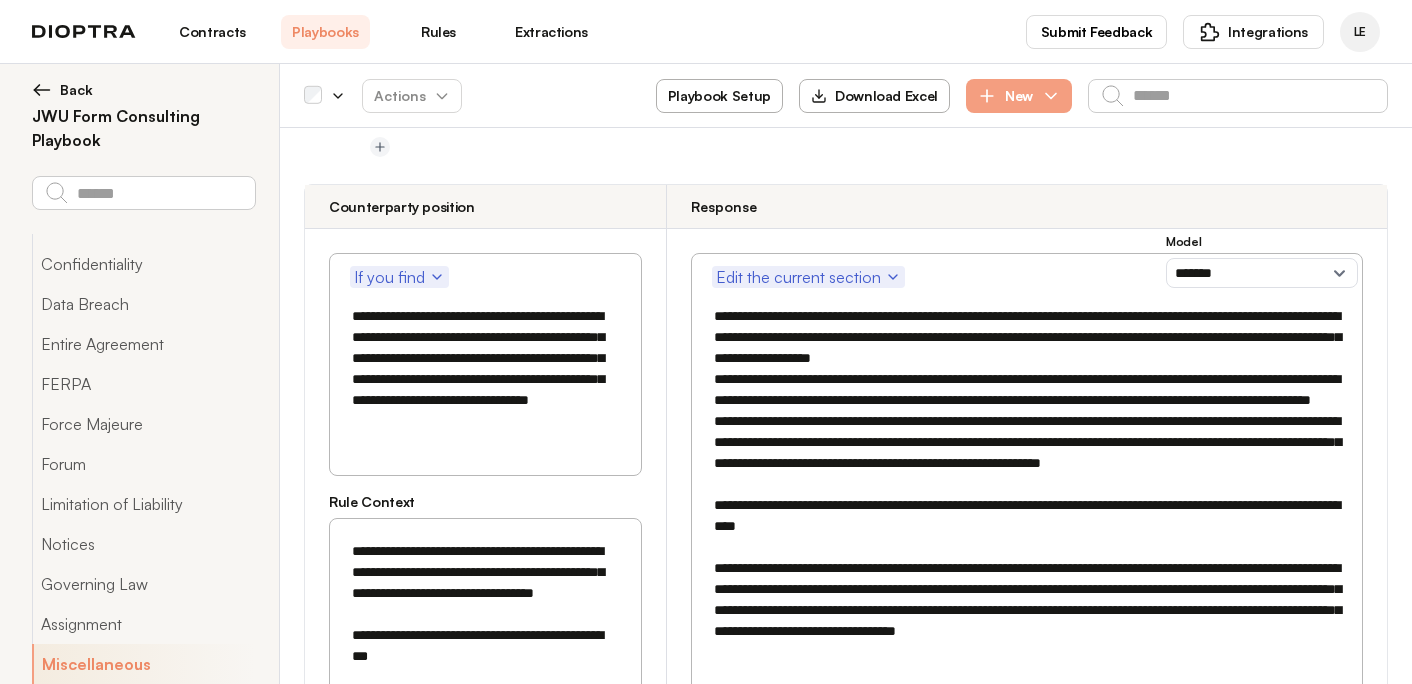 click at bounding box center (1027, 516) 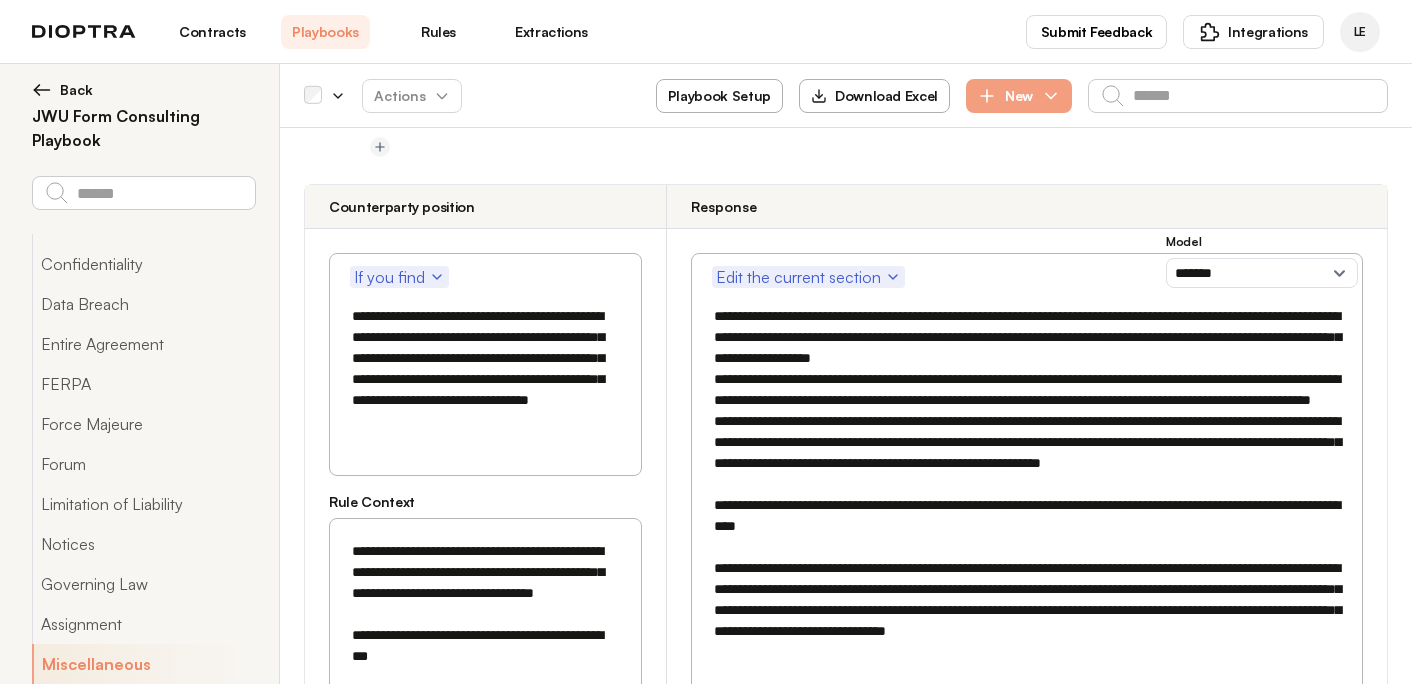 type on "**********" 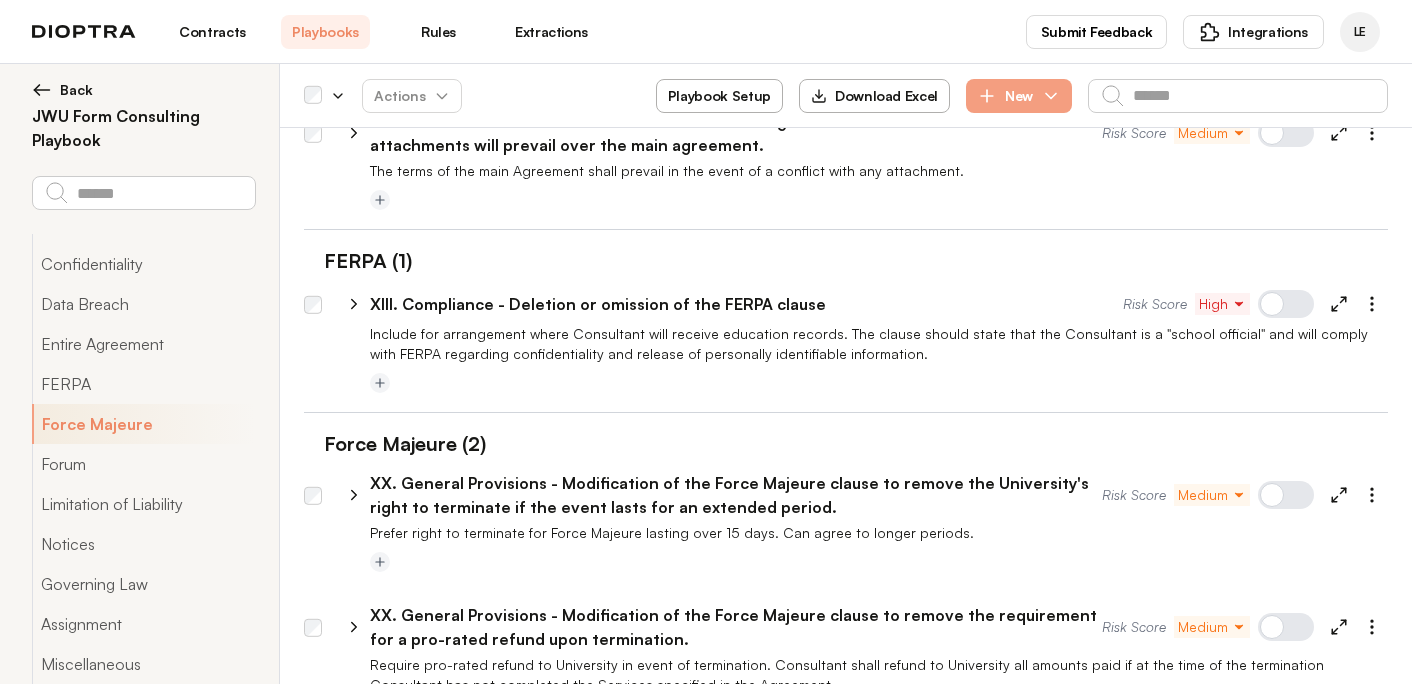 scroll, scrollTop: 4955, scrollLeft: 0, axis: vertical 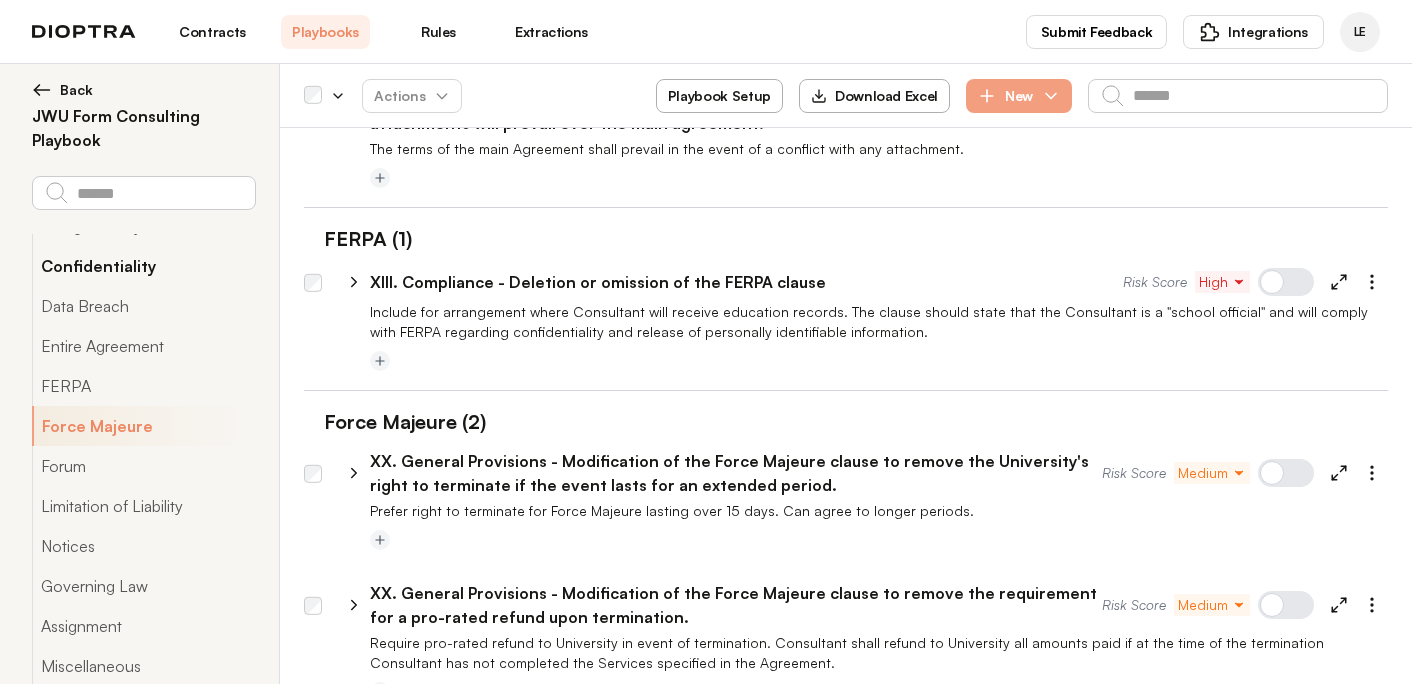 click on "Confidentiality" at bounding box center (143, 266) 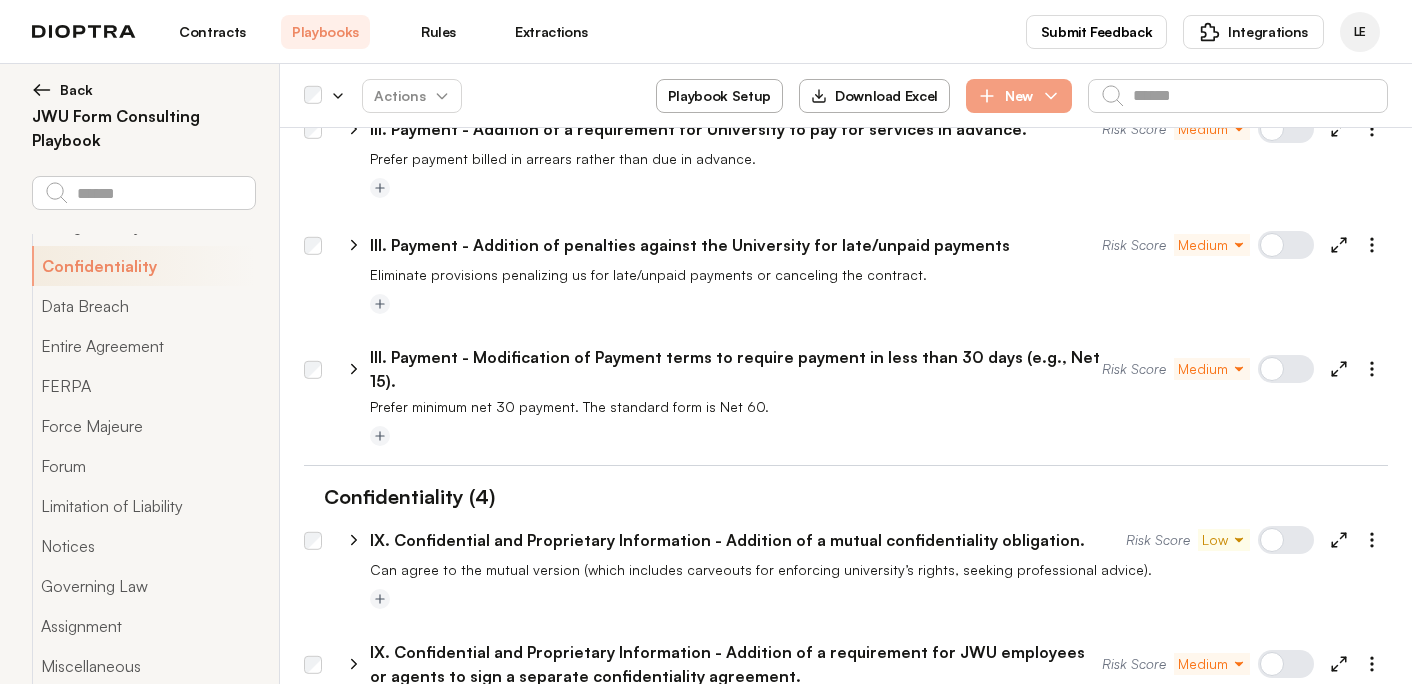 scroll, scrollTop: 3752, scrollLeft: 0, axis: vertical 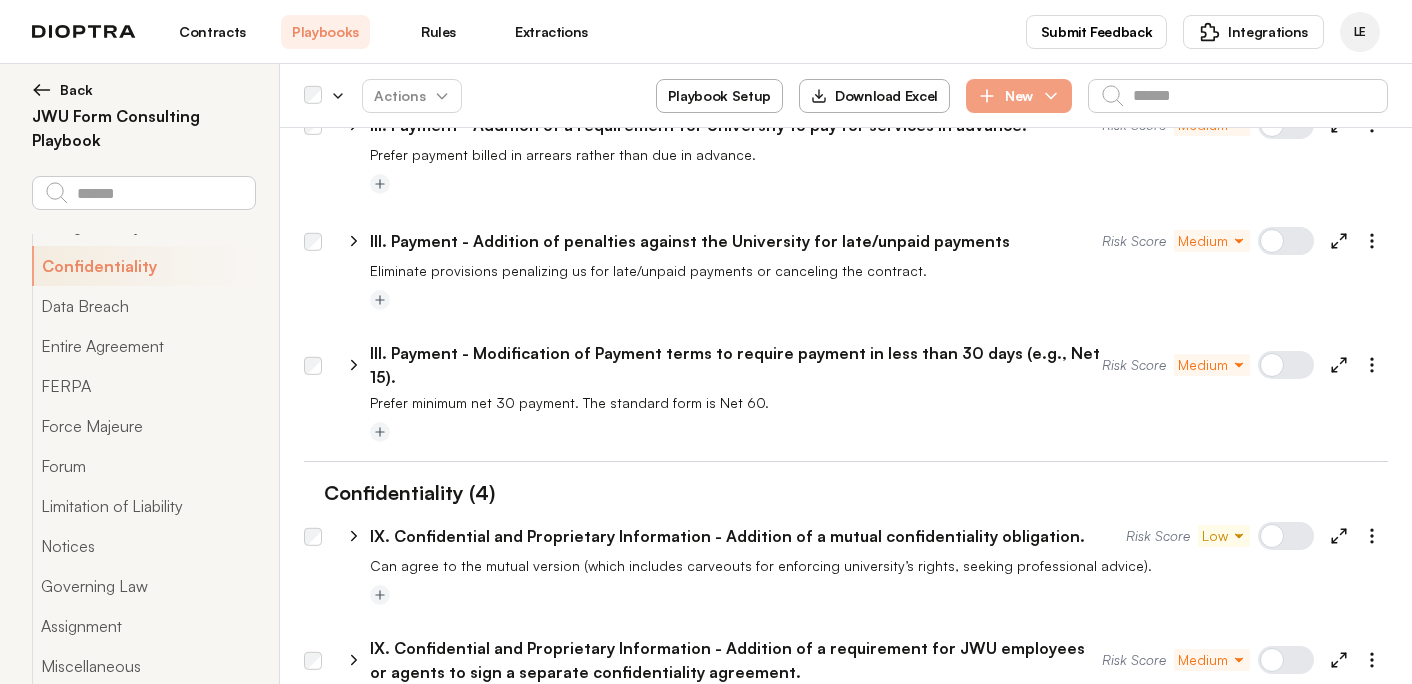click 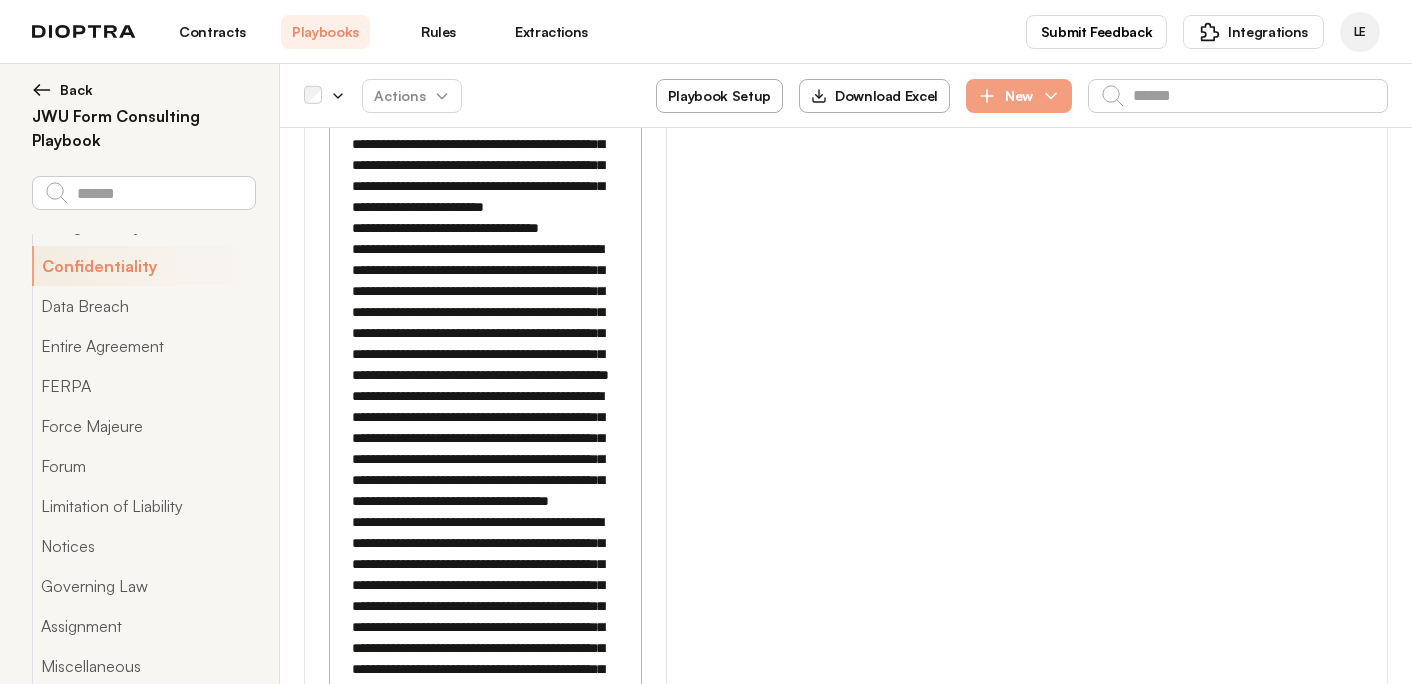 scroll, scrollTop: 6876, scrollLeft: 0, axis: vertical 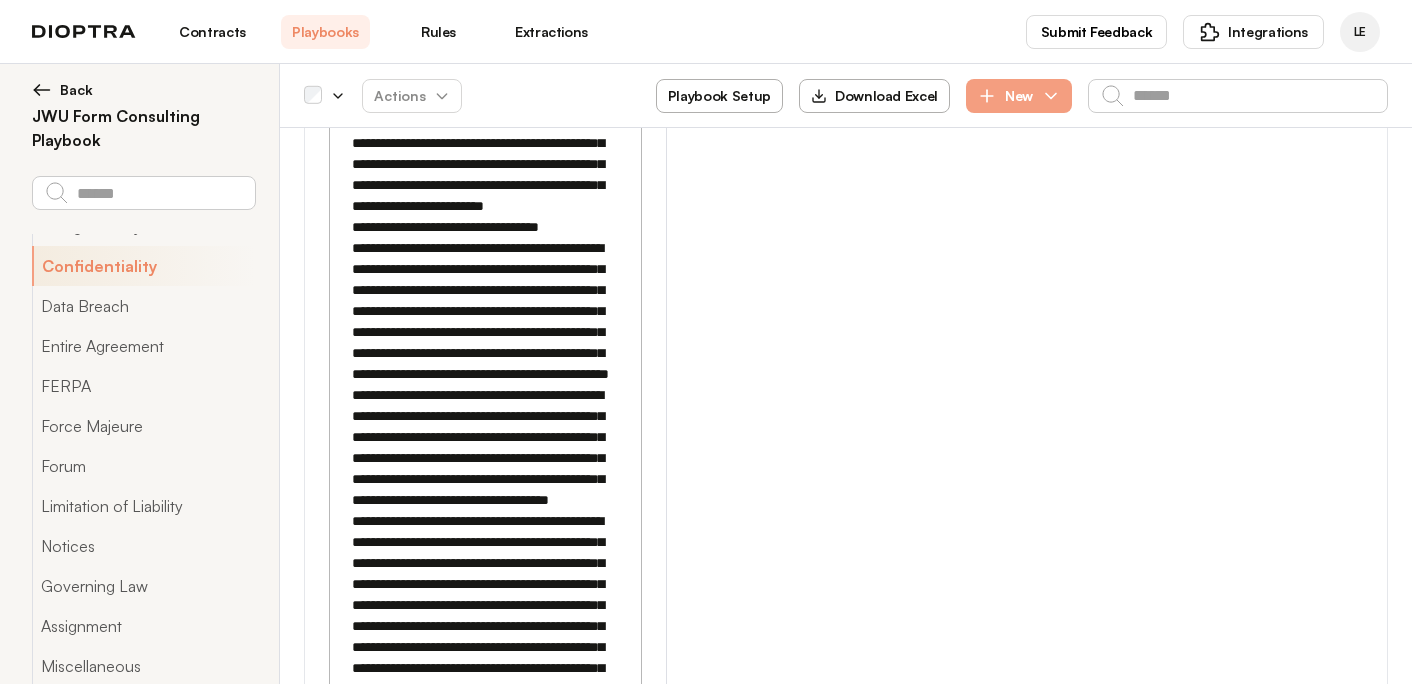click at bounding box center (485, 227) 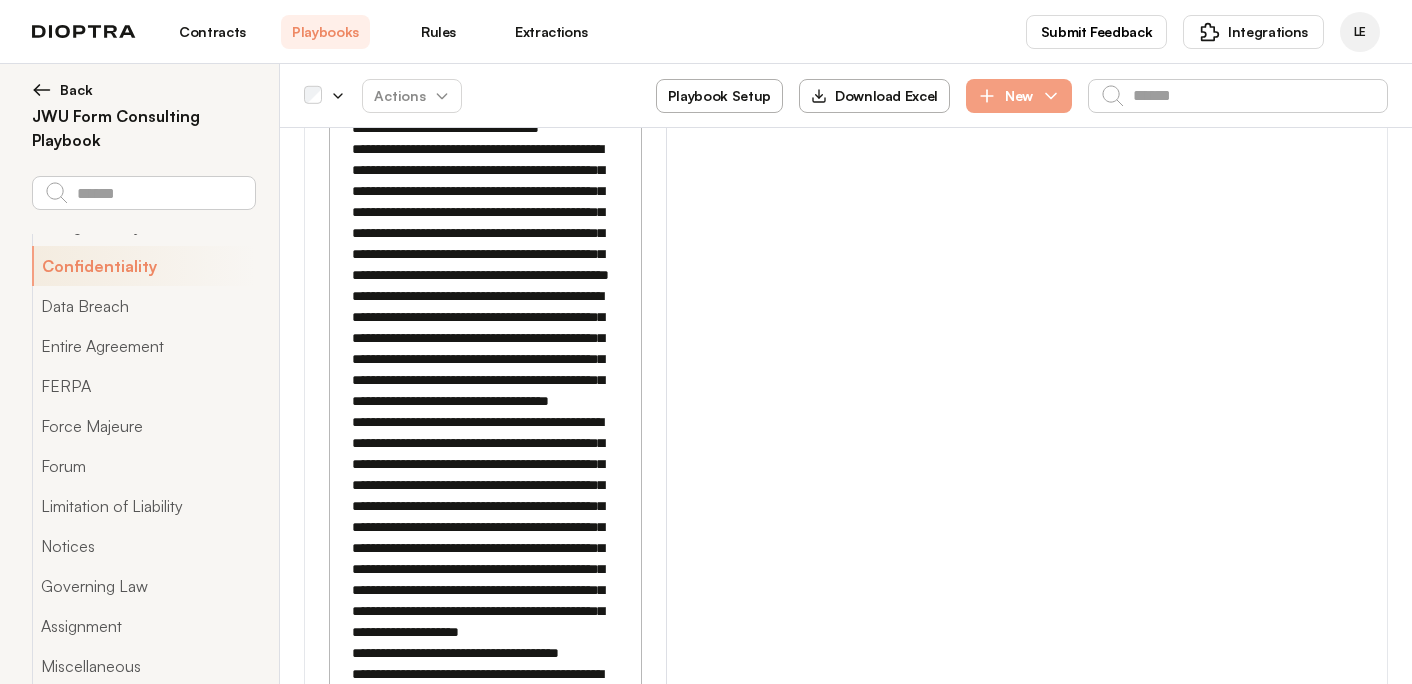 scroll, scrollTop: 6979, scrollLeft: 0, axis: vertical 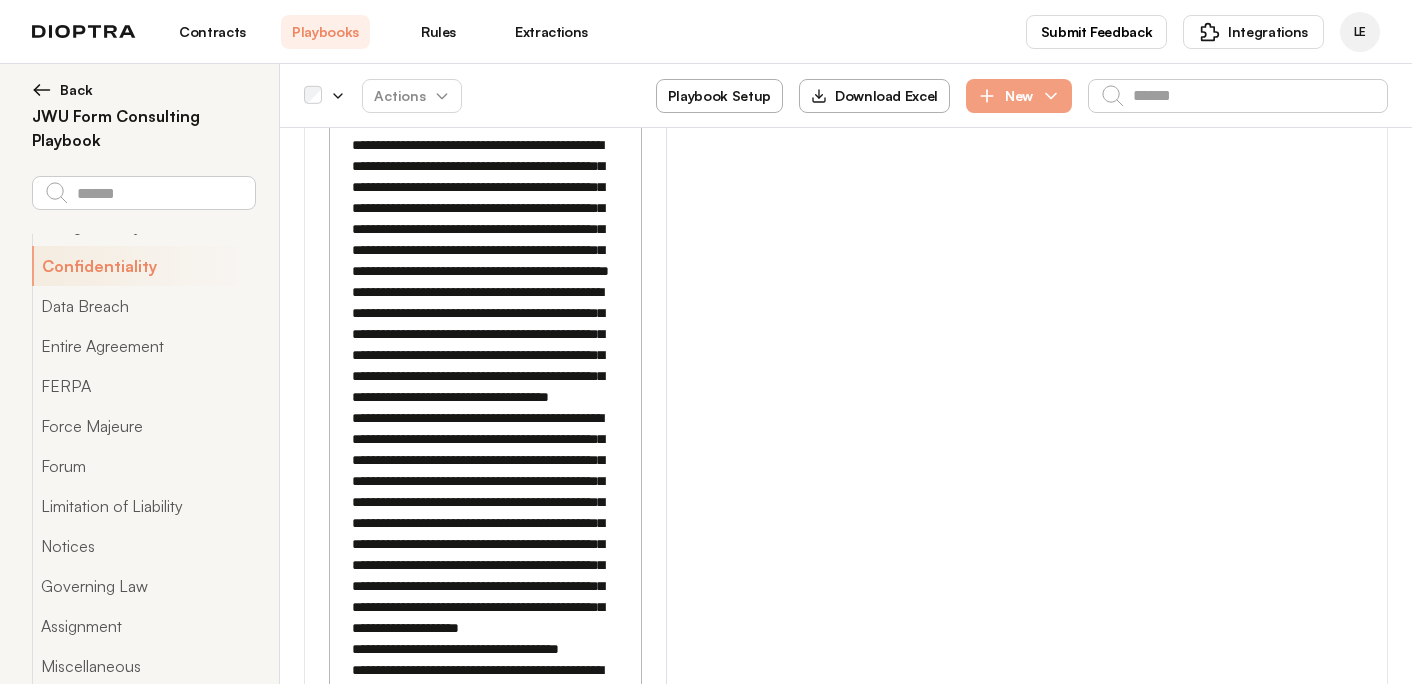 click at bounding box center (485, 124) 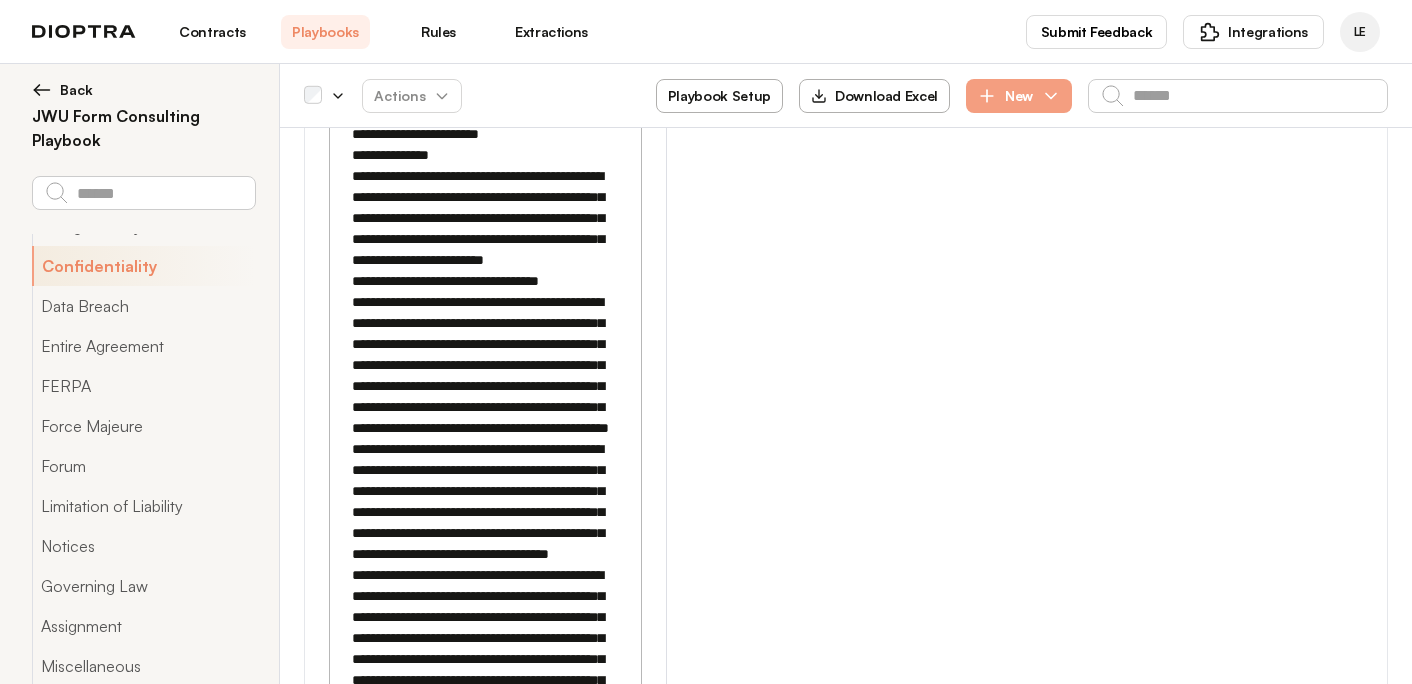scroll, scrollTop: 6816, scrollLeft: 0, axis: vertical 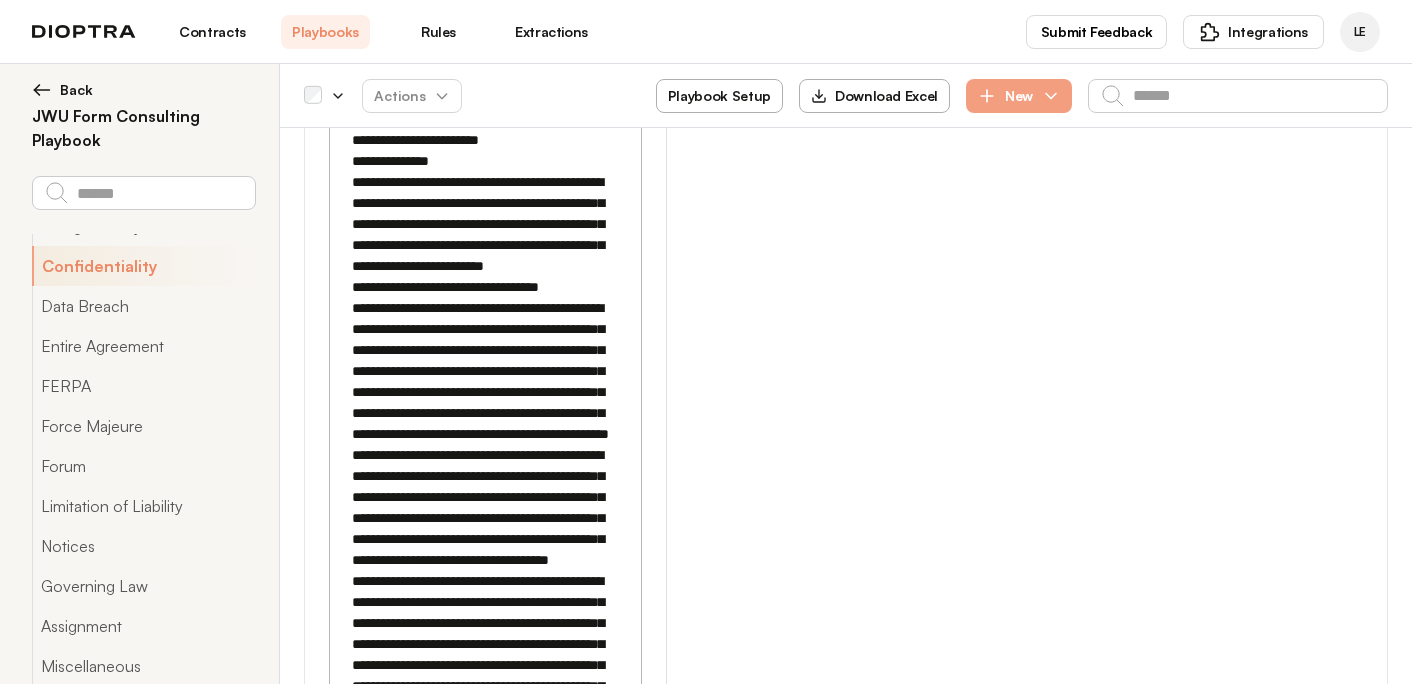 click at bounding box center [485, 287] 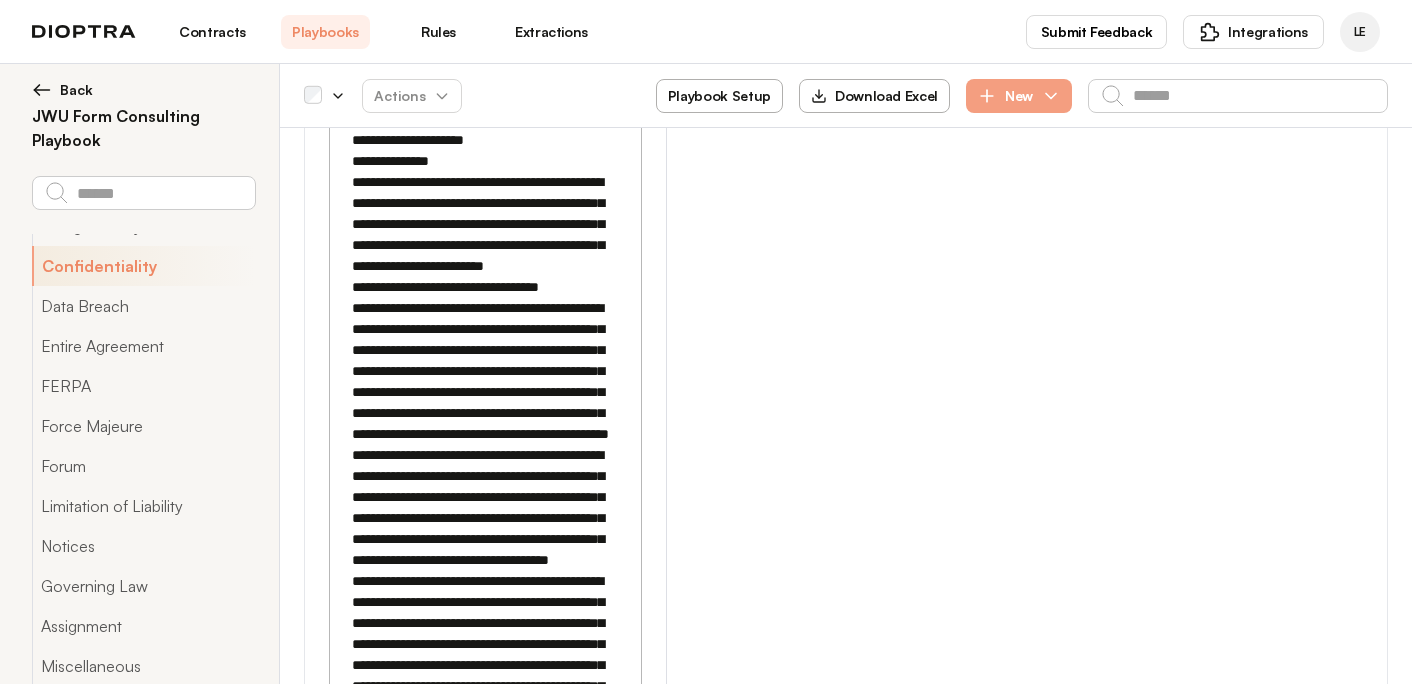 click at bounding box center (485, 287) 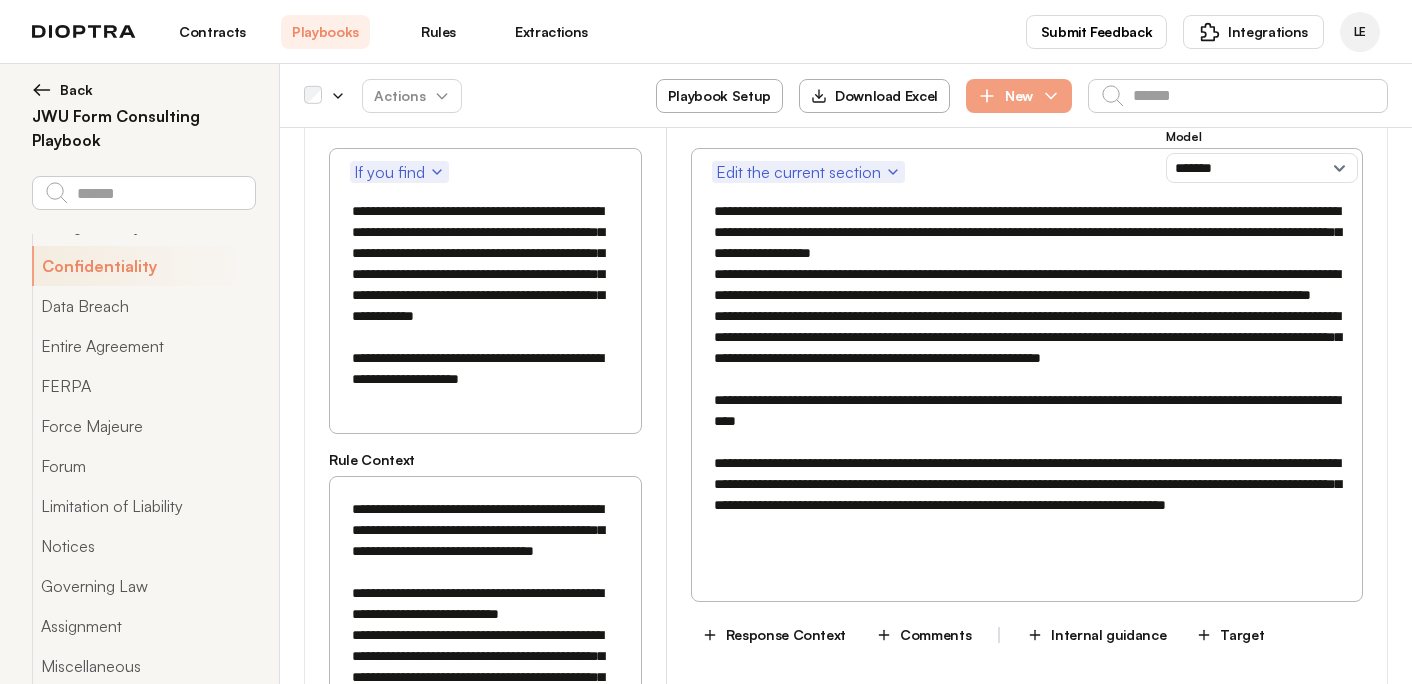scroll, scrollTop: 4270, scrollLeft: 0, axis: vertical 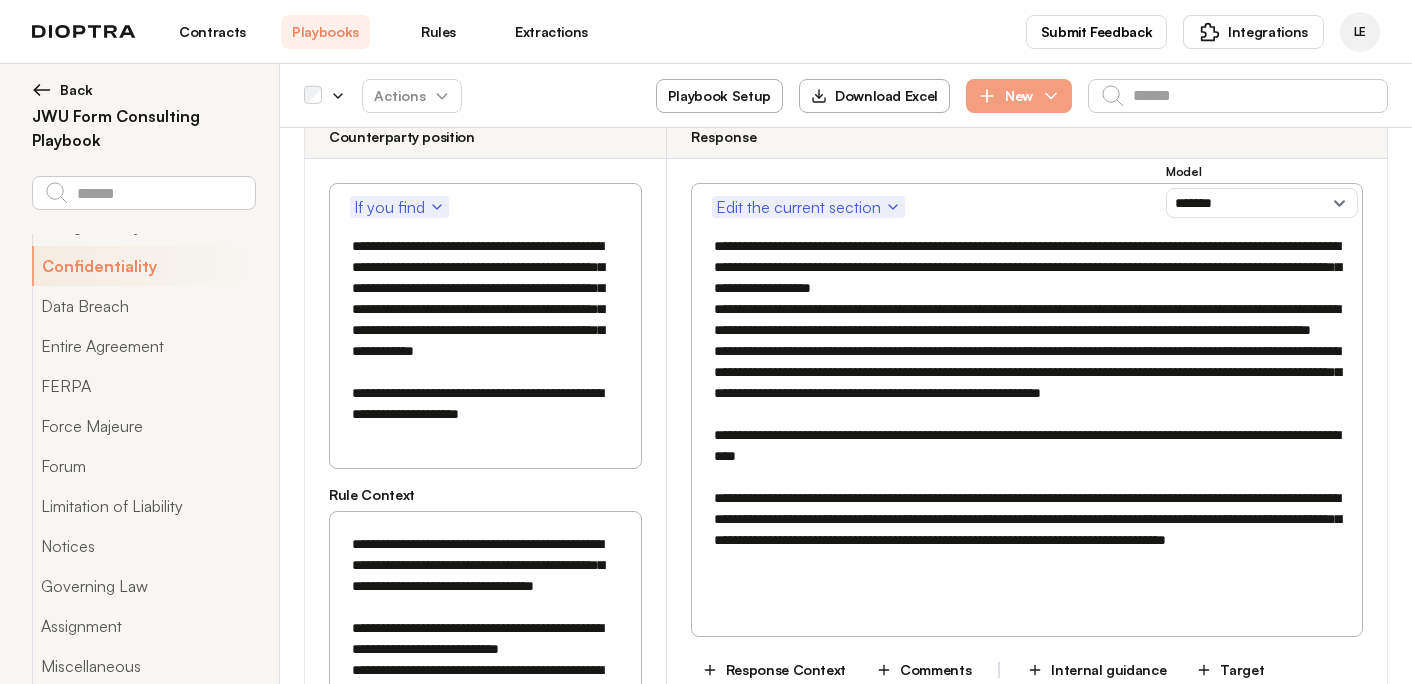 type on "**********" 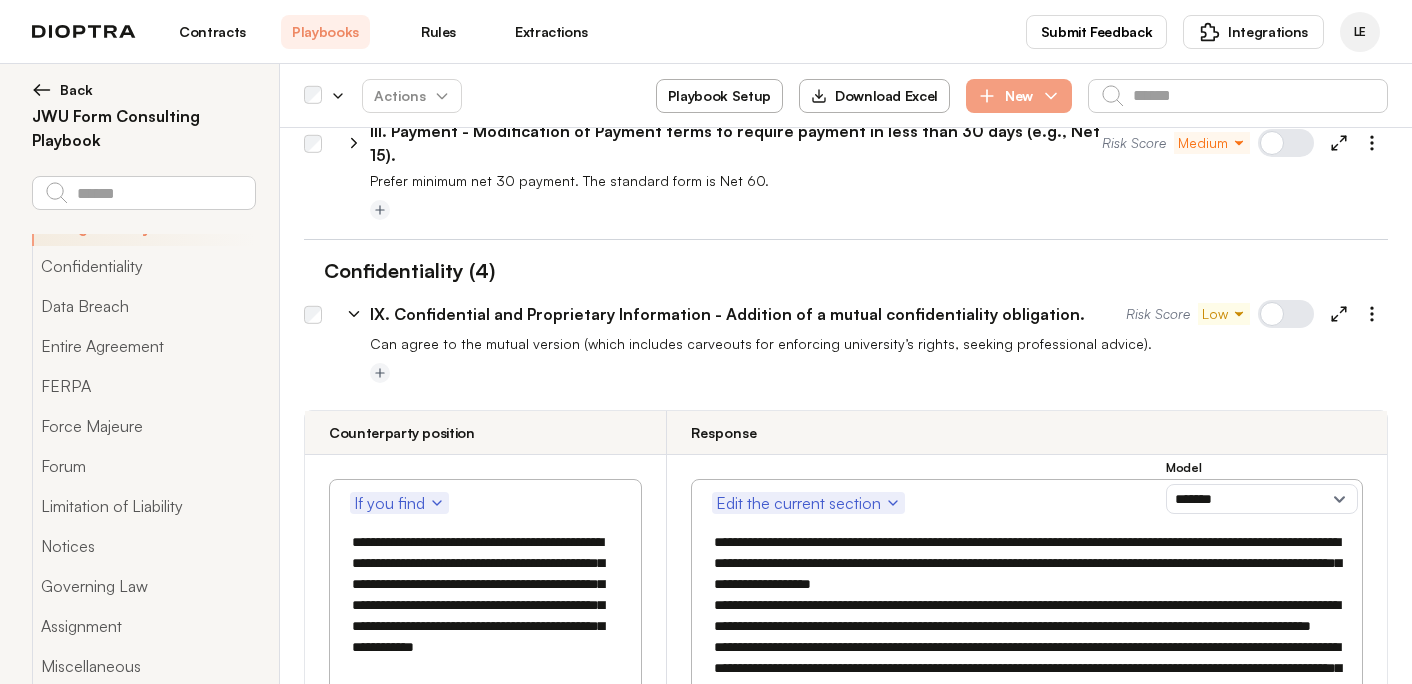scroll, scrollTop: 3968, scrollLeft: 0, axis: vertical 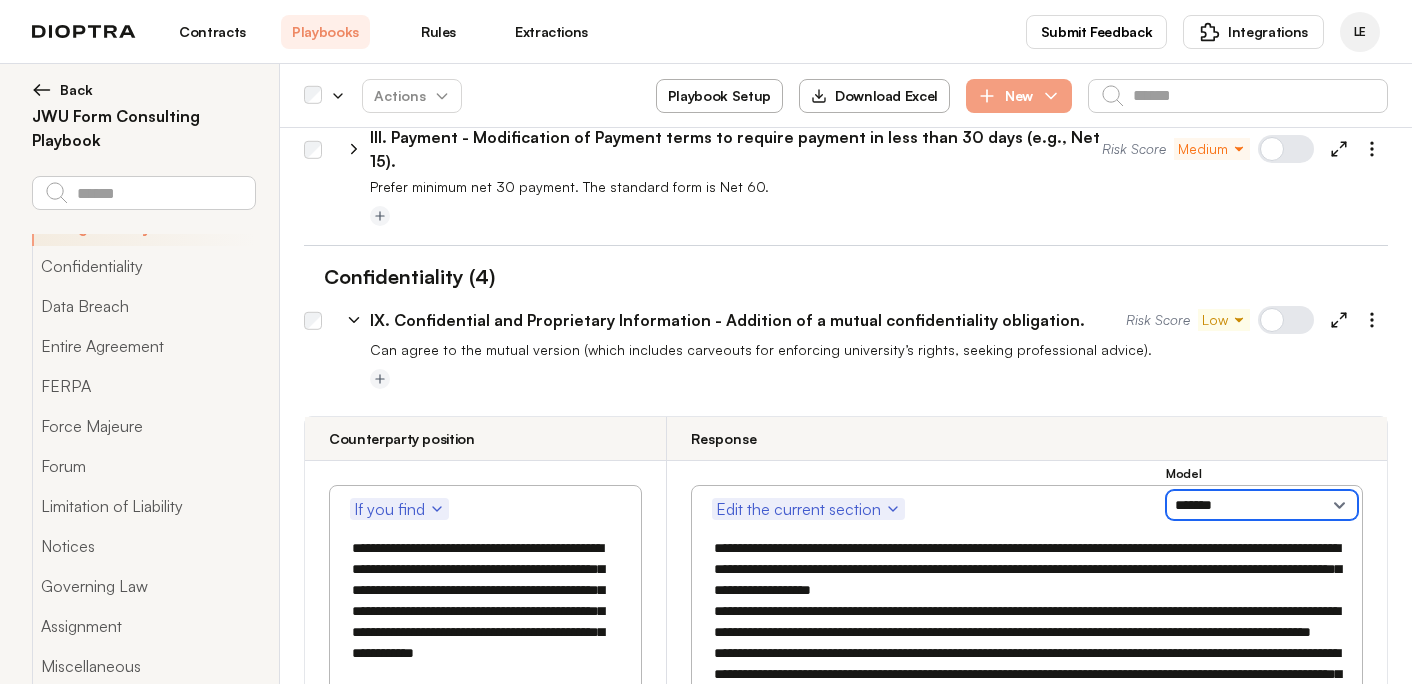click on "**********" at bounding box center [1262, 505] 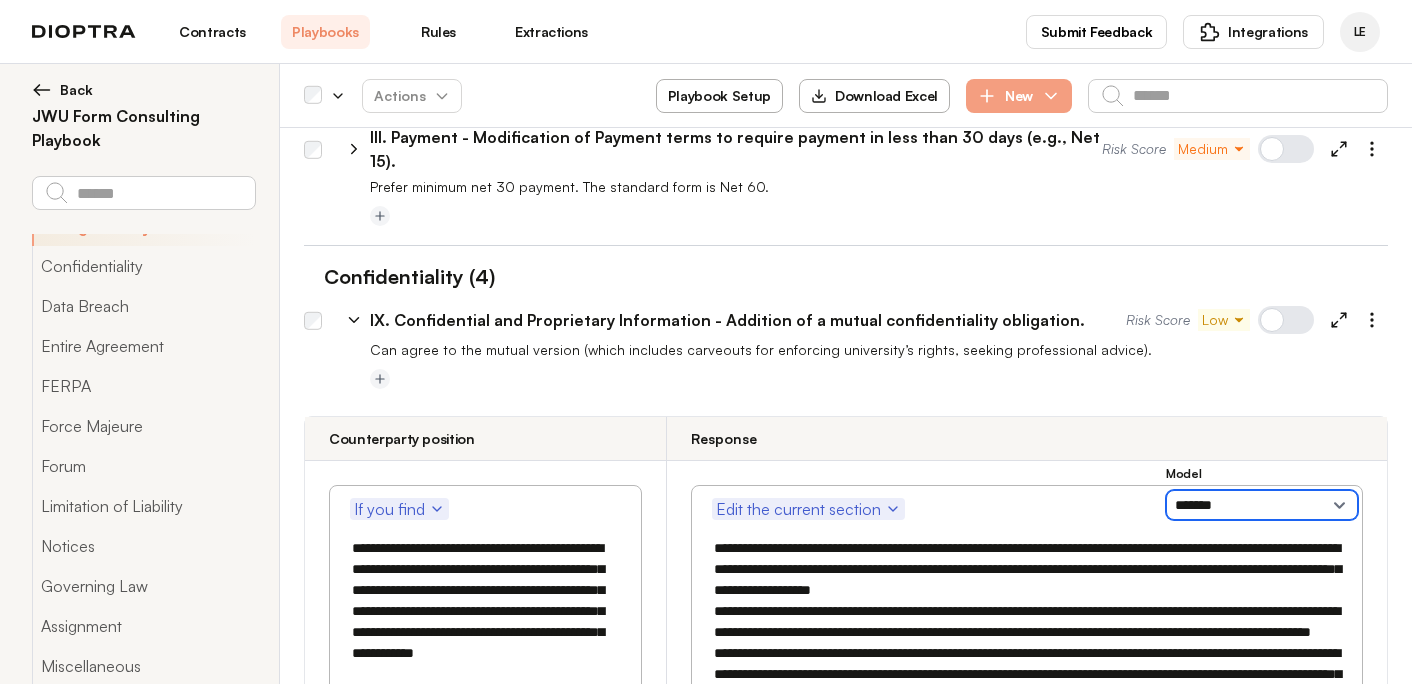 select on "**********" 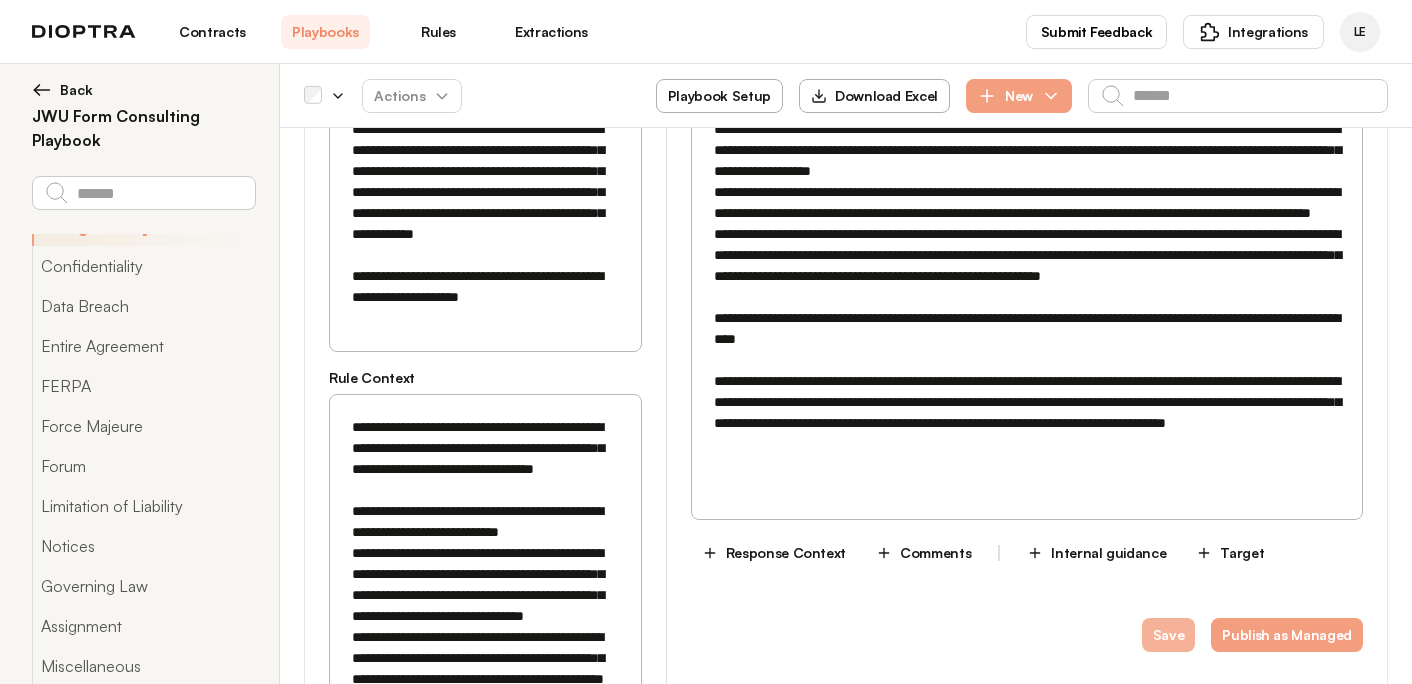 click on "Save" at bounding box center (1169, 635) 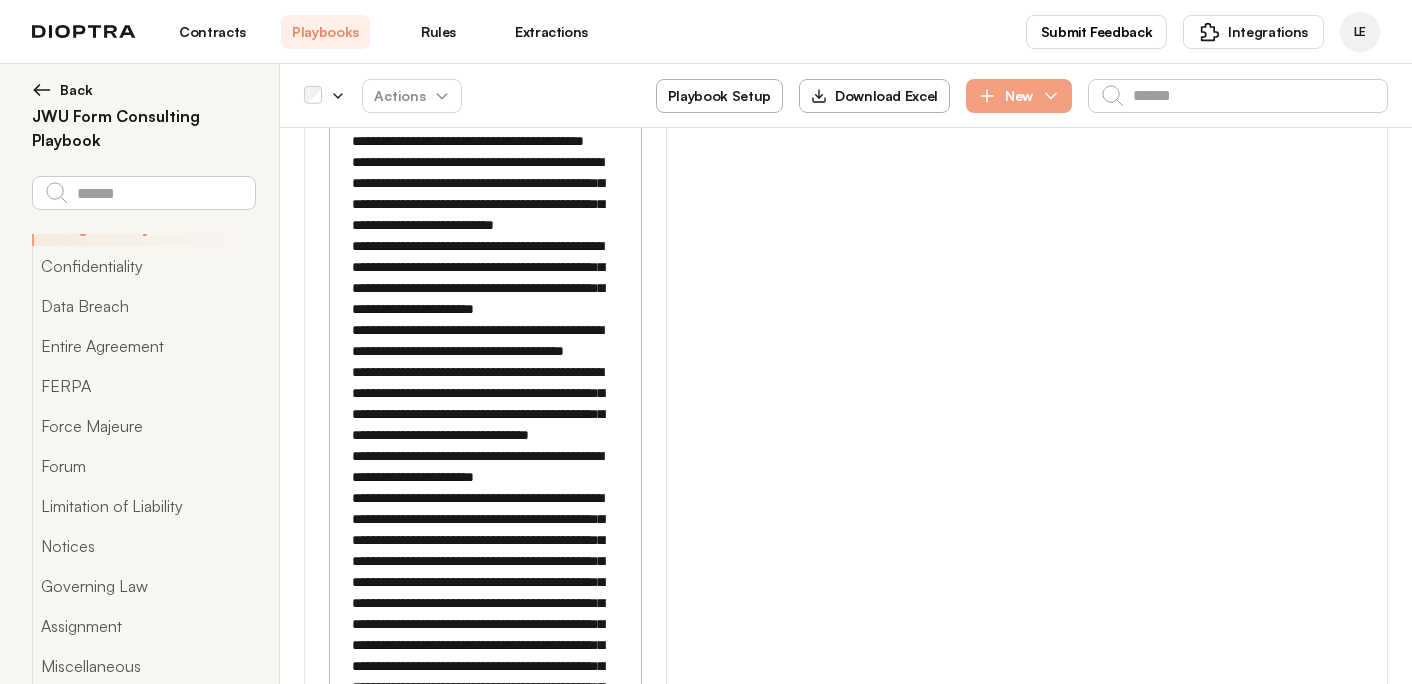 scroll, scrollTop: 7587, scrollLeft: 0, axis: vertical 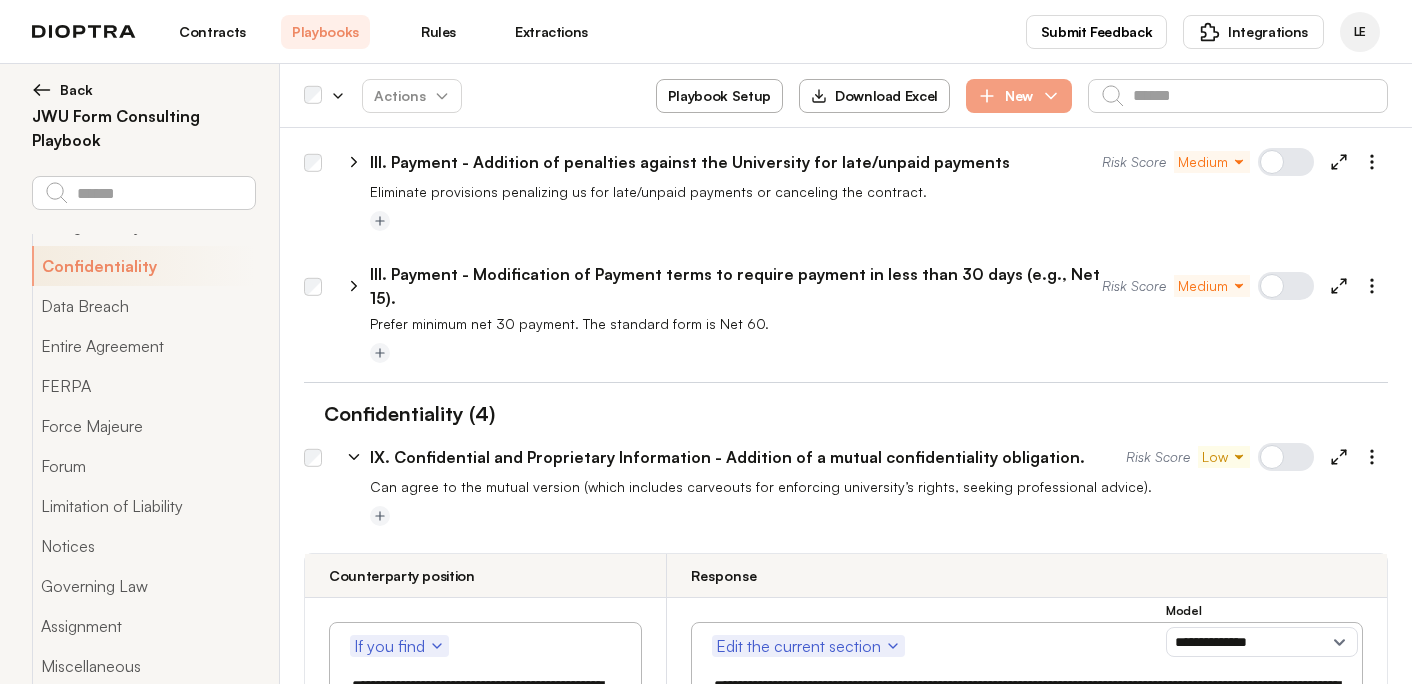 click 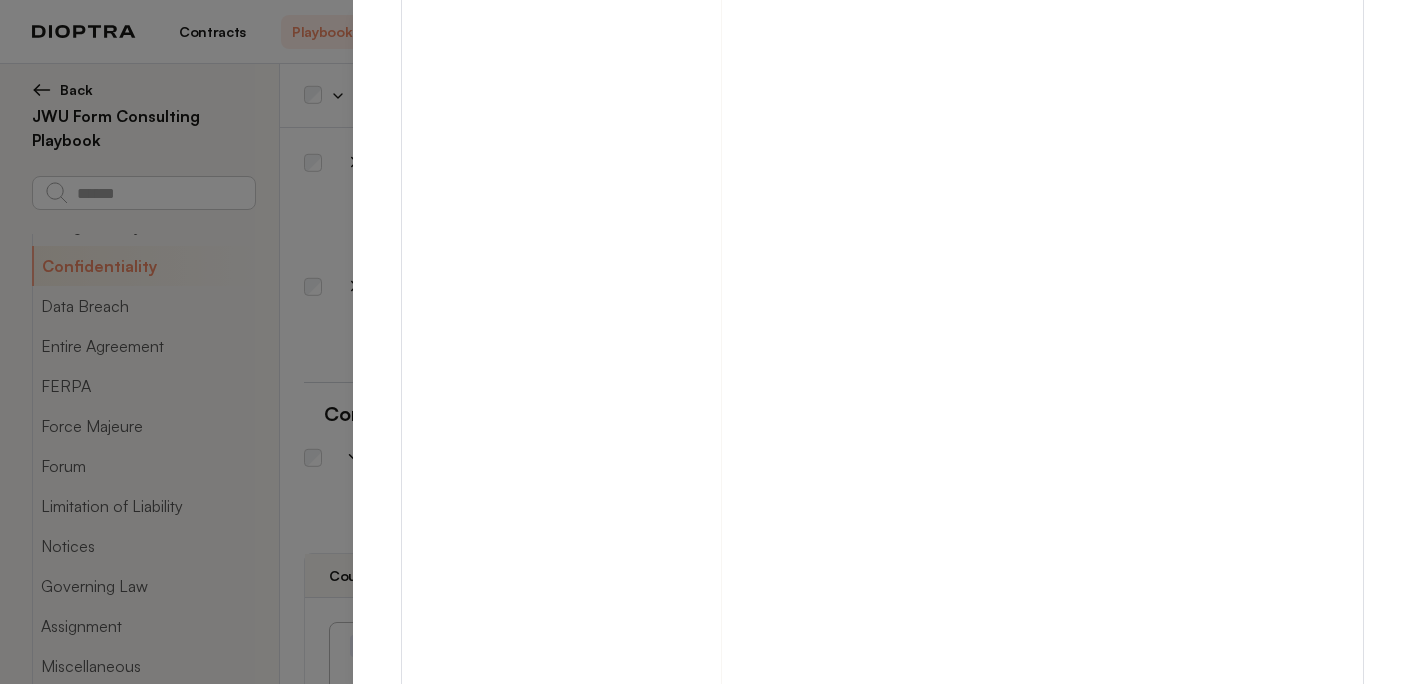 scroll, scrollTop: 5074, scrollLeft: 0, axis: vertical 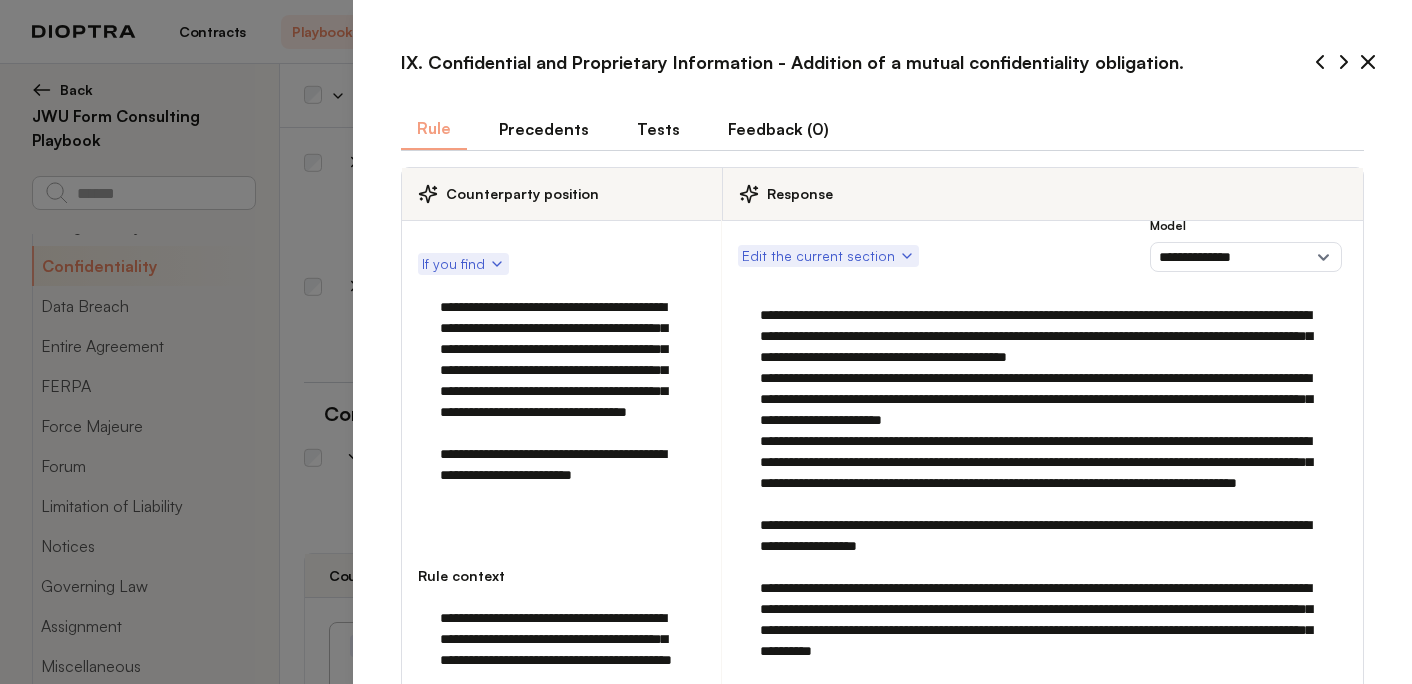 click on "Tests" at bounding box center (658, 129) 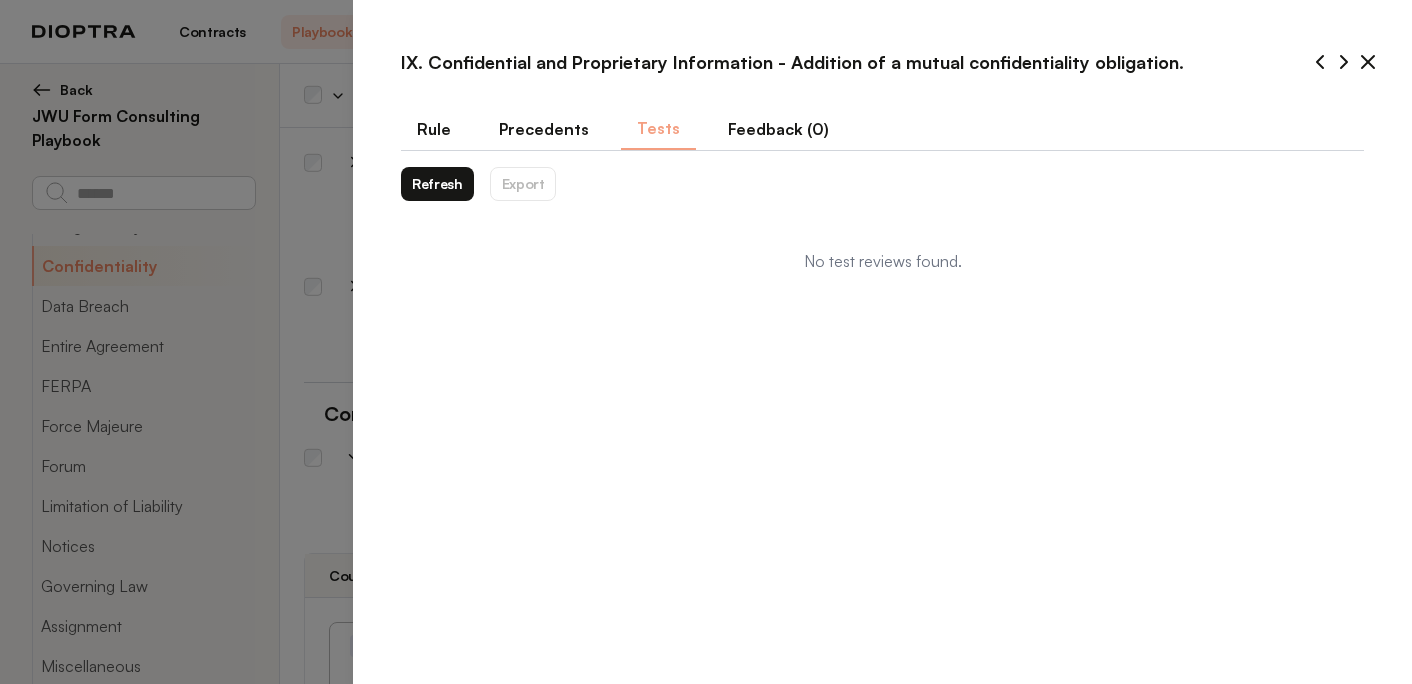 click on "Refresh" at bounding box center [437, 184] 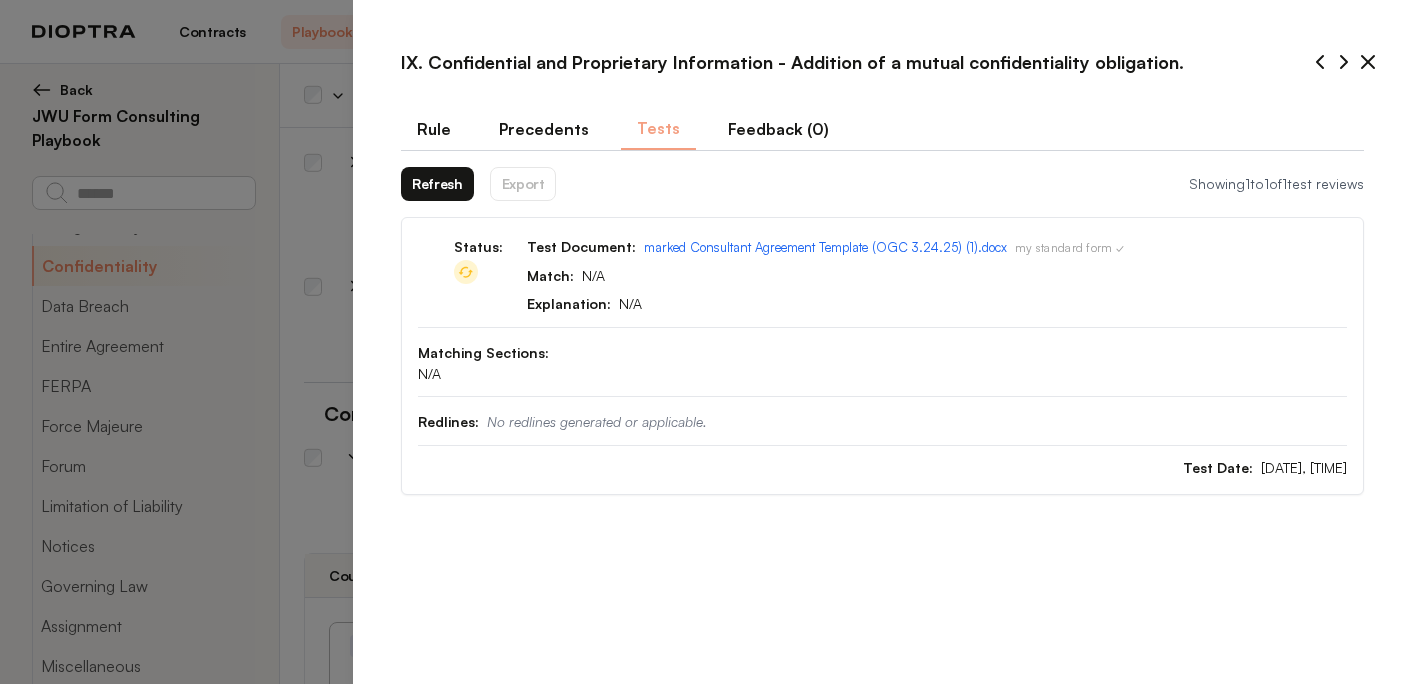 click on "Refresh" at bounding box center (437, 184) 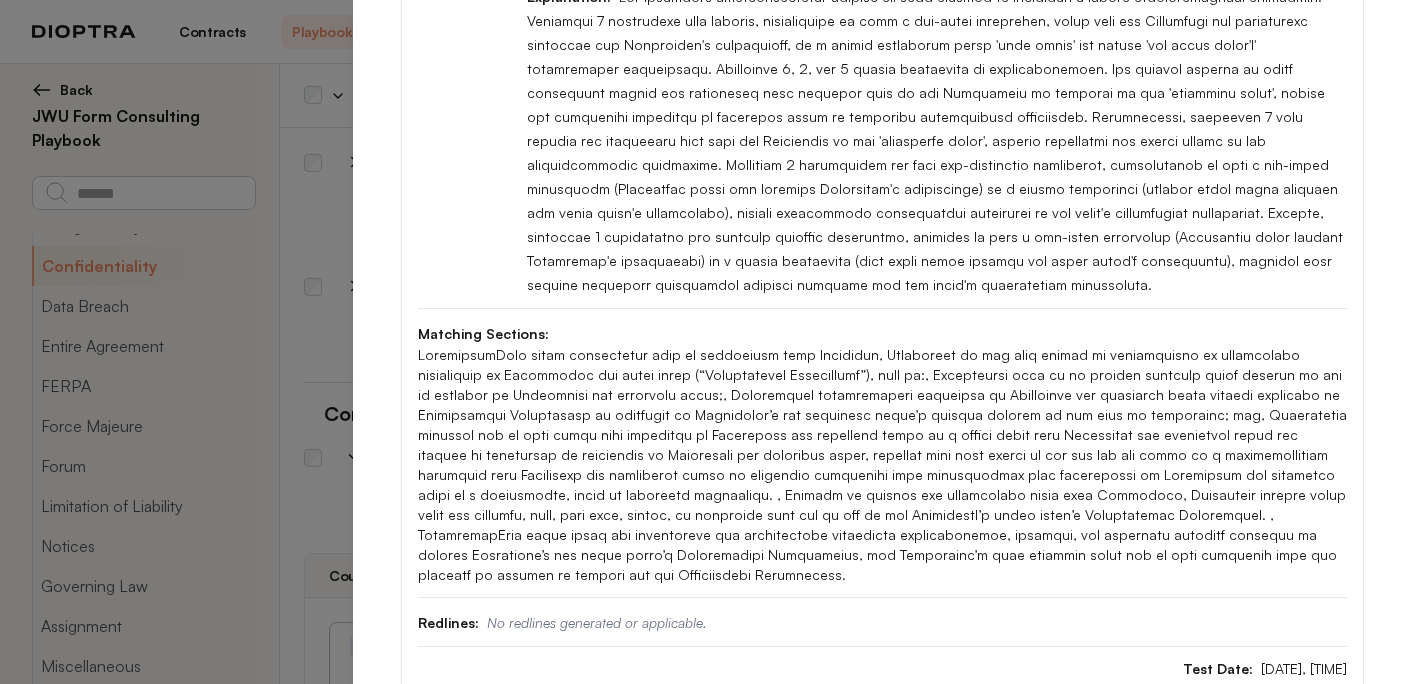 scroll, scrollTop: 0, scrollLeft: 0, axis: both 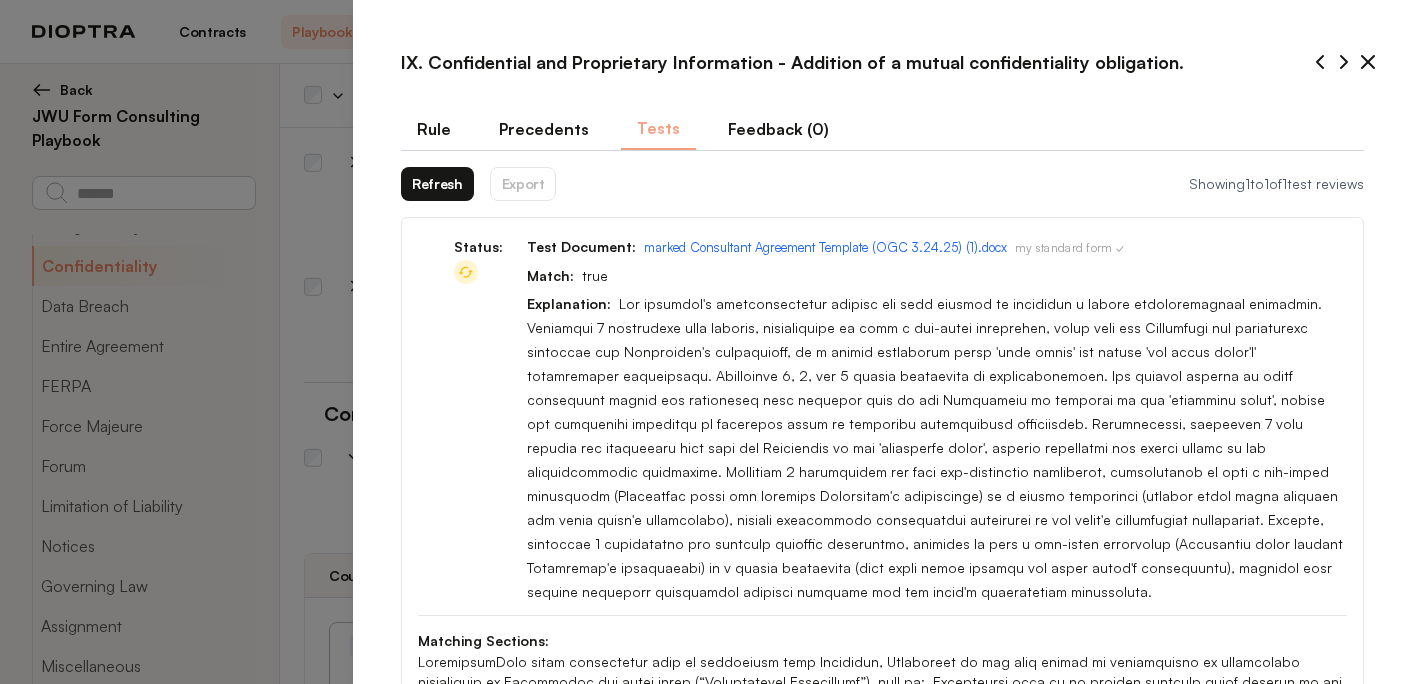 click on "Refresh" at bounding box center [437, 184] 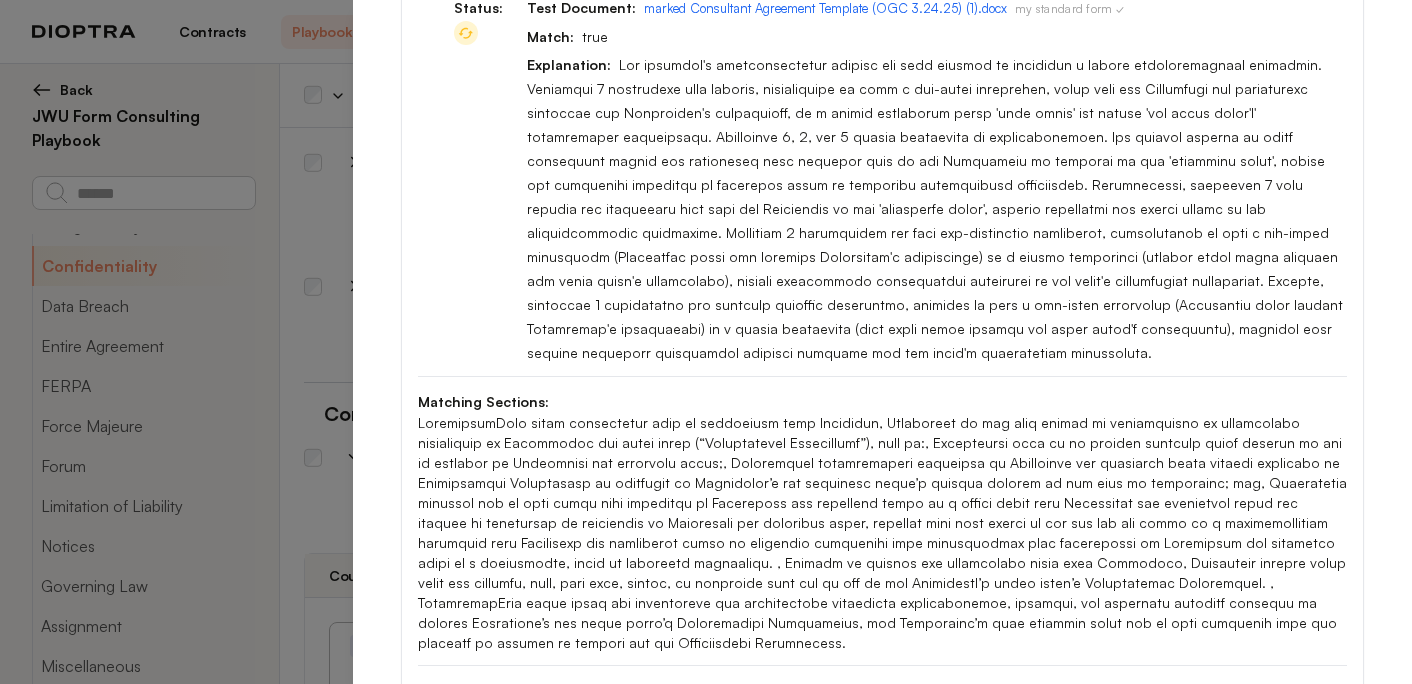 scroll, scrollTop: 0, scrollLeft: 0, axis: both 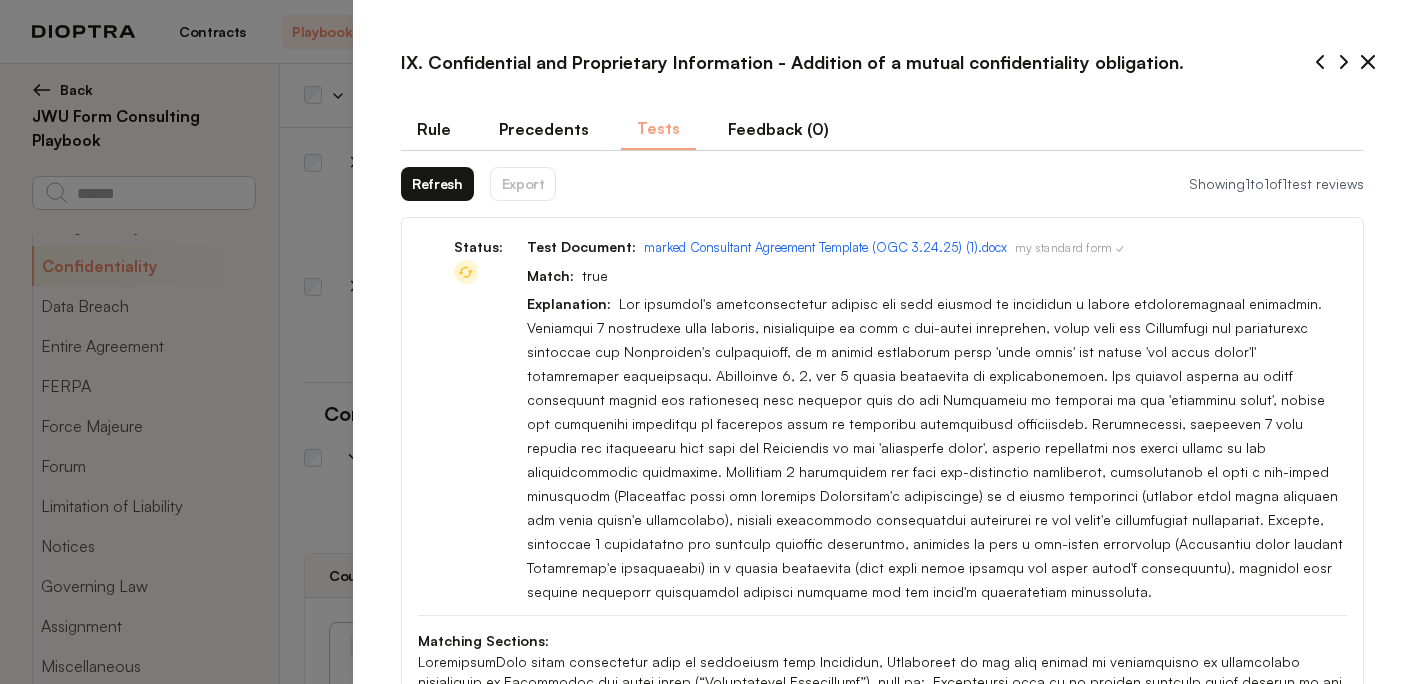 click on "Refresh" at bounding box center [437, 184] 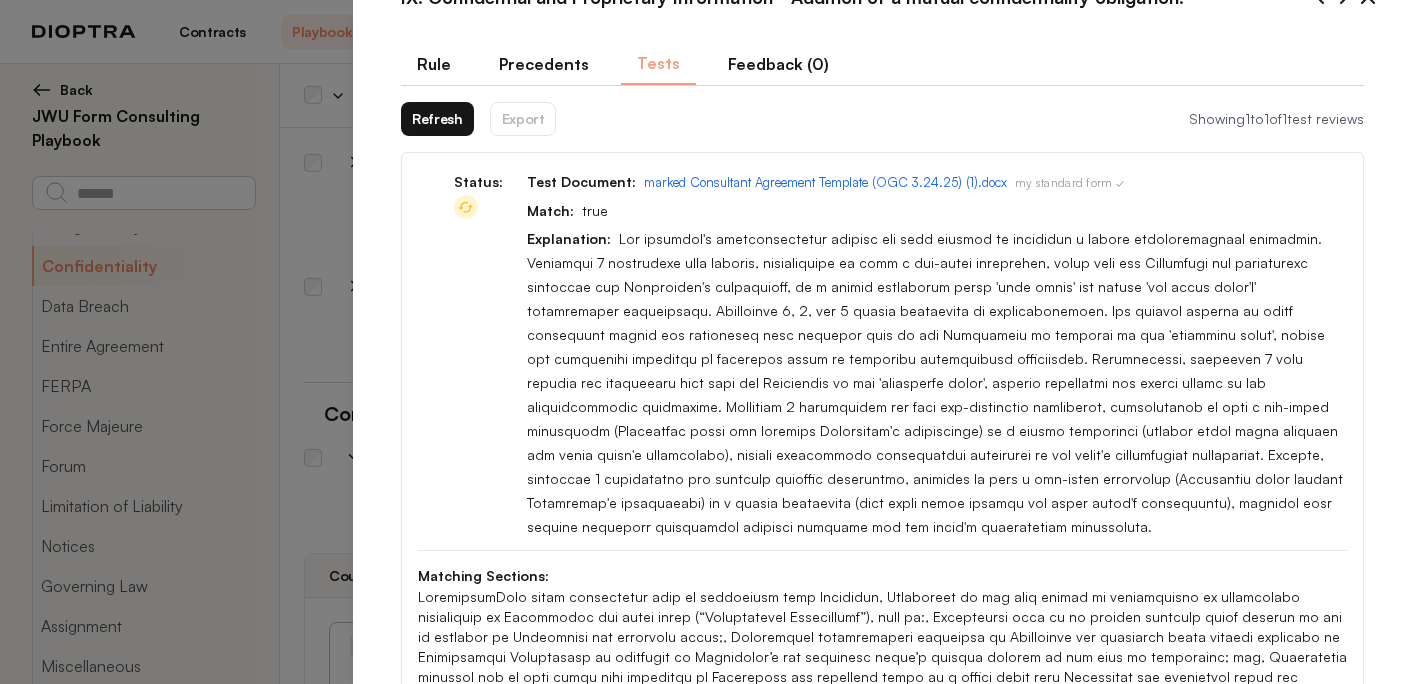 scroll, scrollTop: 0, scrollLeft: 0, axis: both 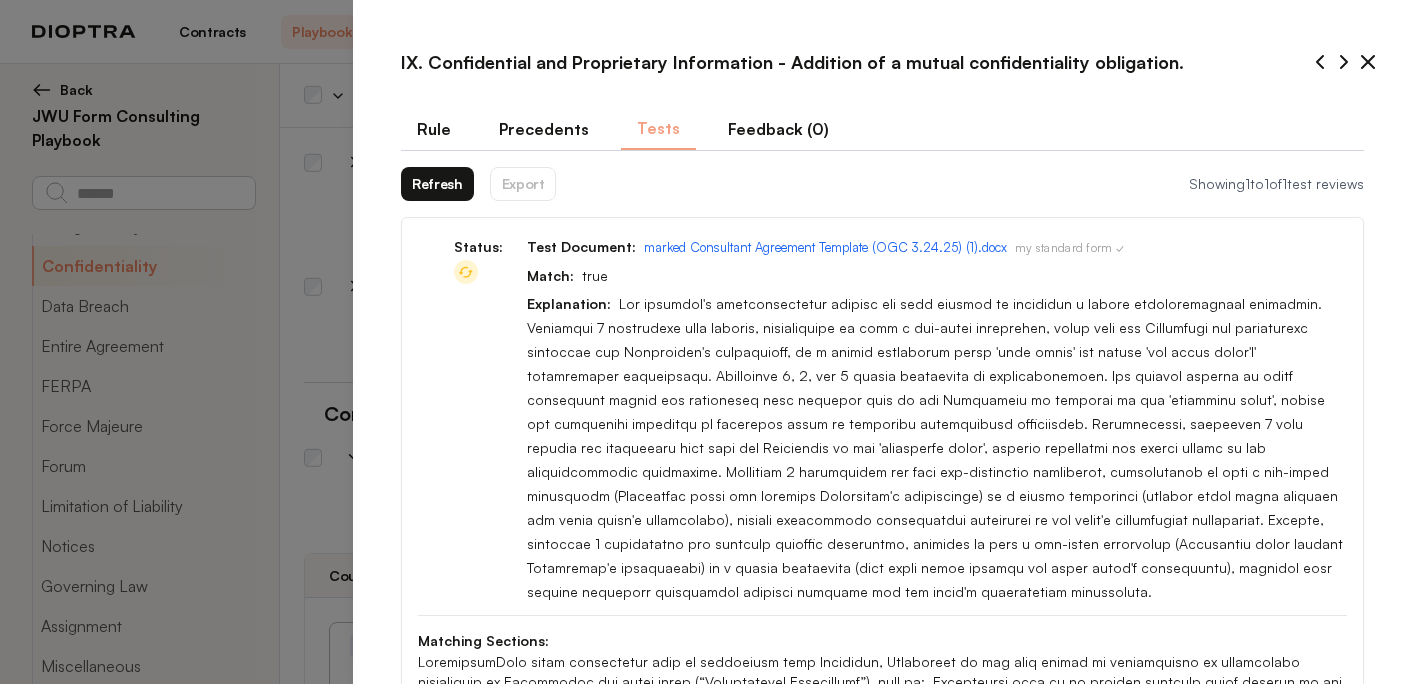 click on "Refresh" at bounding box center (437, 184) 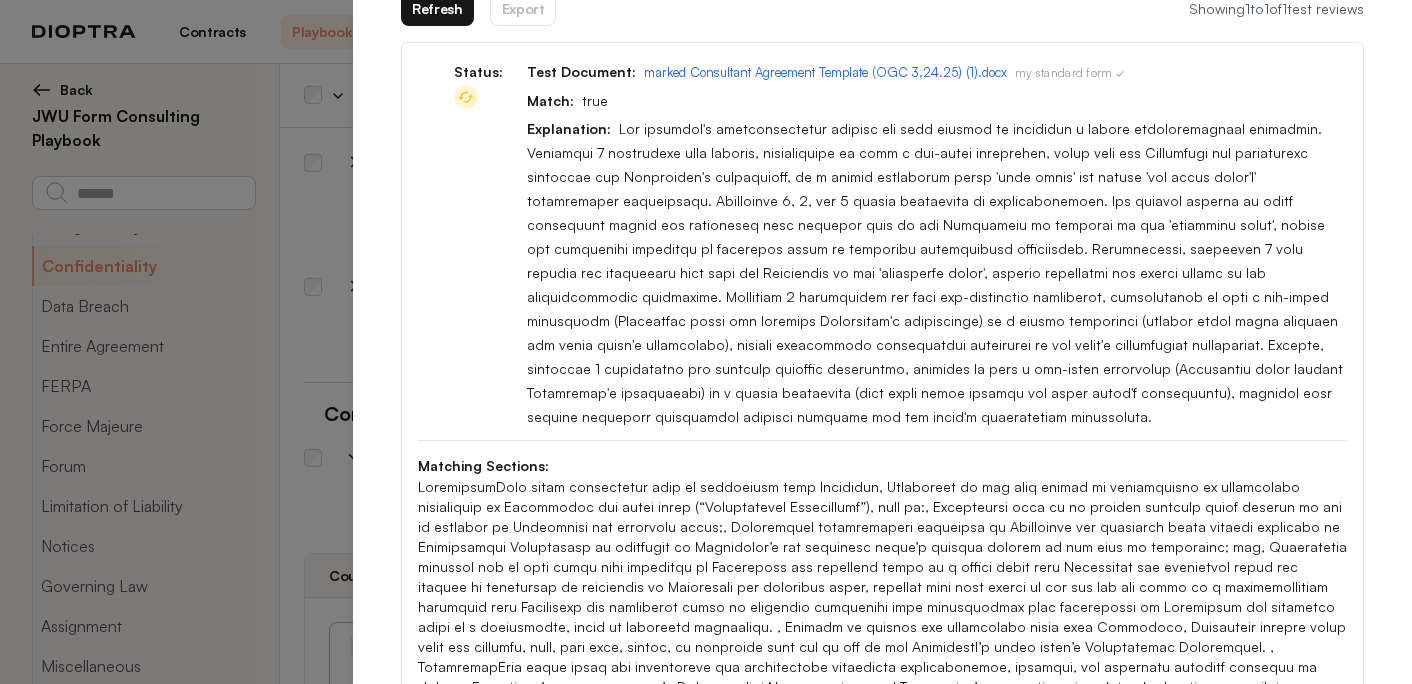 scroll, scrollTop: 0, scrollLeft: 0, axis: both 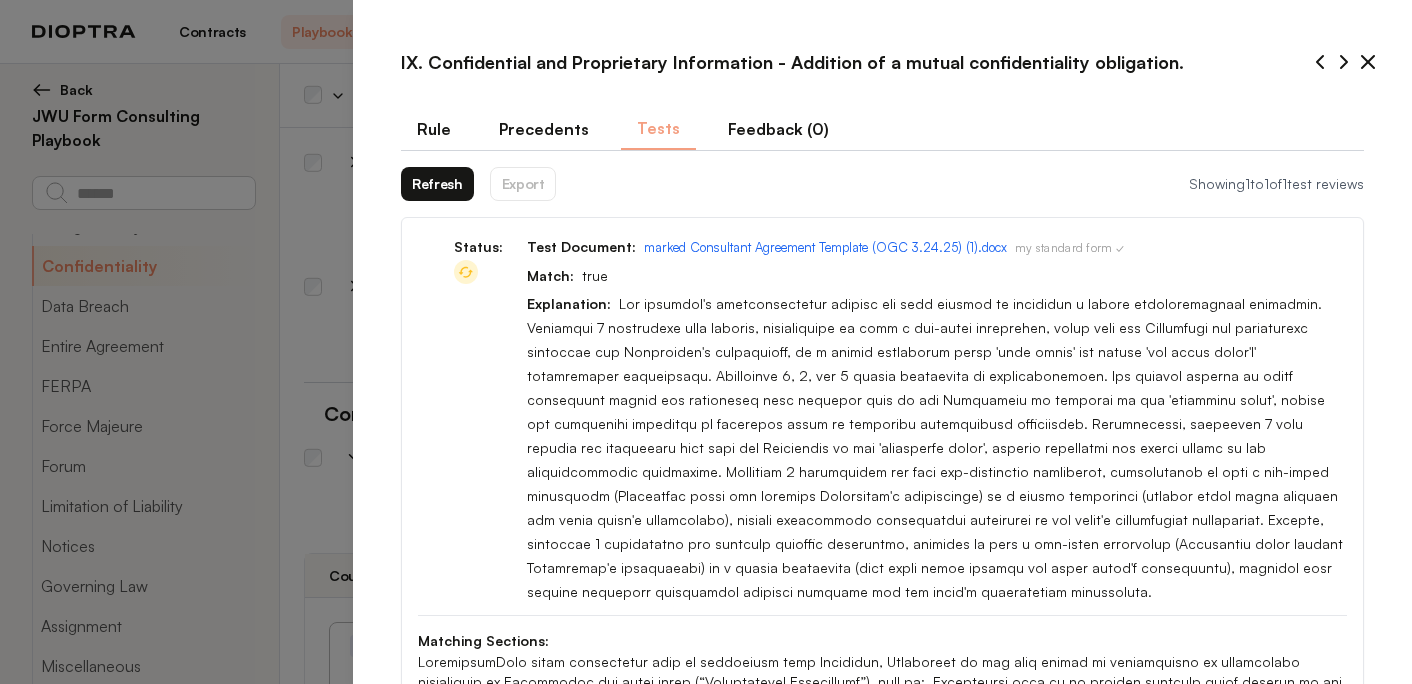click on "Refresh" at bounding box center (437, 184) 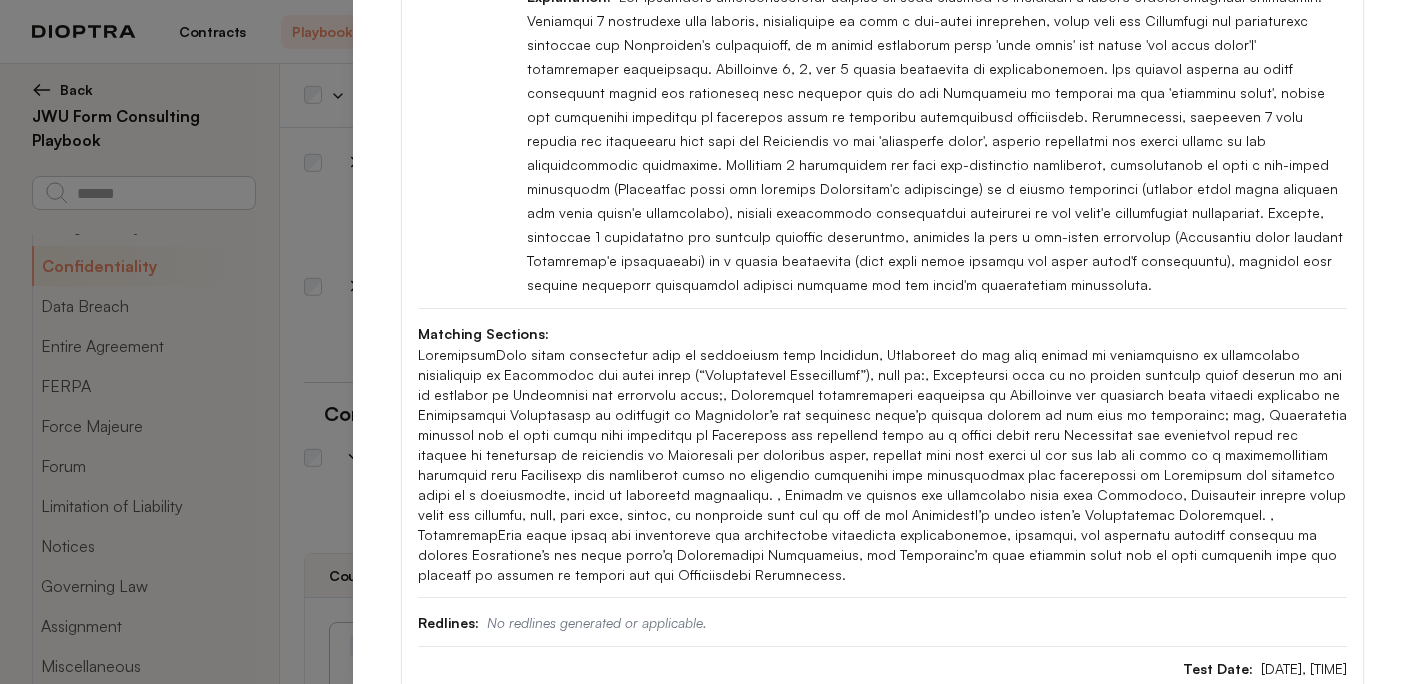 scroll, scrollTop: 0, scrollLeft: 0, axis: both 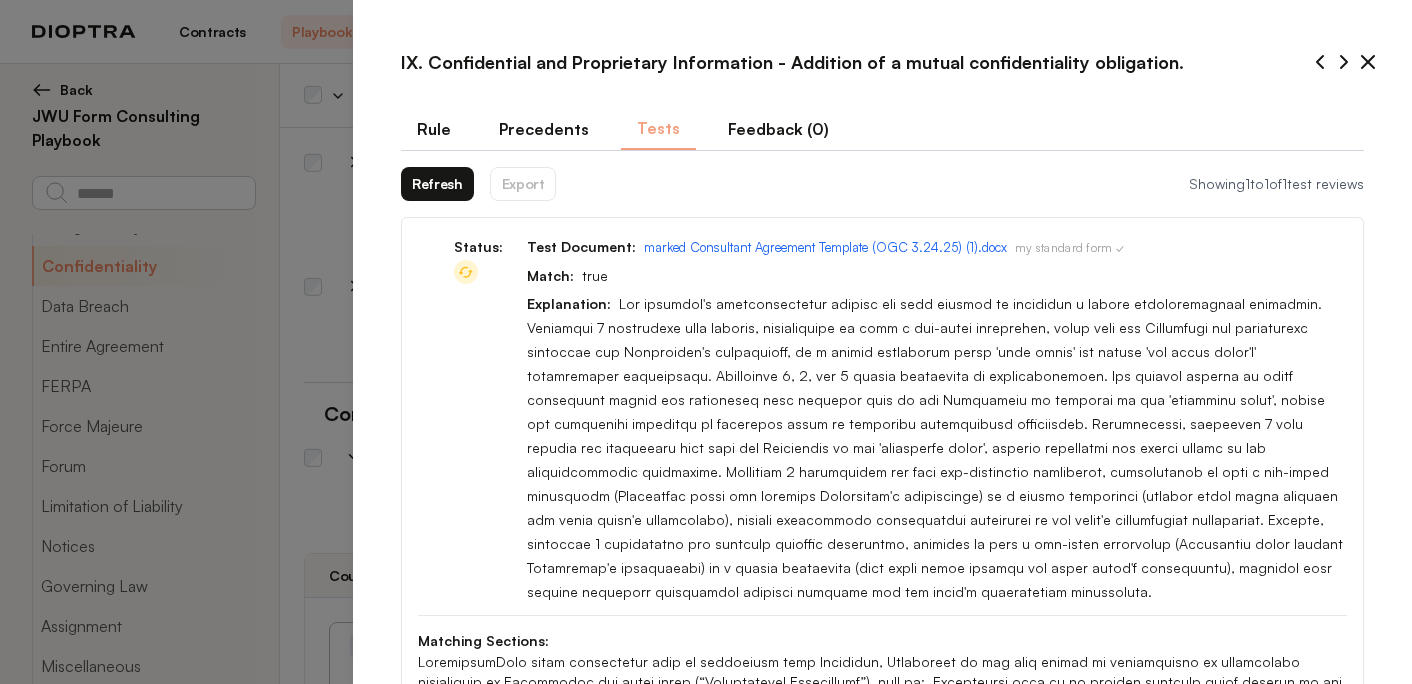 click on "Refresh" at bounding box center [437, 184] 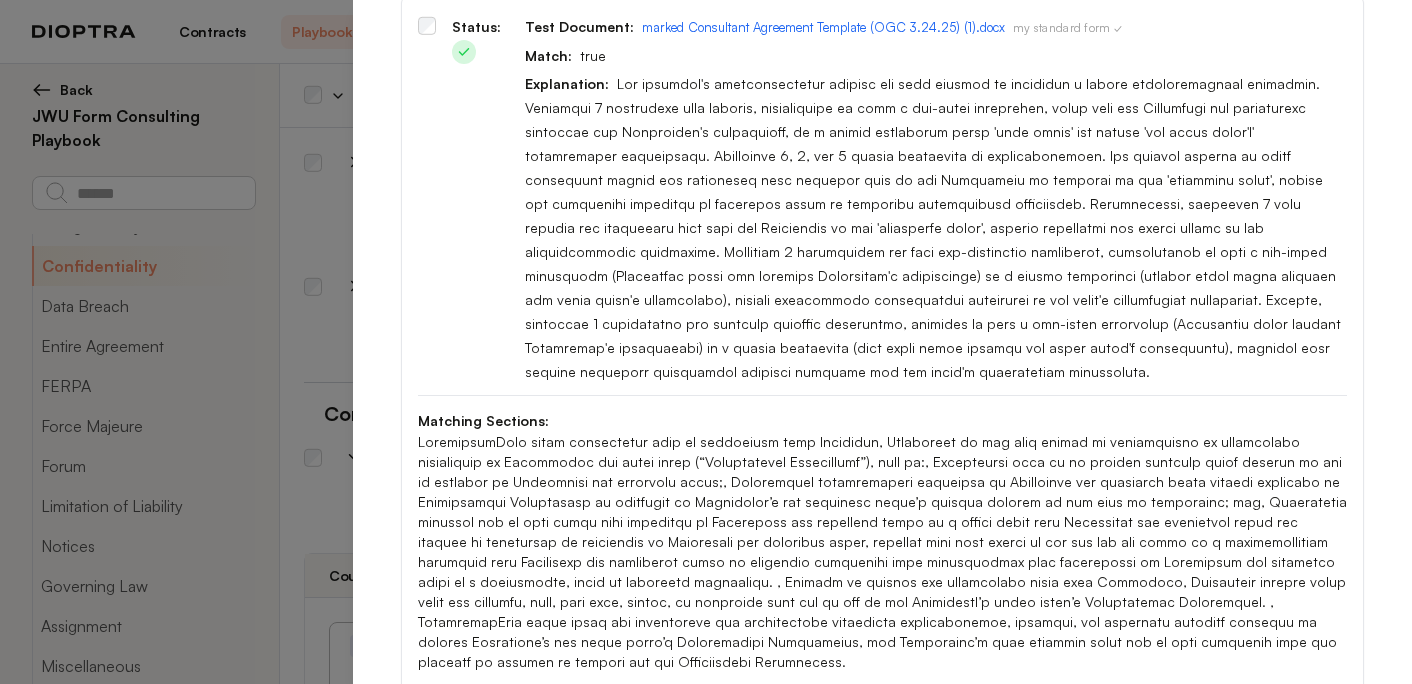 scroll, scrollTop: 487, scrollLeft: 0, axis: vertical 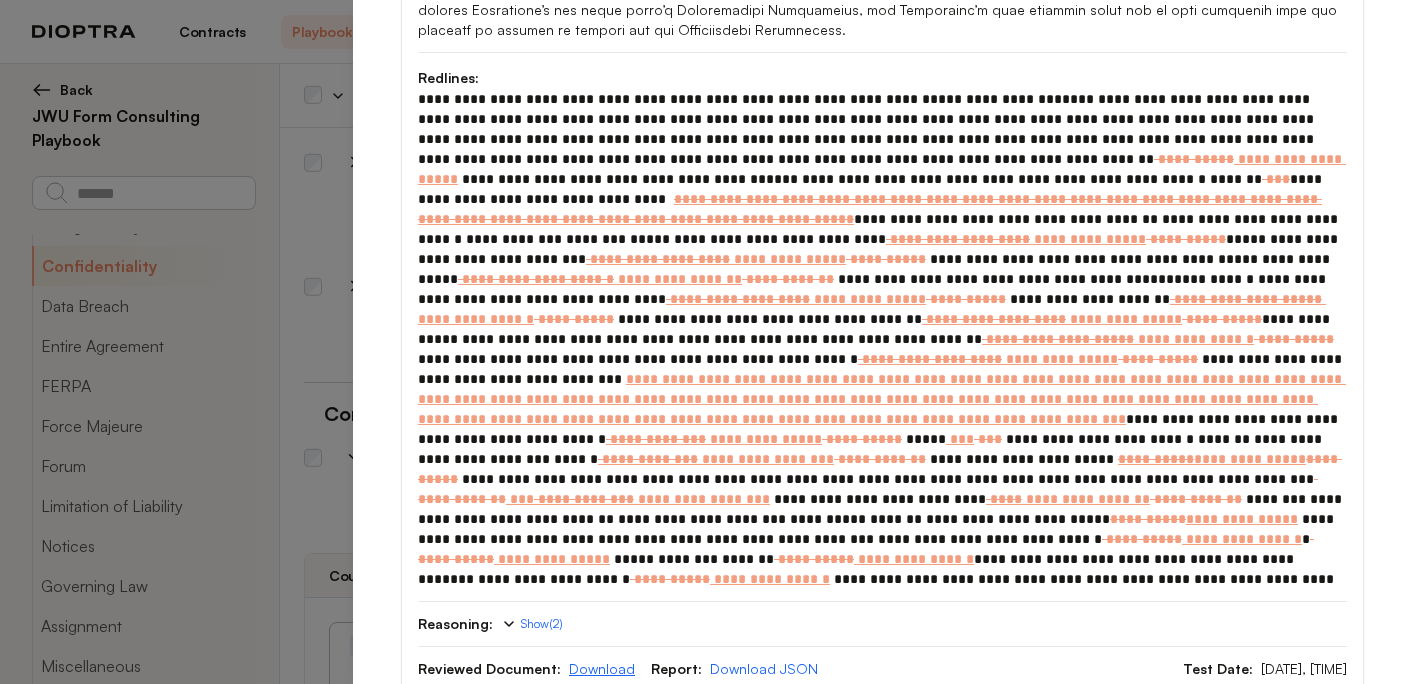 click on "Download" at bounding box center (602, 668) 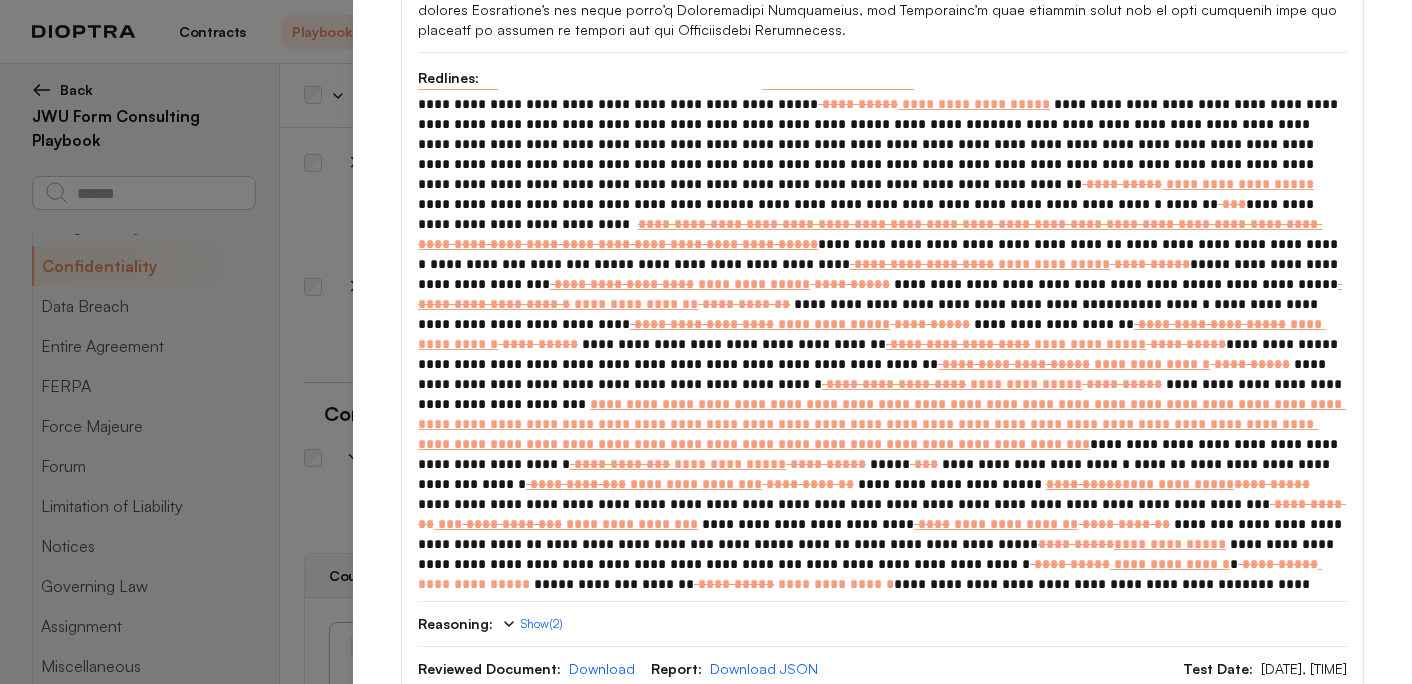 scroll, scrollTop: 0, scrollLeft: 0, axis: both 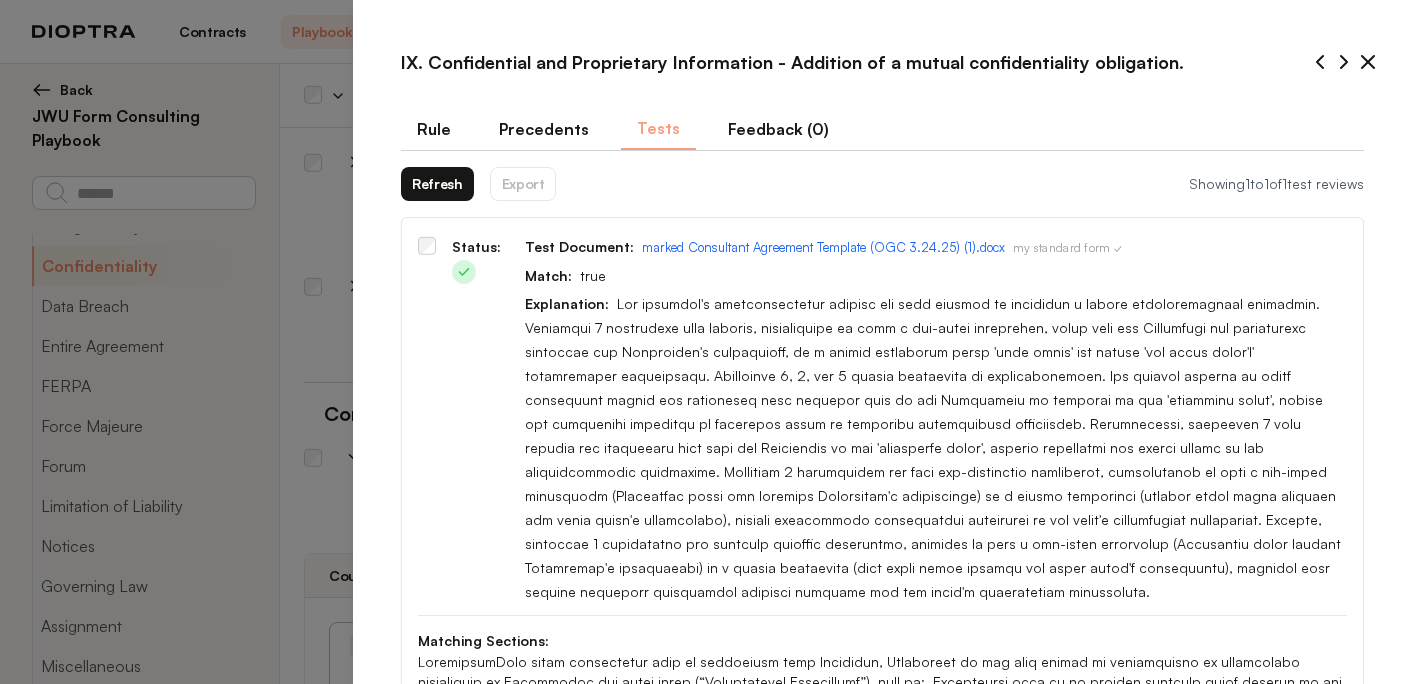 click on "Rule" at bounding box center [434, 129] 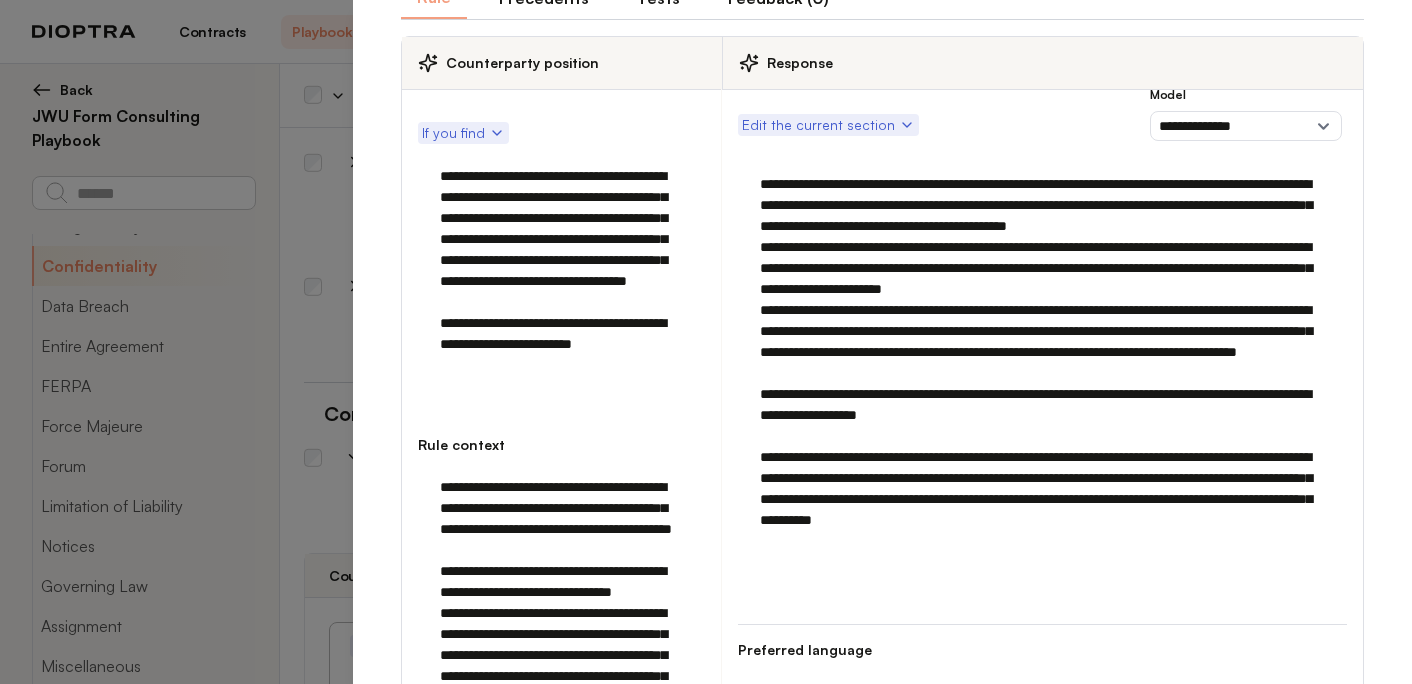 scroll, scrollTop: 108, scrollLeft: 0, axis: vertical 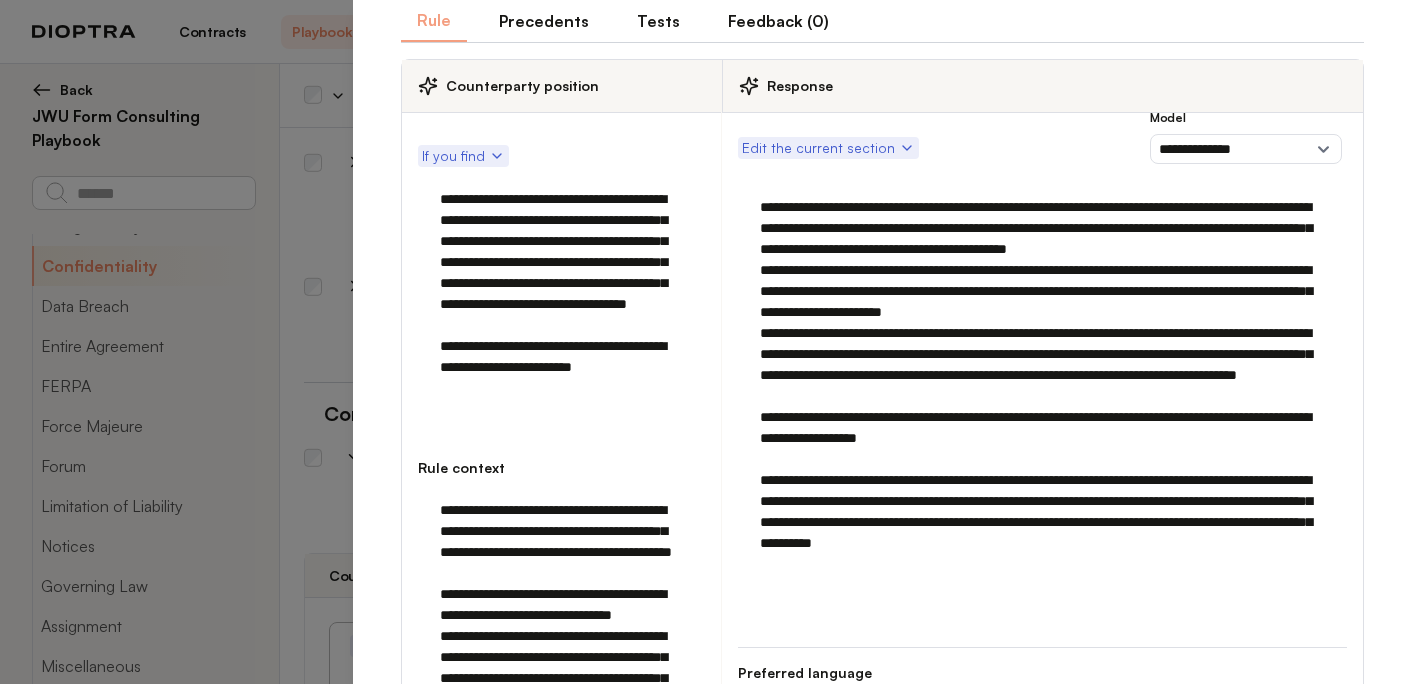 type on "*" 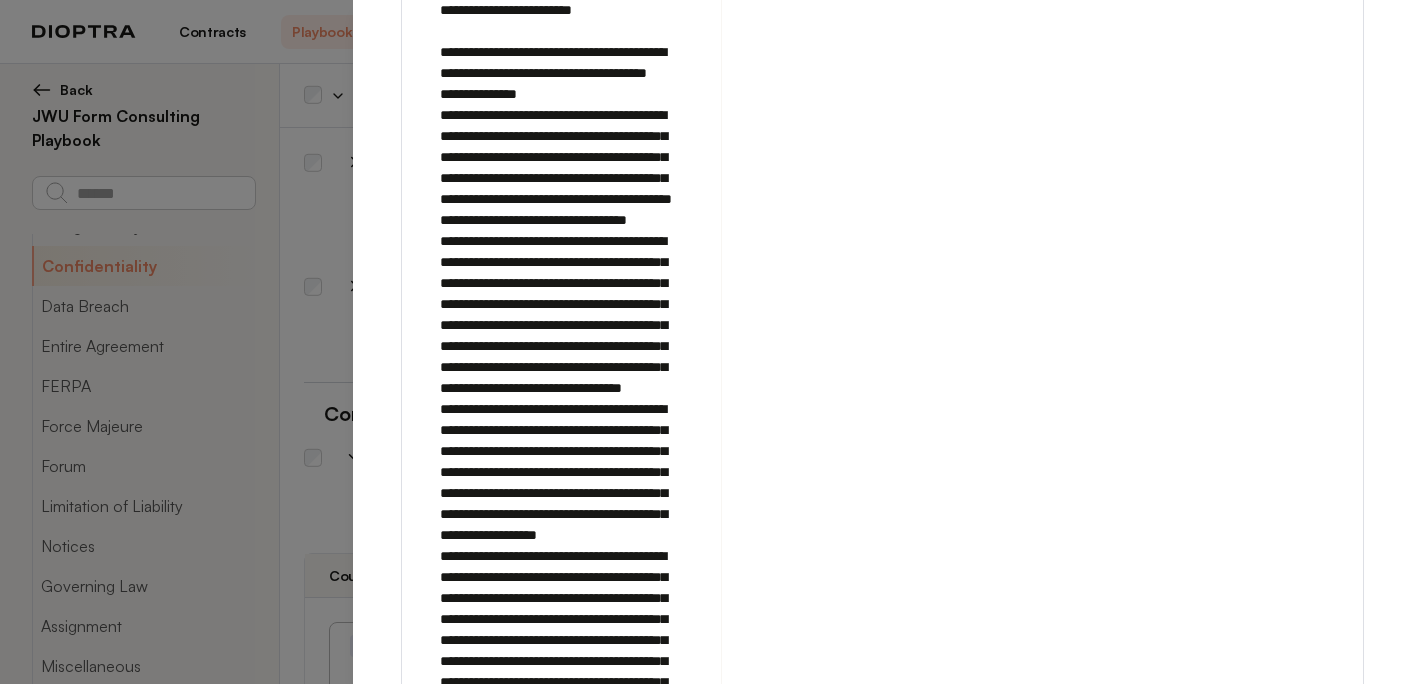 scroll, scrollTop: 3004, scrollLeft: 0, axis: vertical 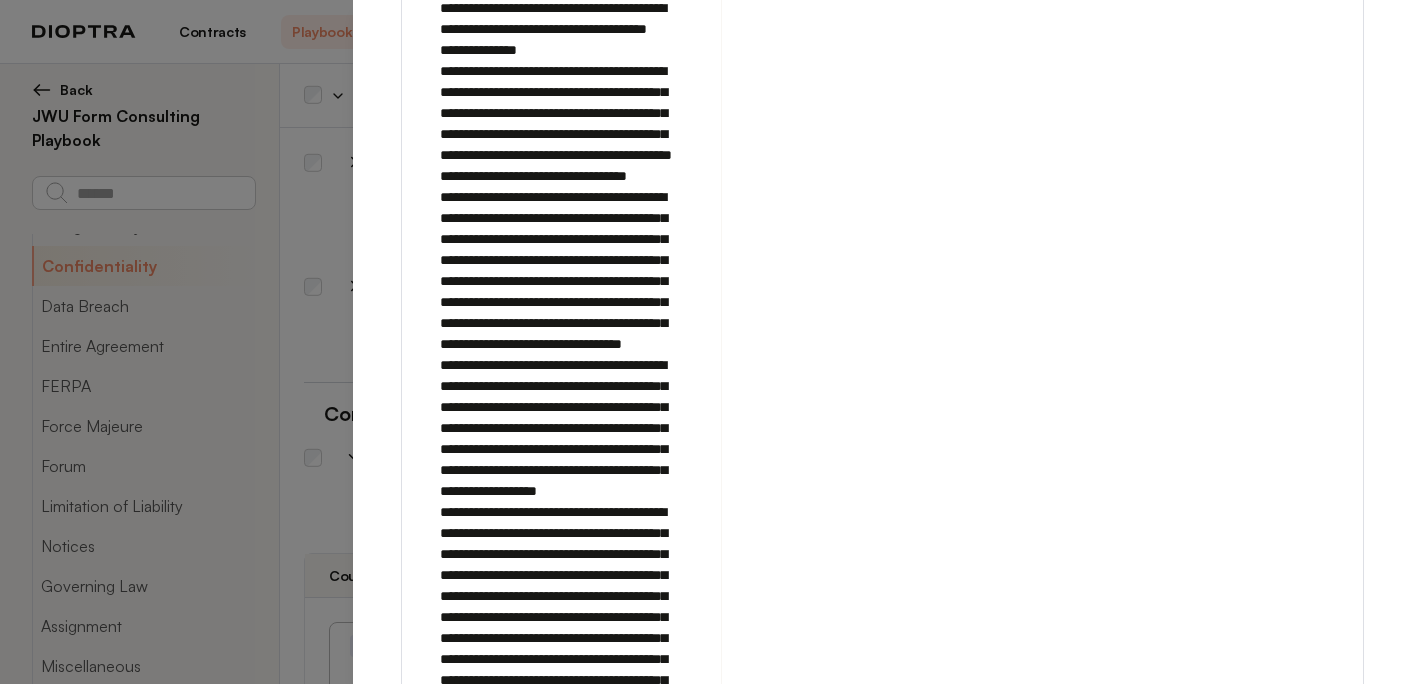 click at bounding box center [561, 124] 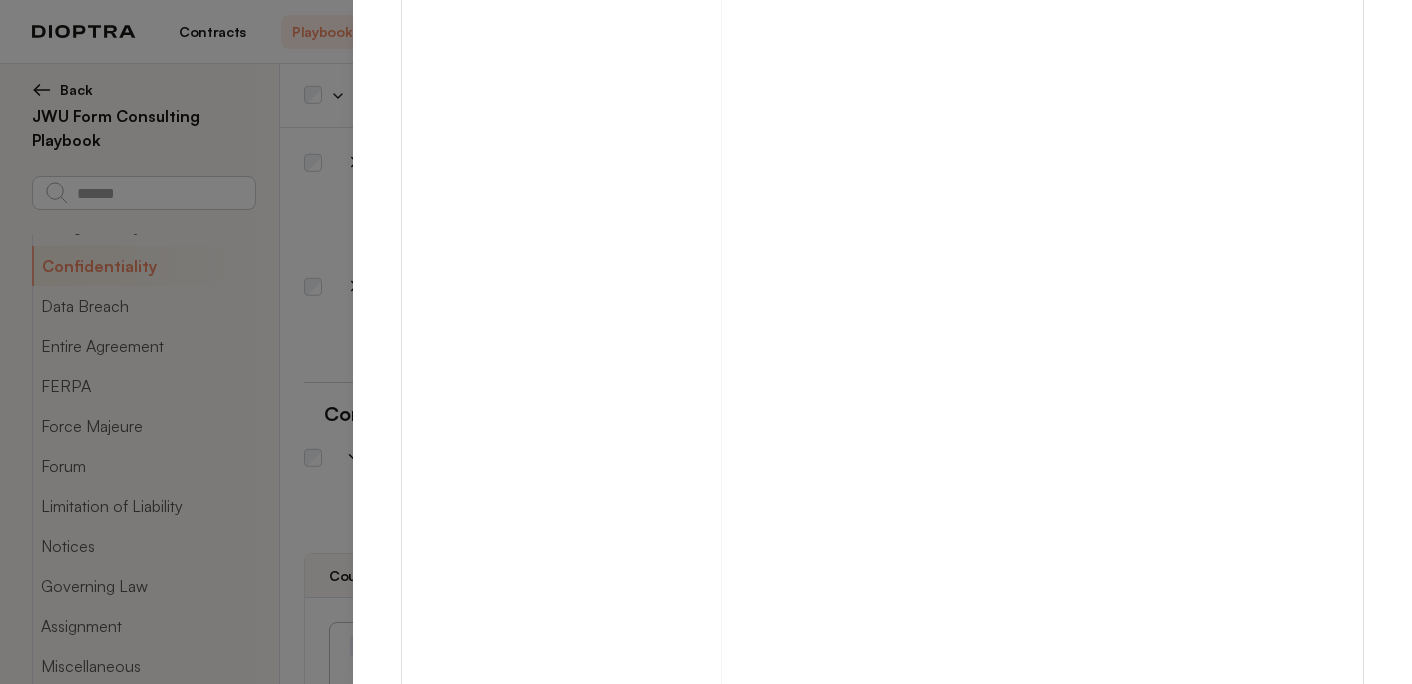 scroll, scrollTop: 5074, scrollLeft: 0, axis: vertical 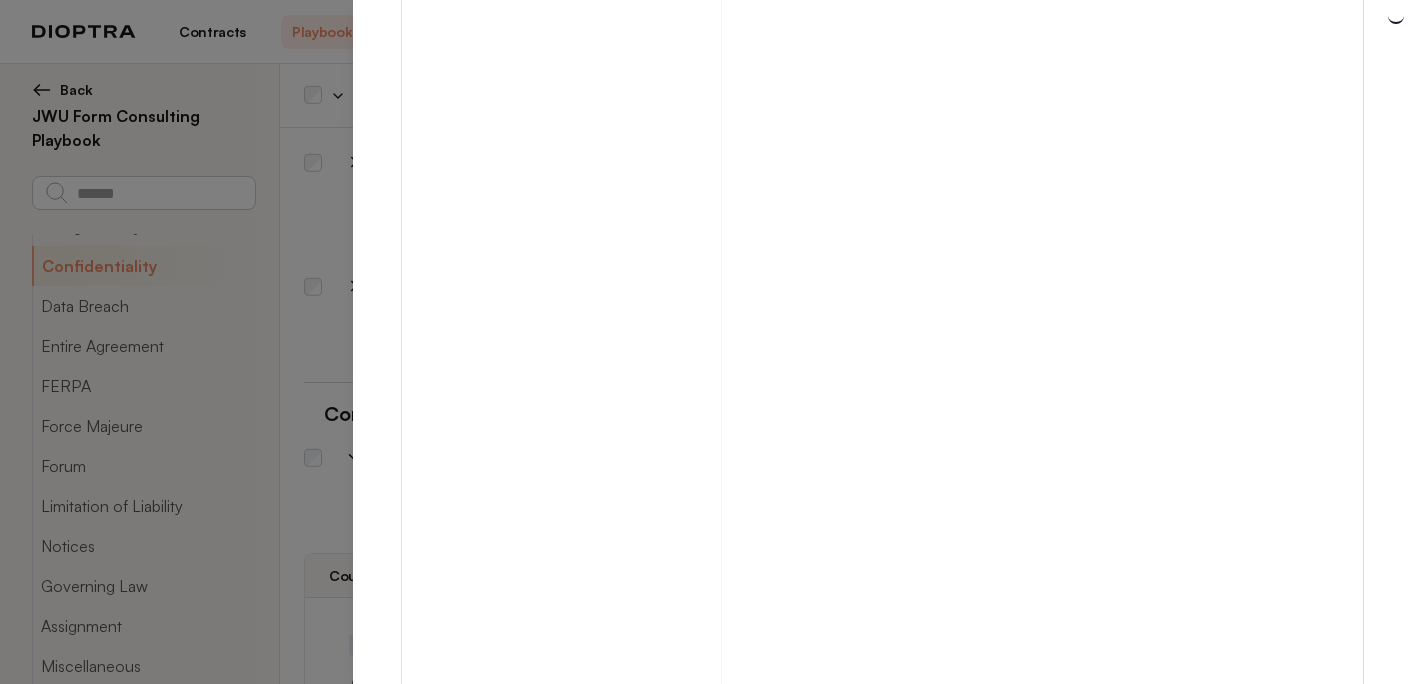 type on "*" 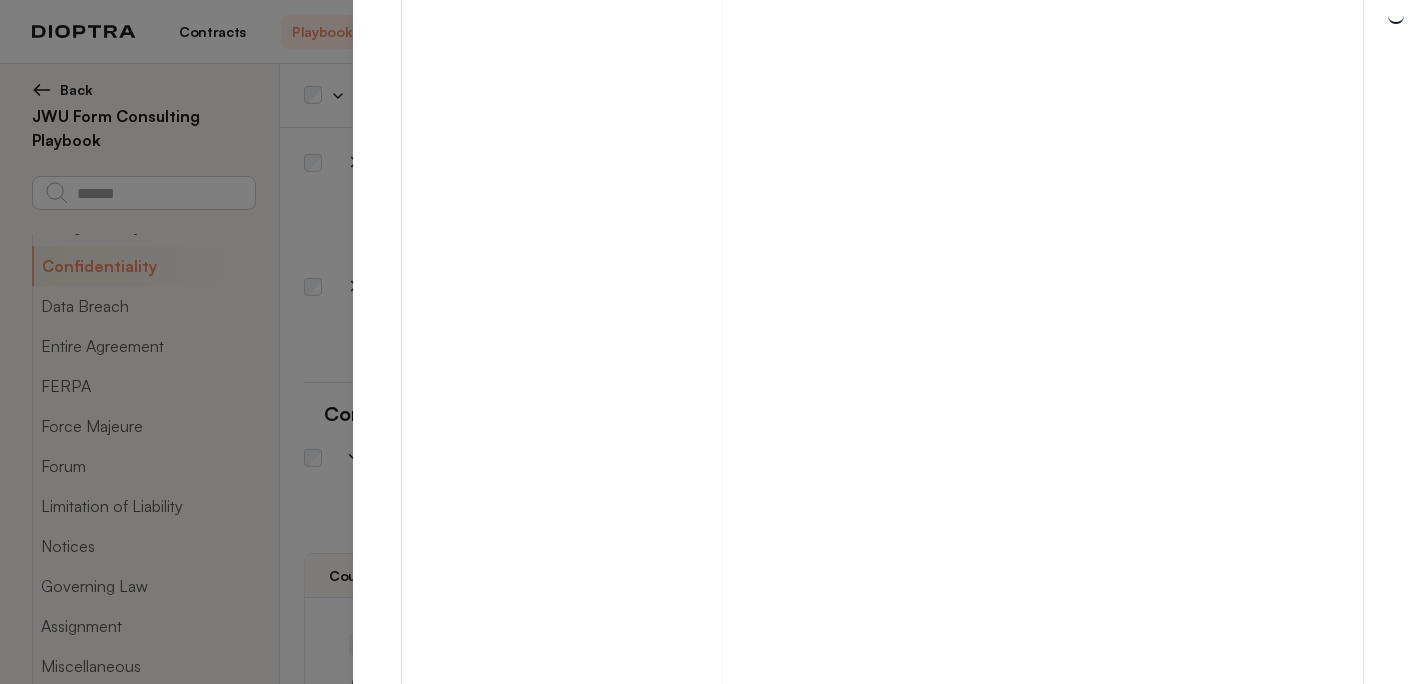 type on "**********" 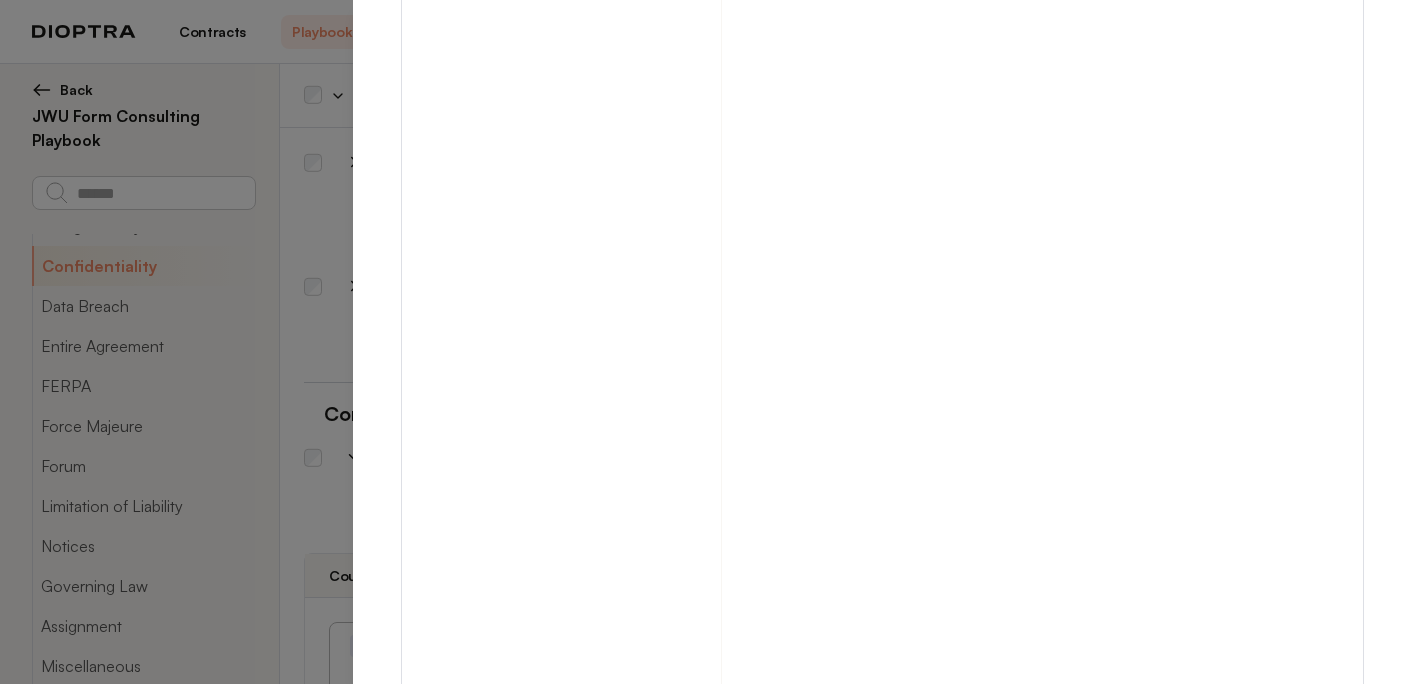 type on "*" 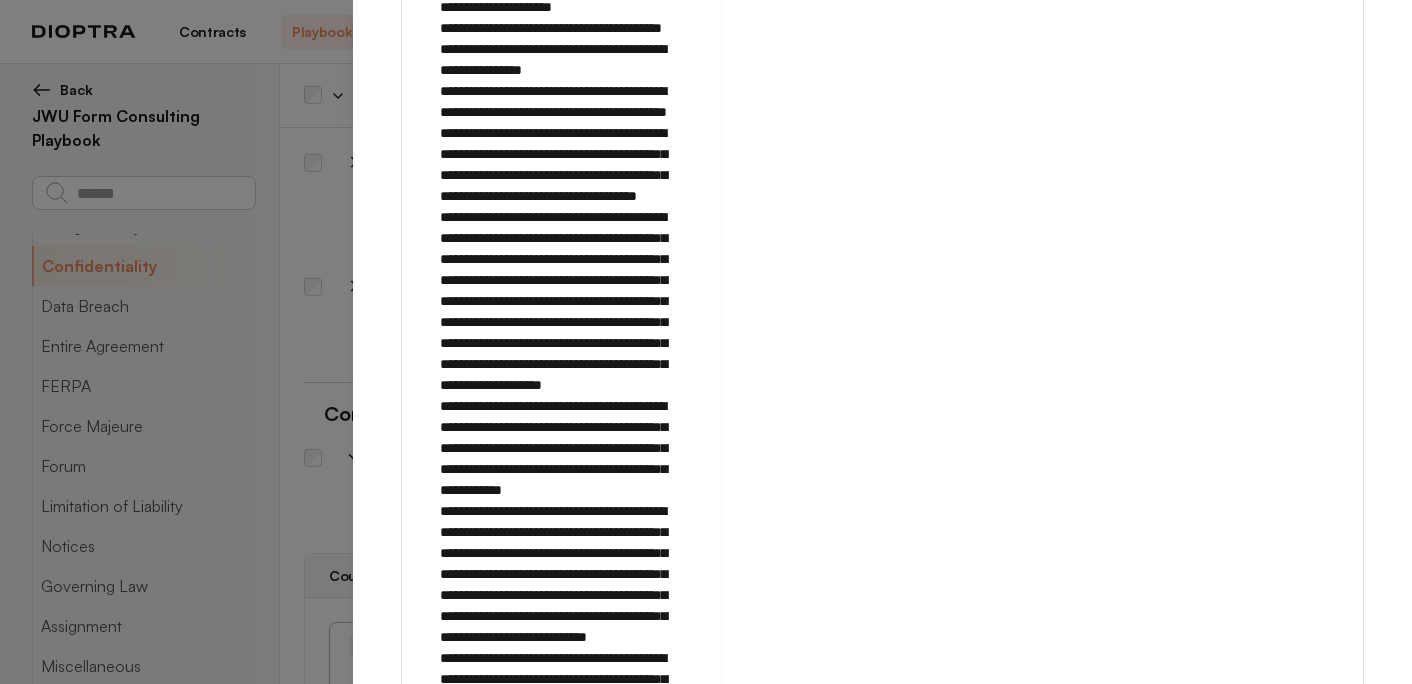 scroll, scrollTop: 0, scrollLeft: 0, axis: both 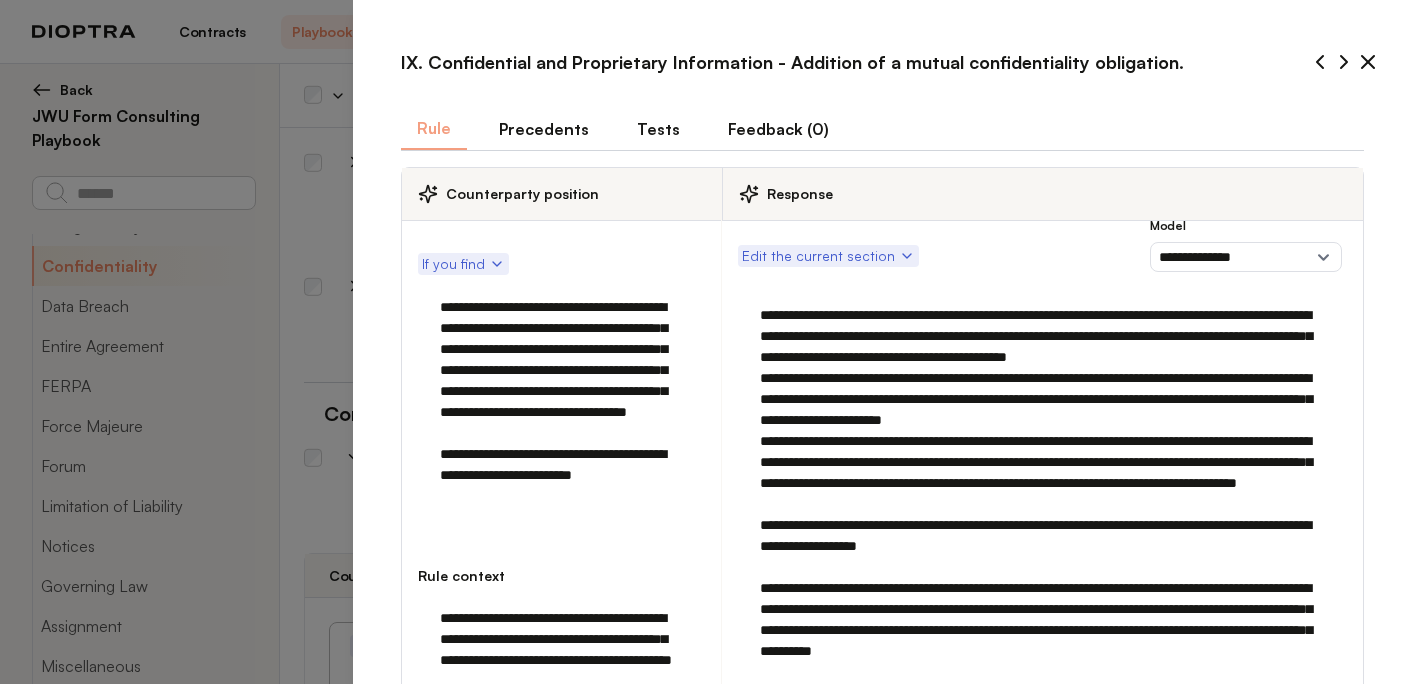 click on "Tests" at bounding box center [658, 129] 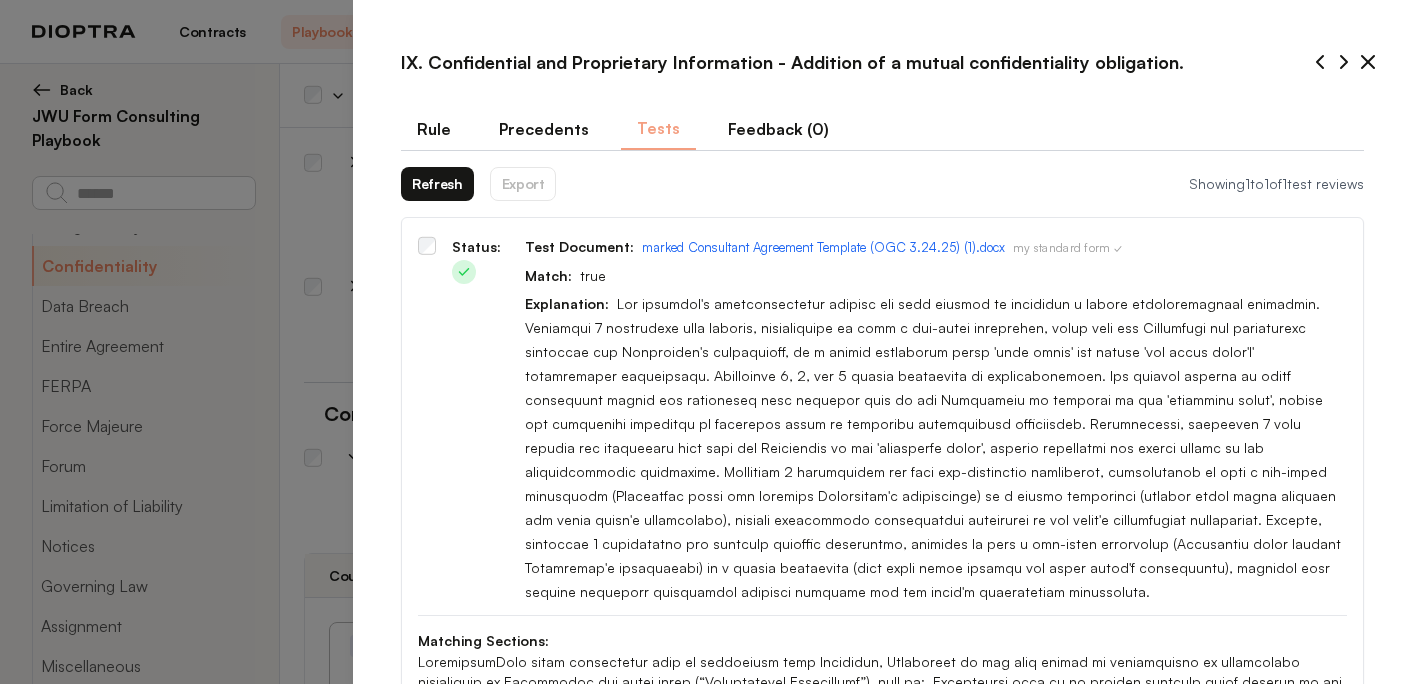 click on "Refresh" at bounding box center [437, 184] 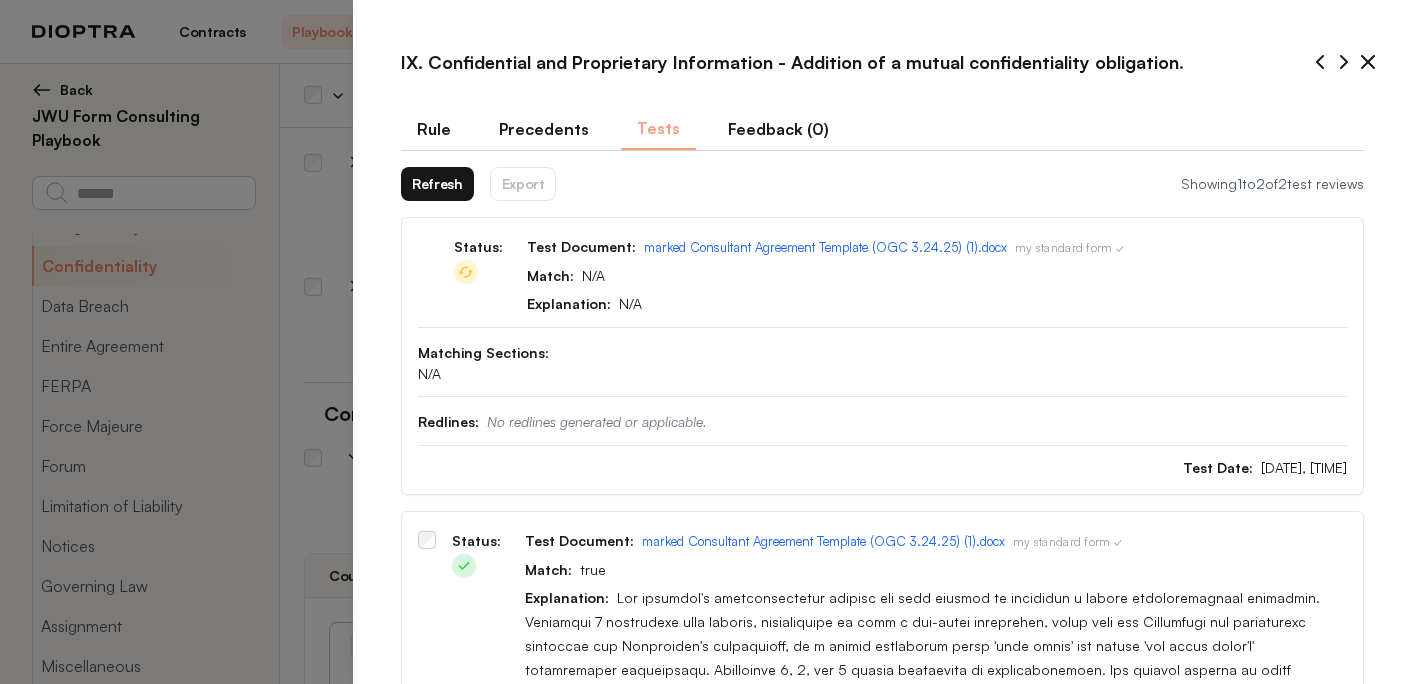 click on "Refresh" at bounding box center [437, 184] 